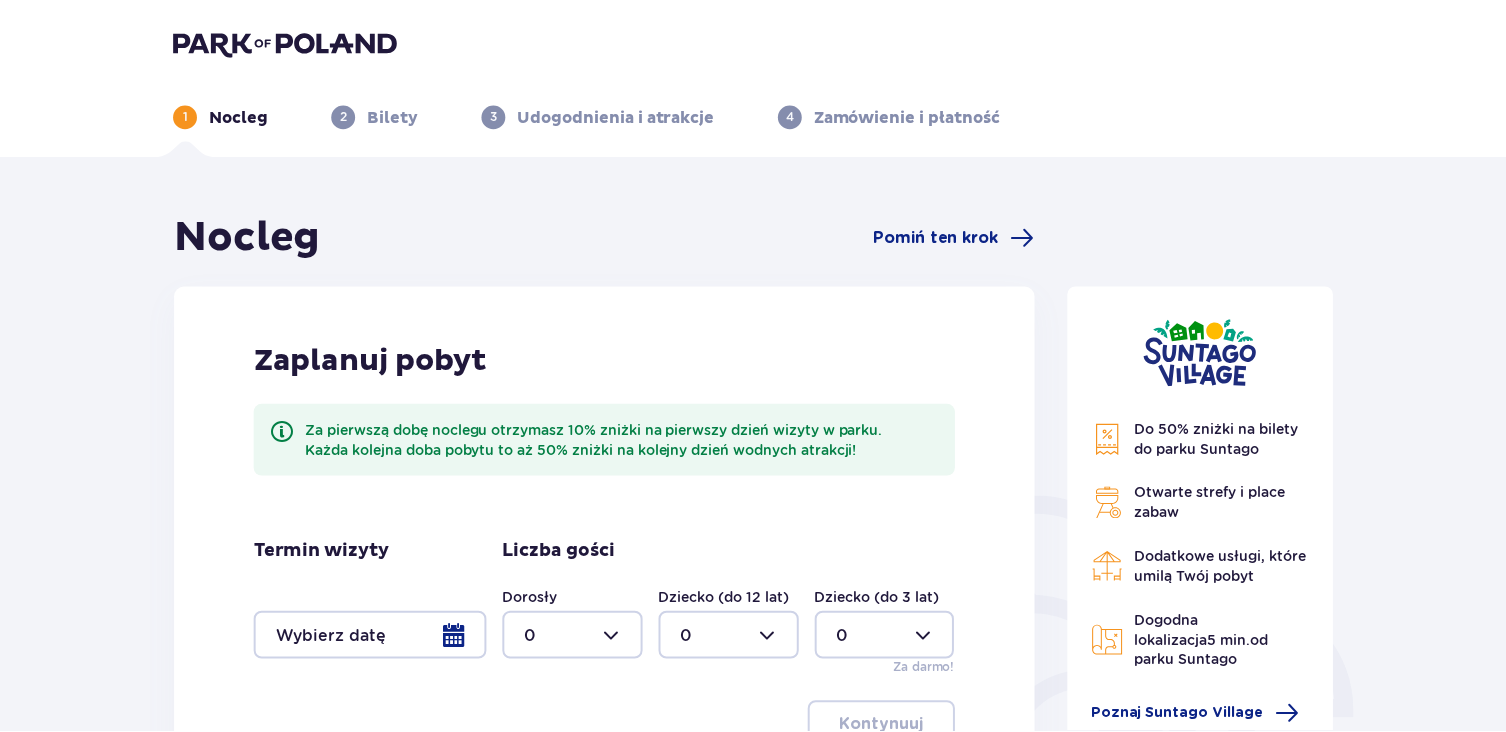 scroll, scrollTop: 0, scrollLeft: 0, axis: both 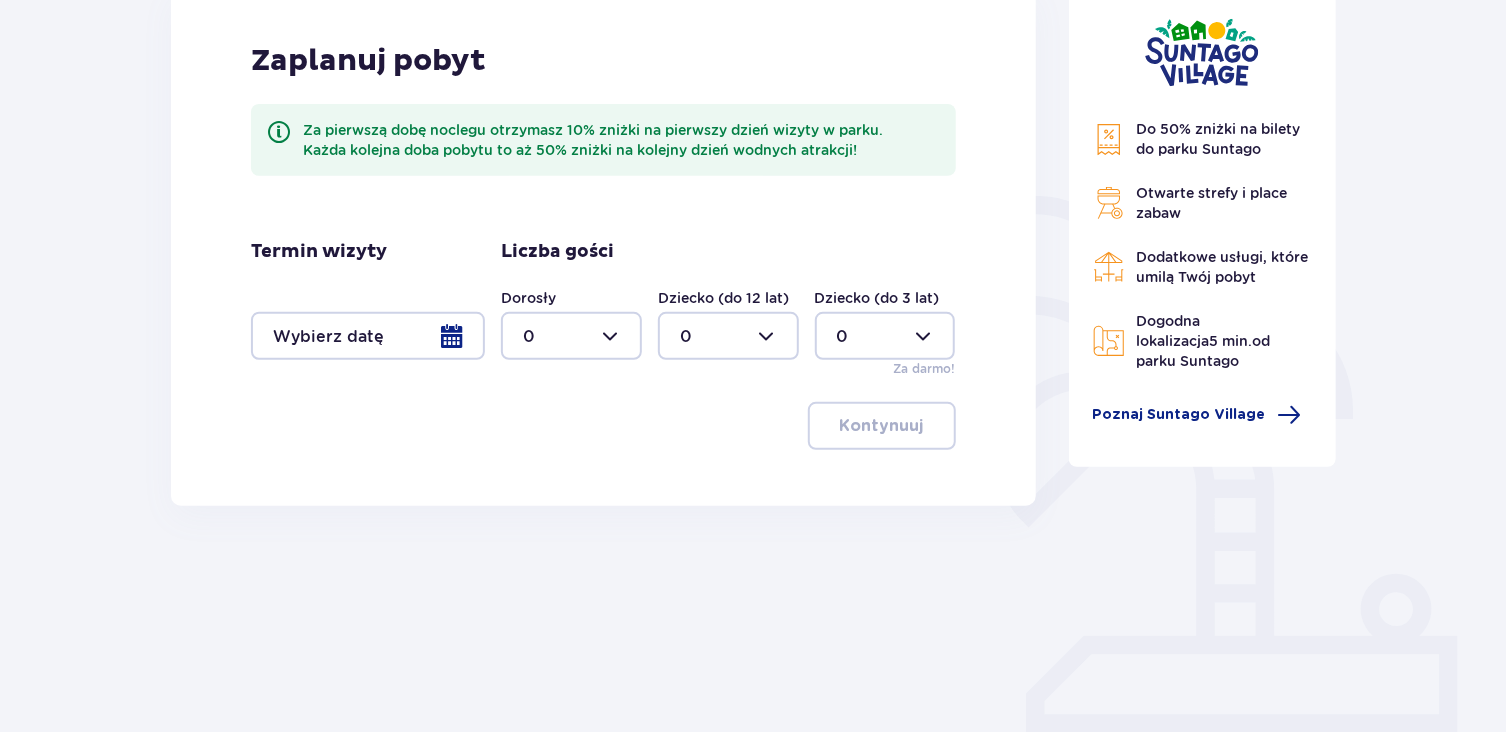 click at bounding box center (368, 336) 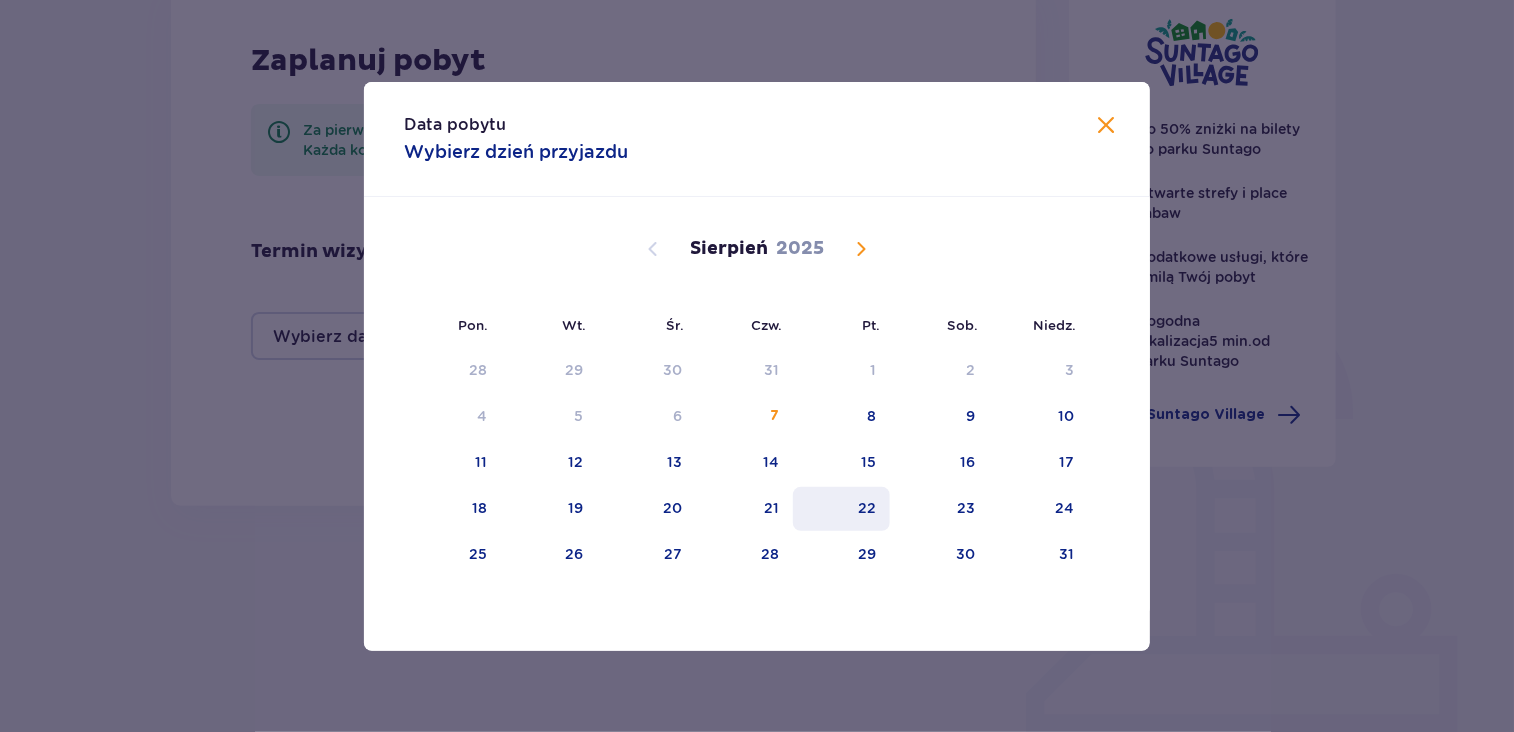 click on "22" at bounding box center [841, 509] 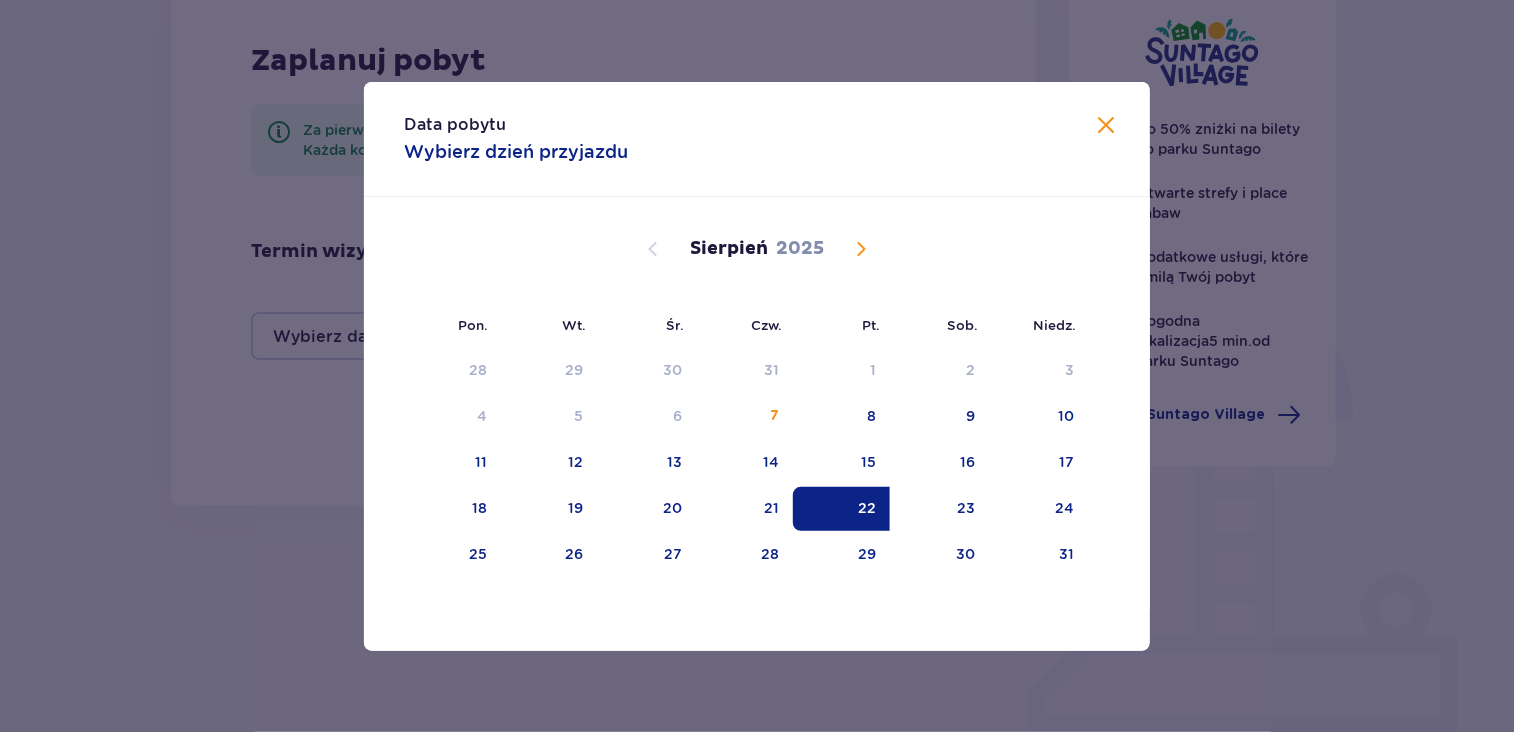 click at bounding box center (1106, 126) 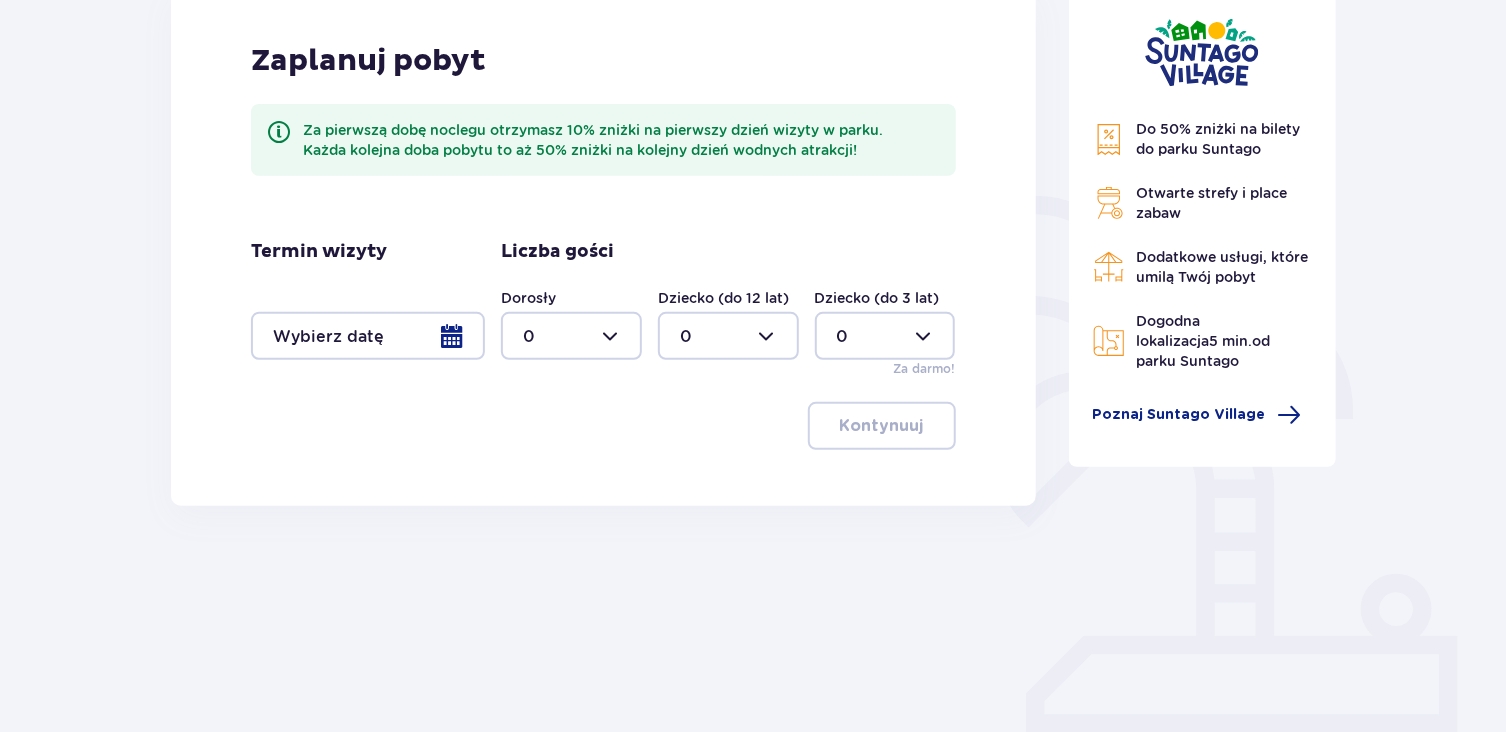 click at bounding box center [571, 336] 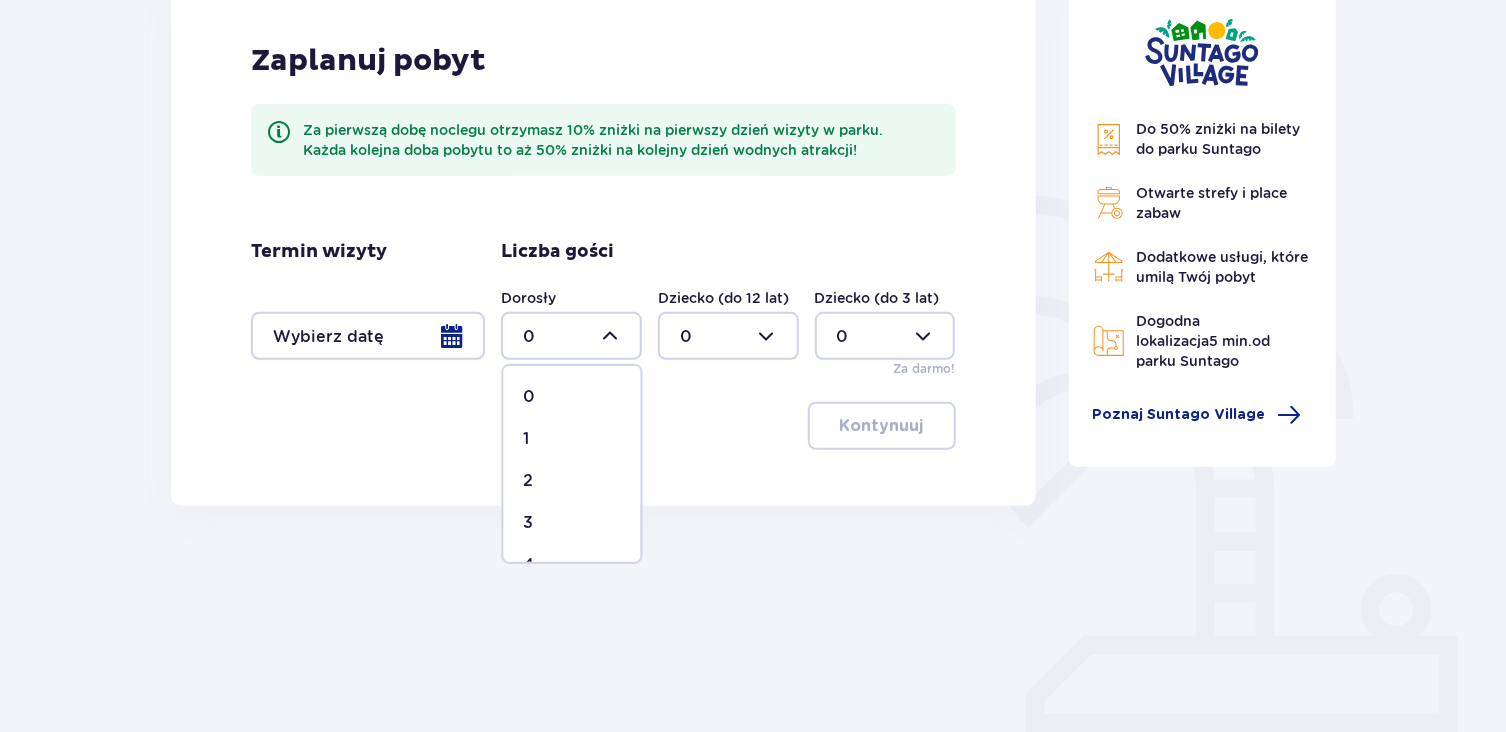 click on "2" at bounding box center [572, 481] 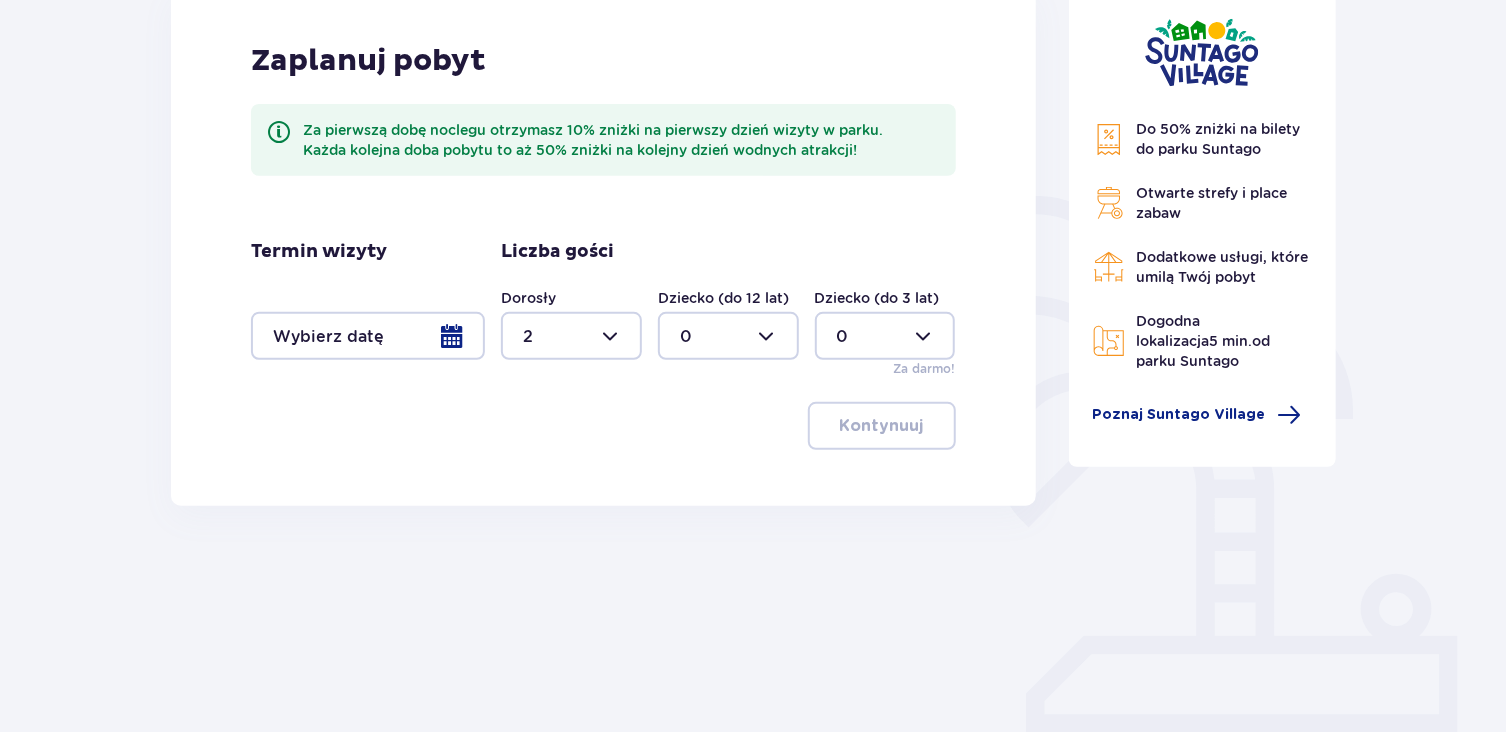 click at bounding box center [728, 336] 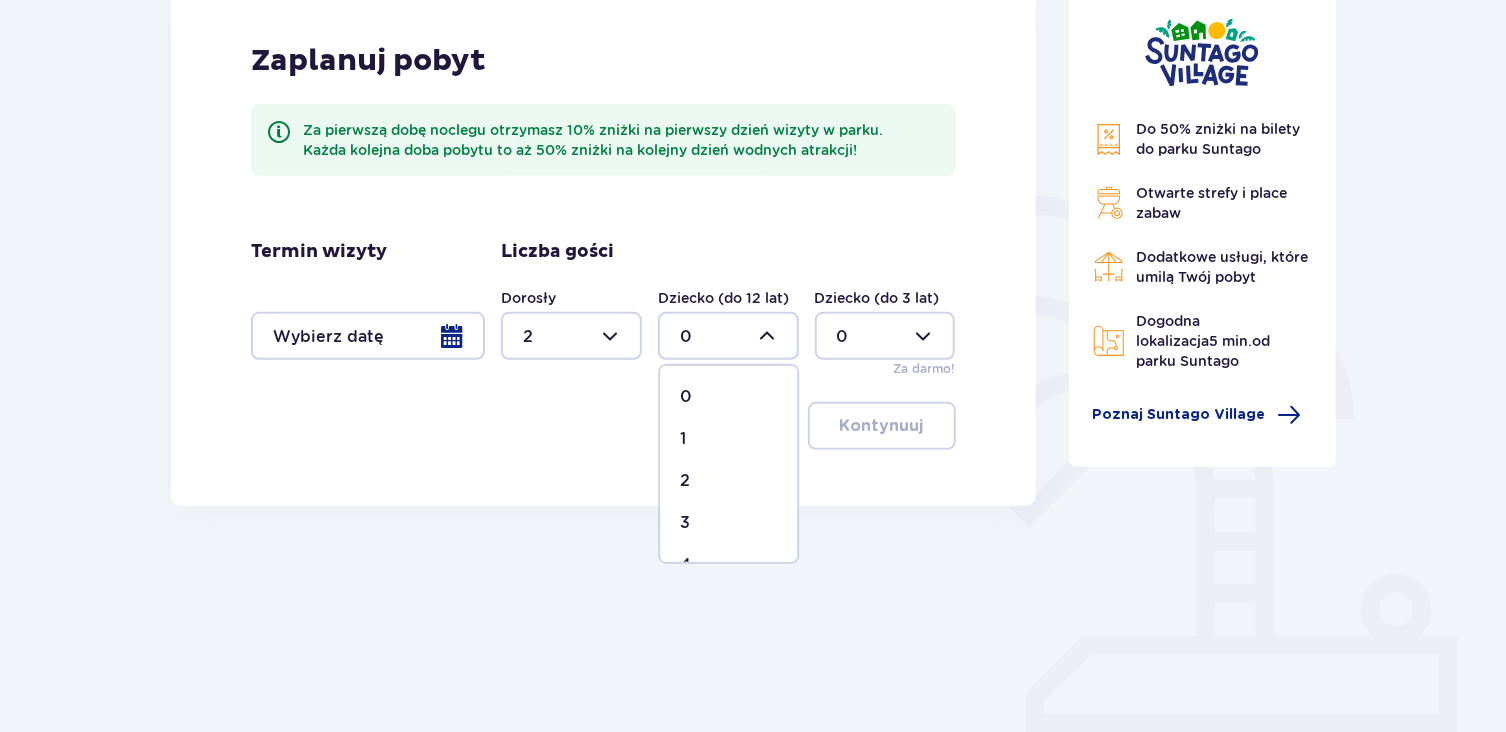 click on "1" at bounding box center (728, 439) 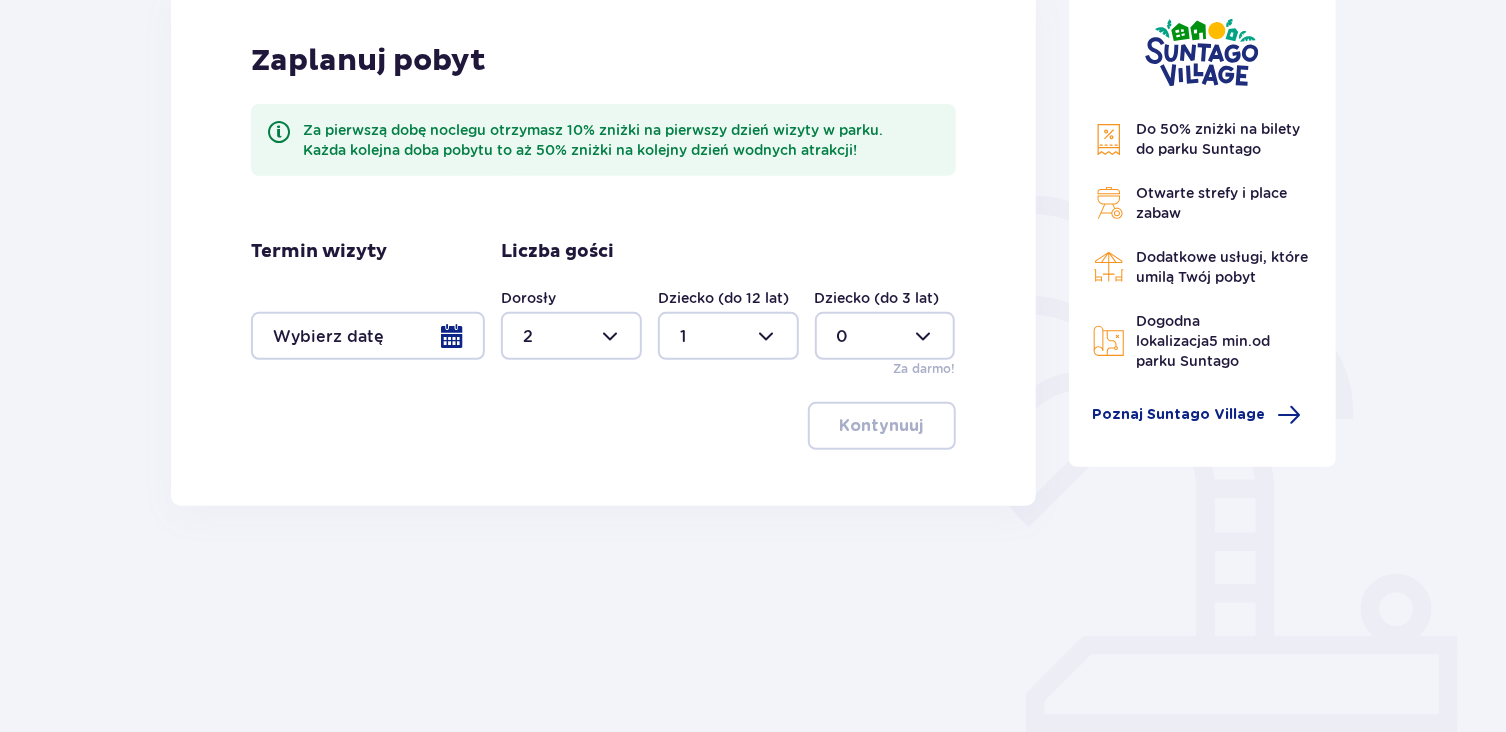 click at bounding box center [368, 336] 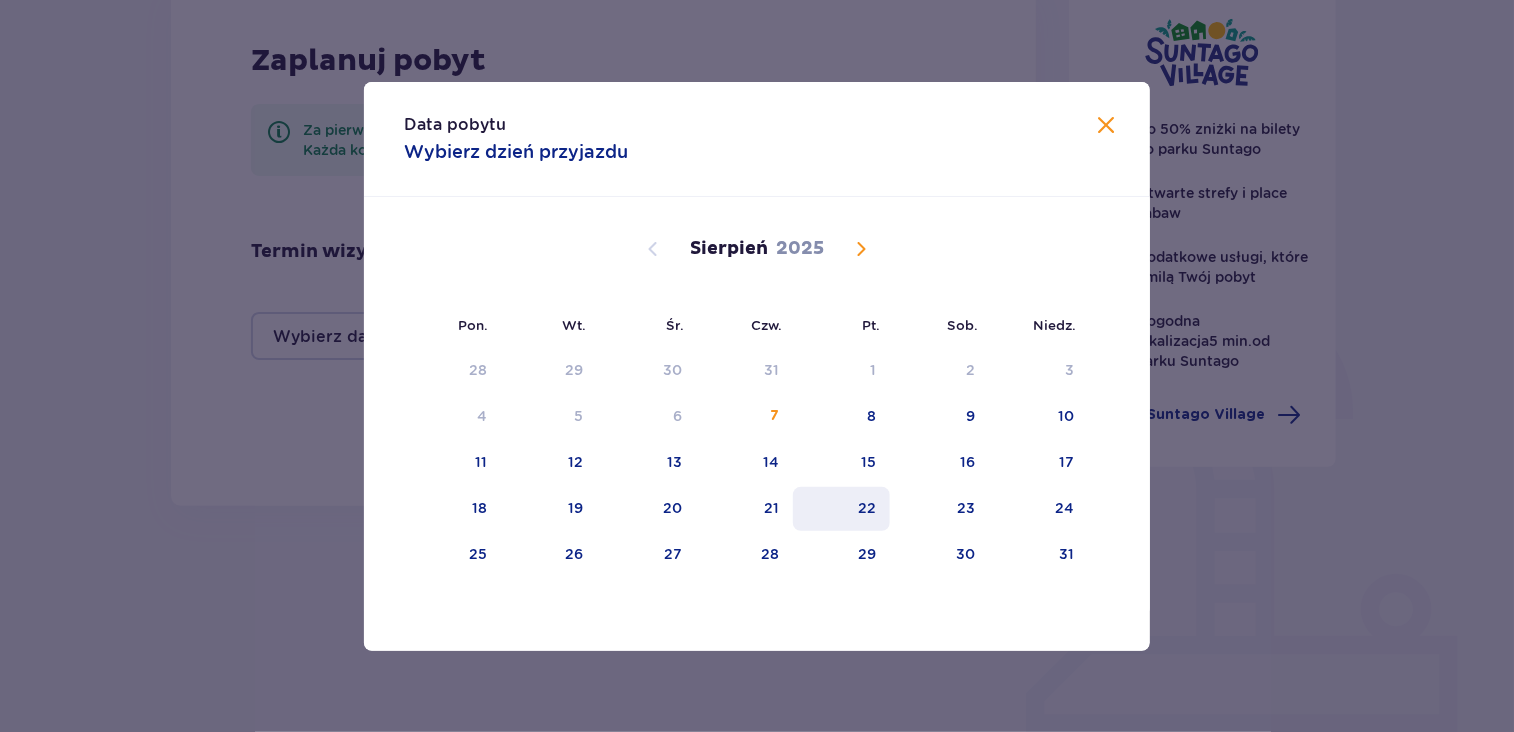 click on "22" at bounding box center [867, 508] 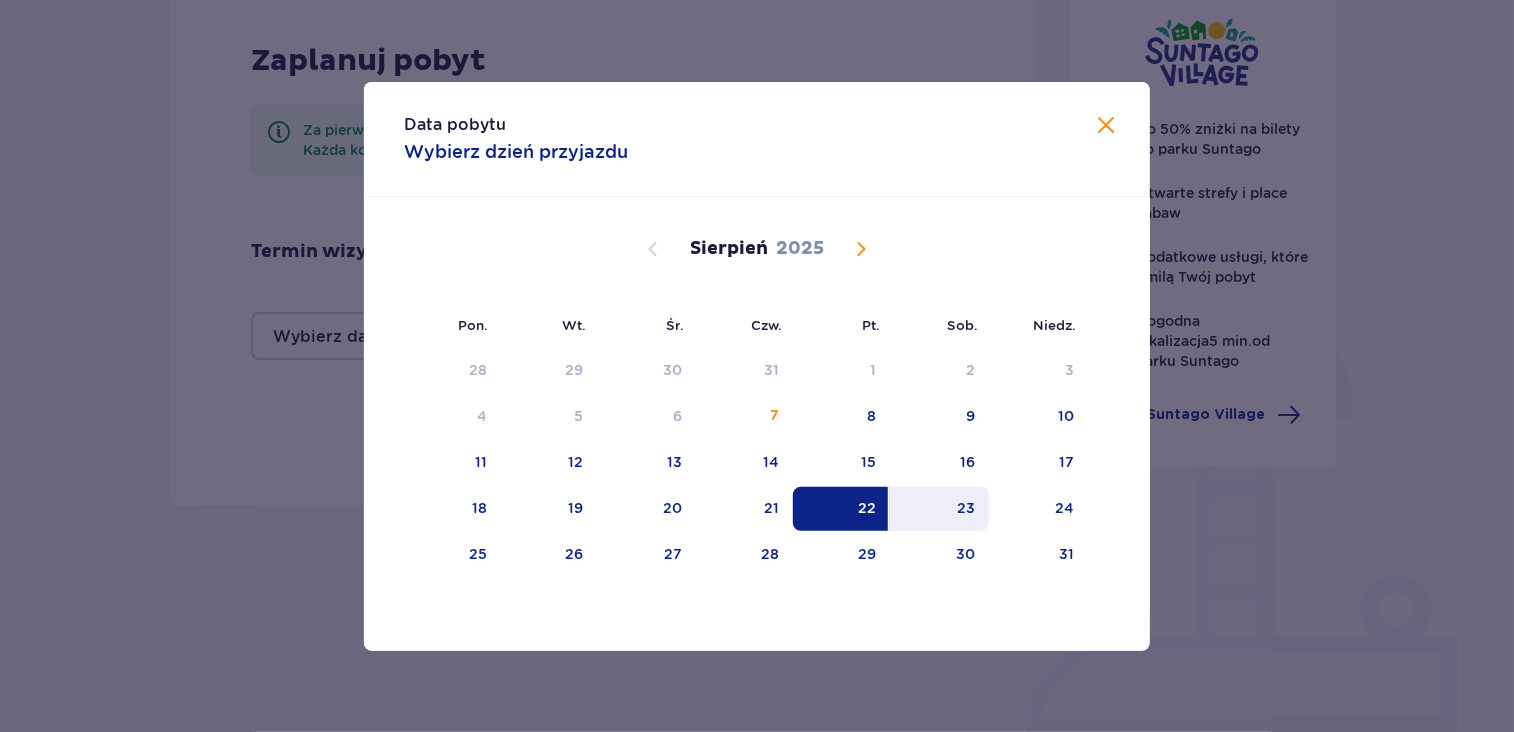 click on "23" at bounding box center [966, 508] 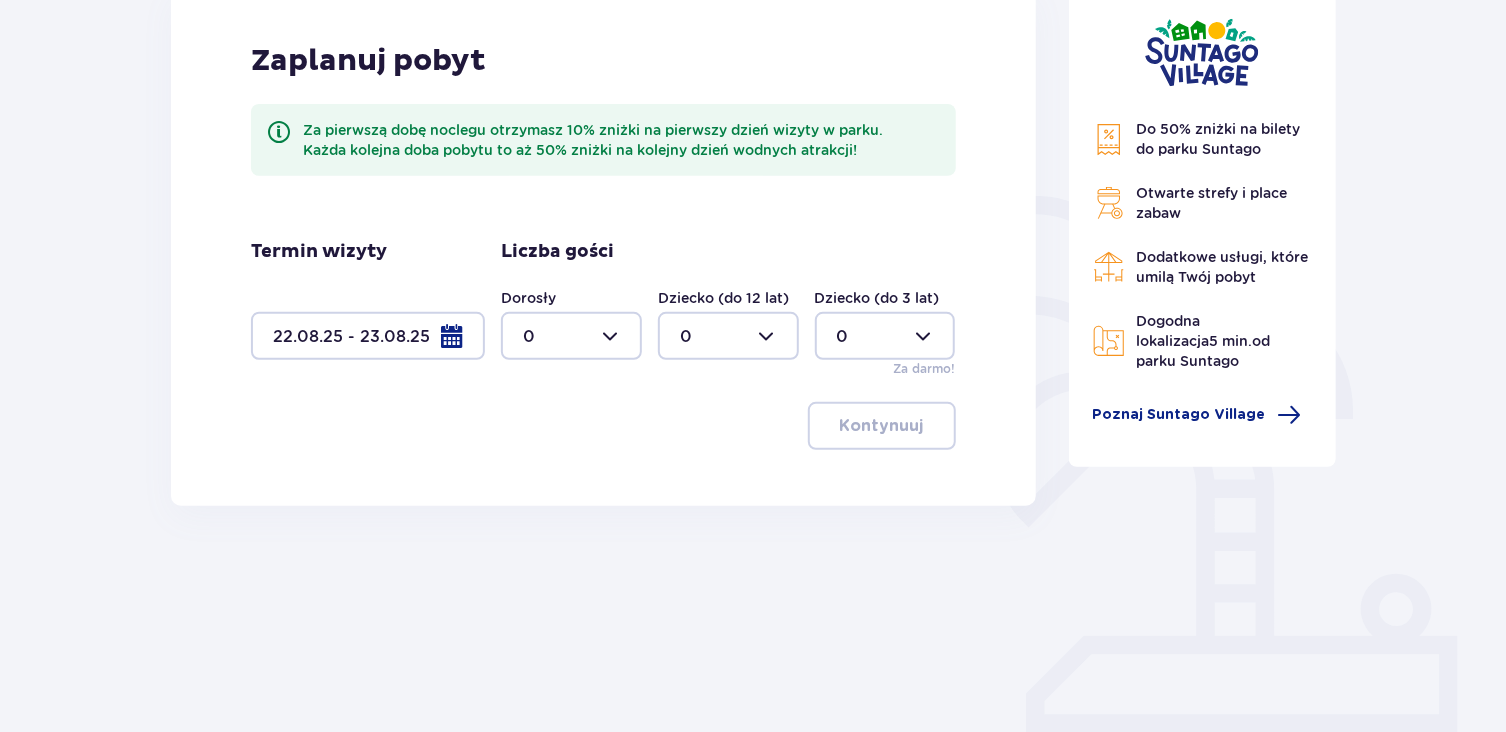 click at bounding box center [571, 336] 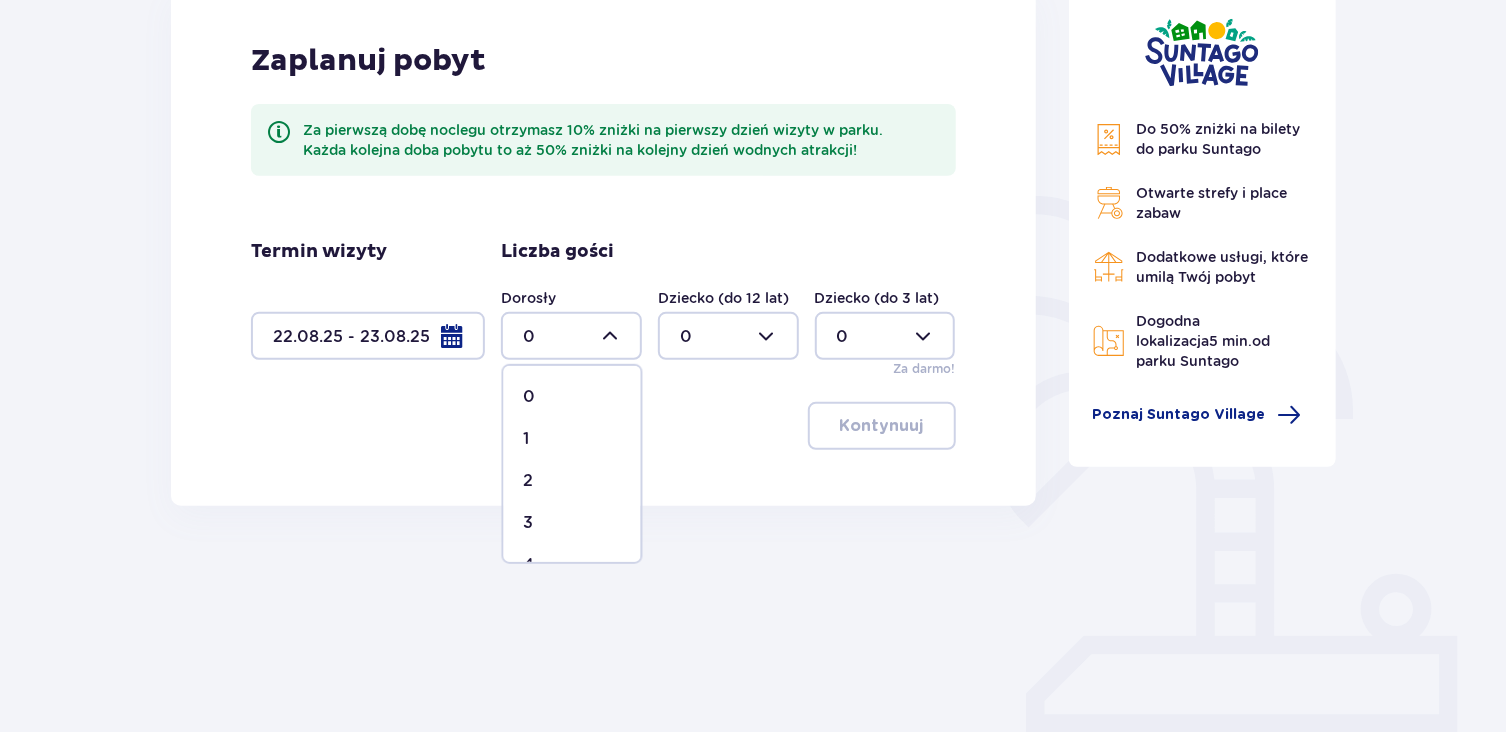 click on "2" at bounding box center [572, 481] 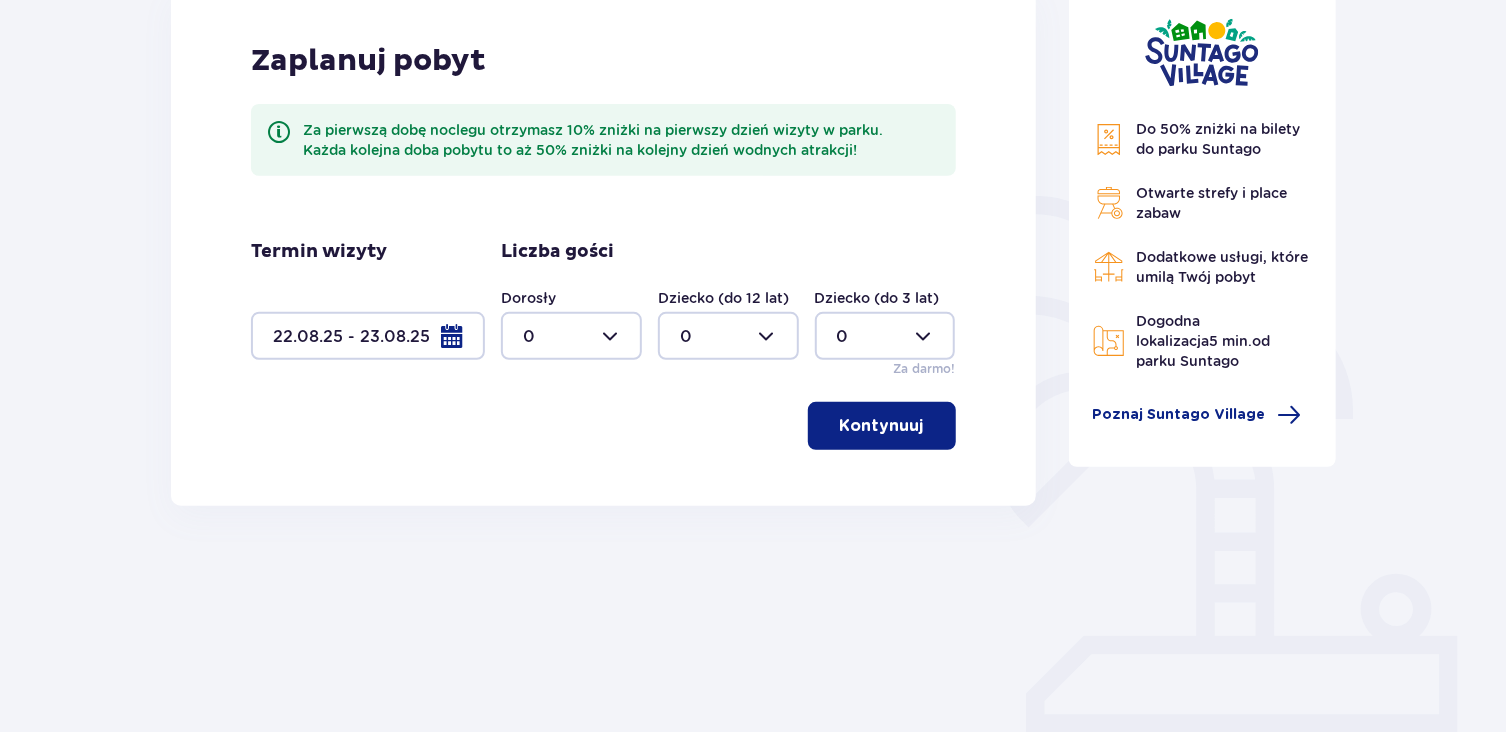 type on "2" 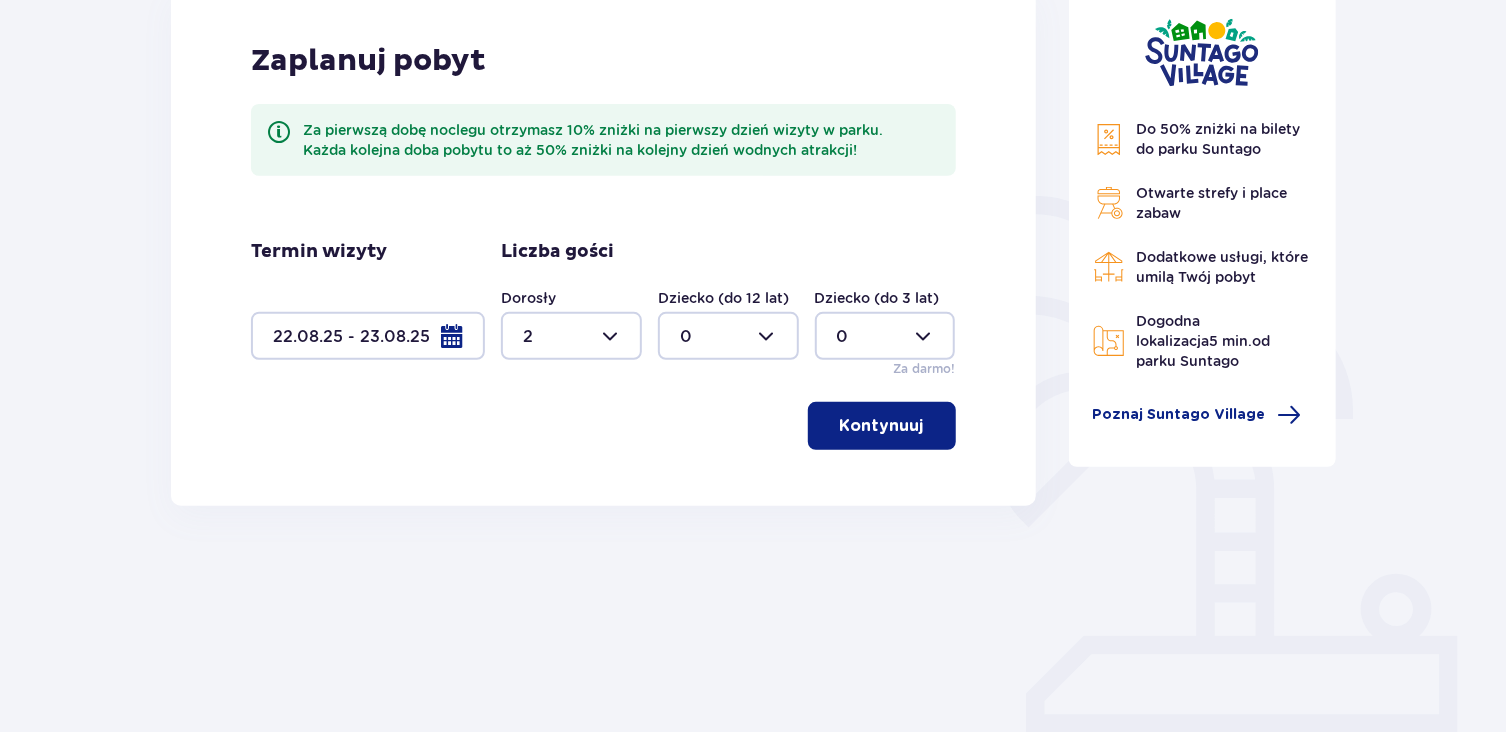 click at bounding box center (728, 336) 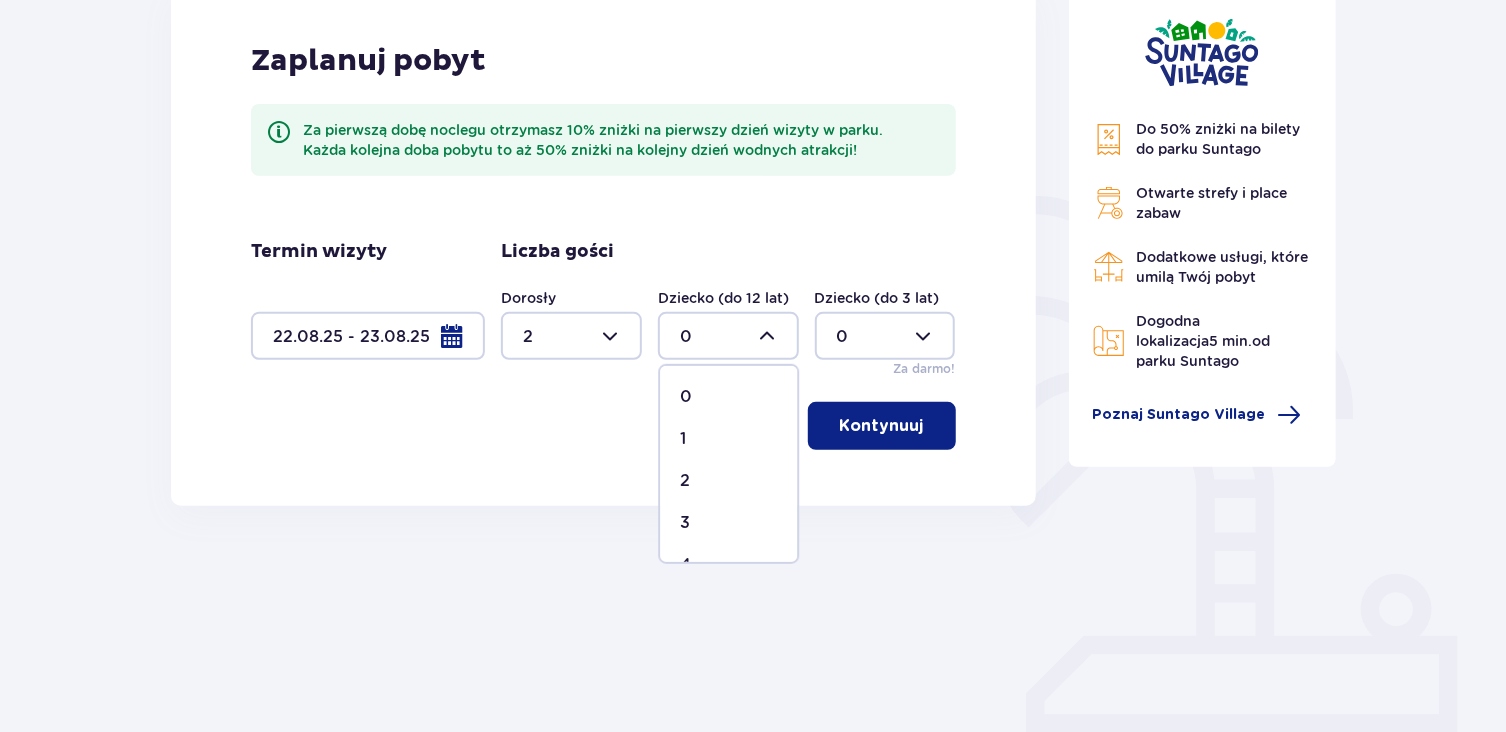click on "1" at bounding box center (728, 439) 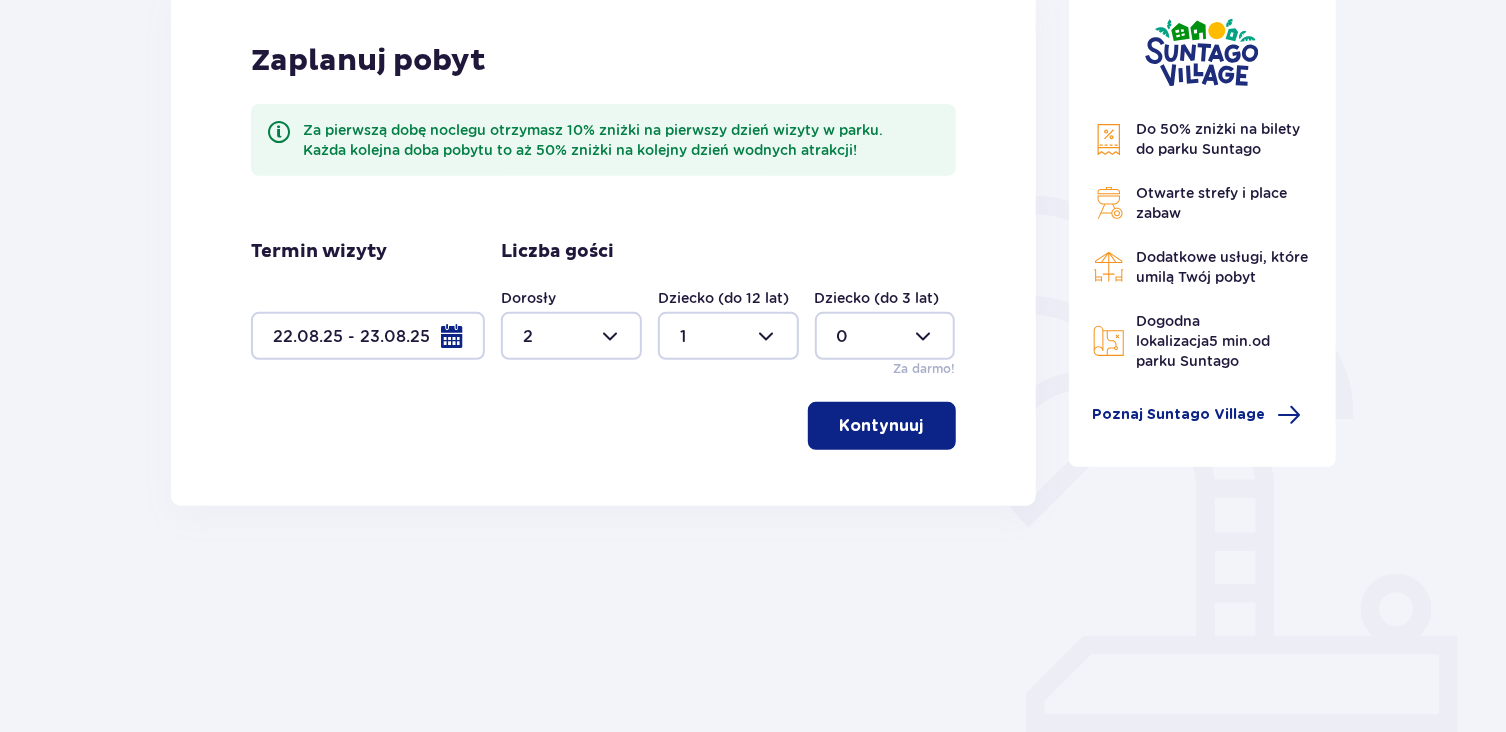 click on "Kontynuuj" at bounding box center [882, 426] 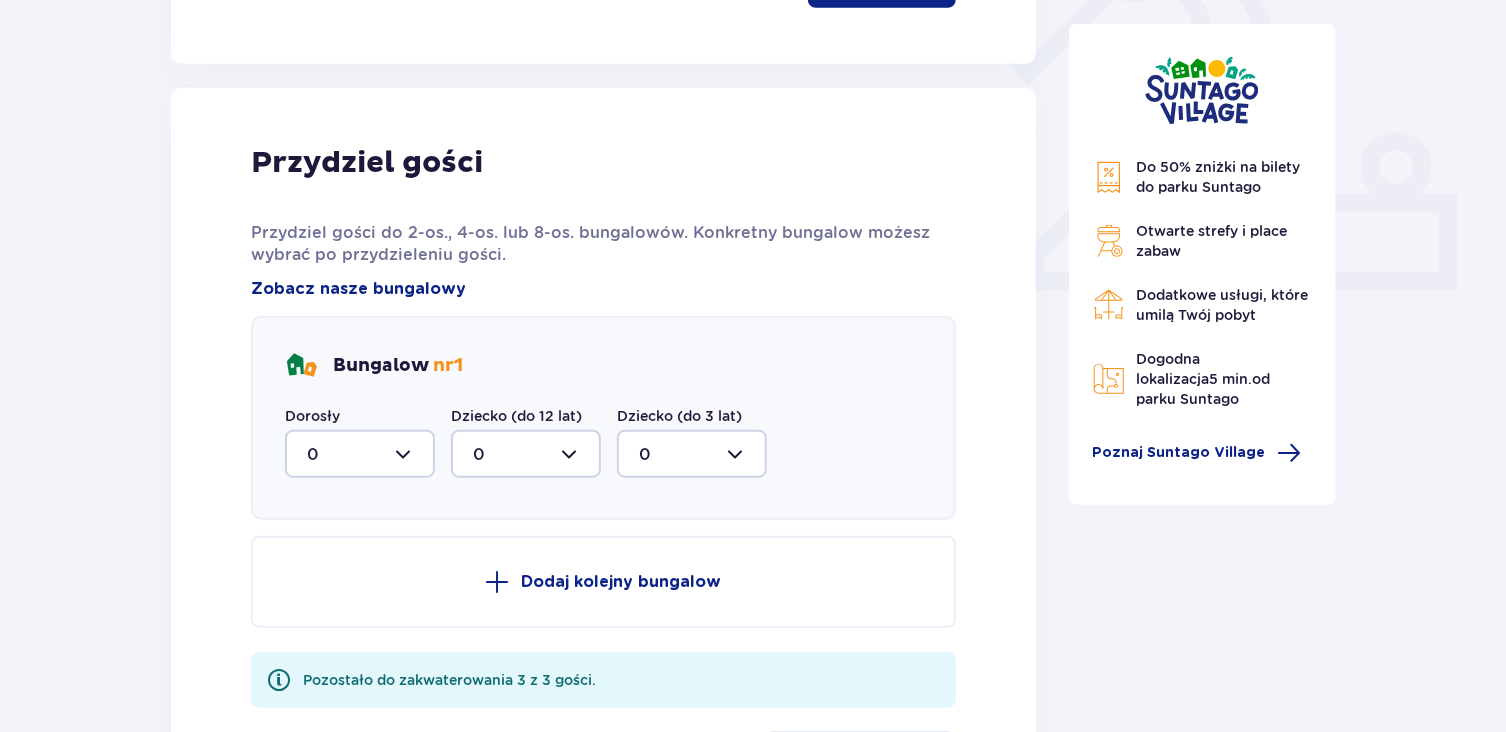 scroll, scrollTop: 806, scrollLeft: 0, axis: vertical 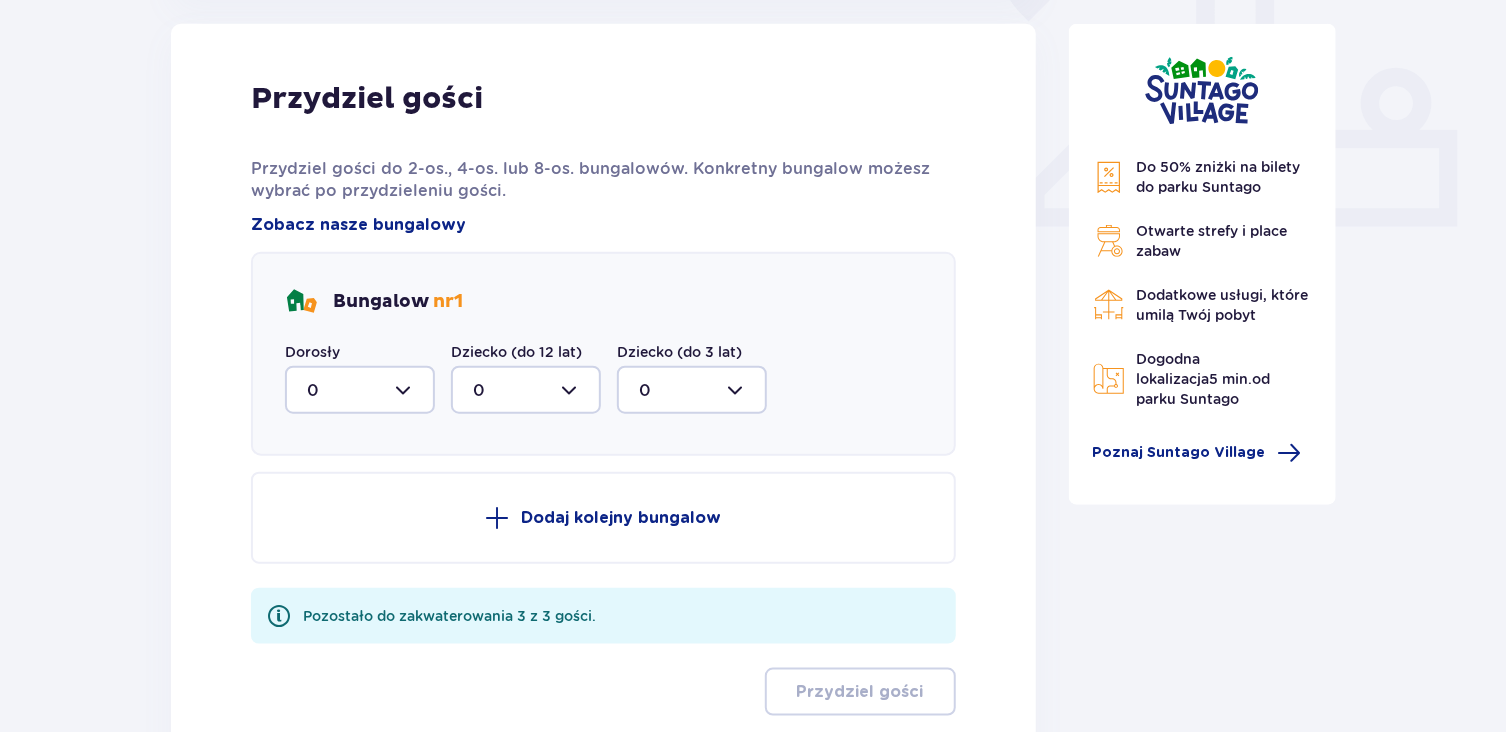 click at bounding box center (360, 390) 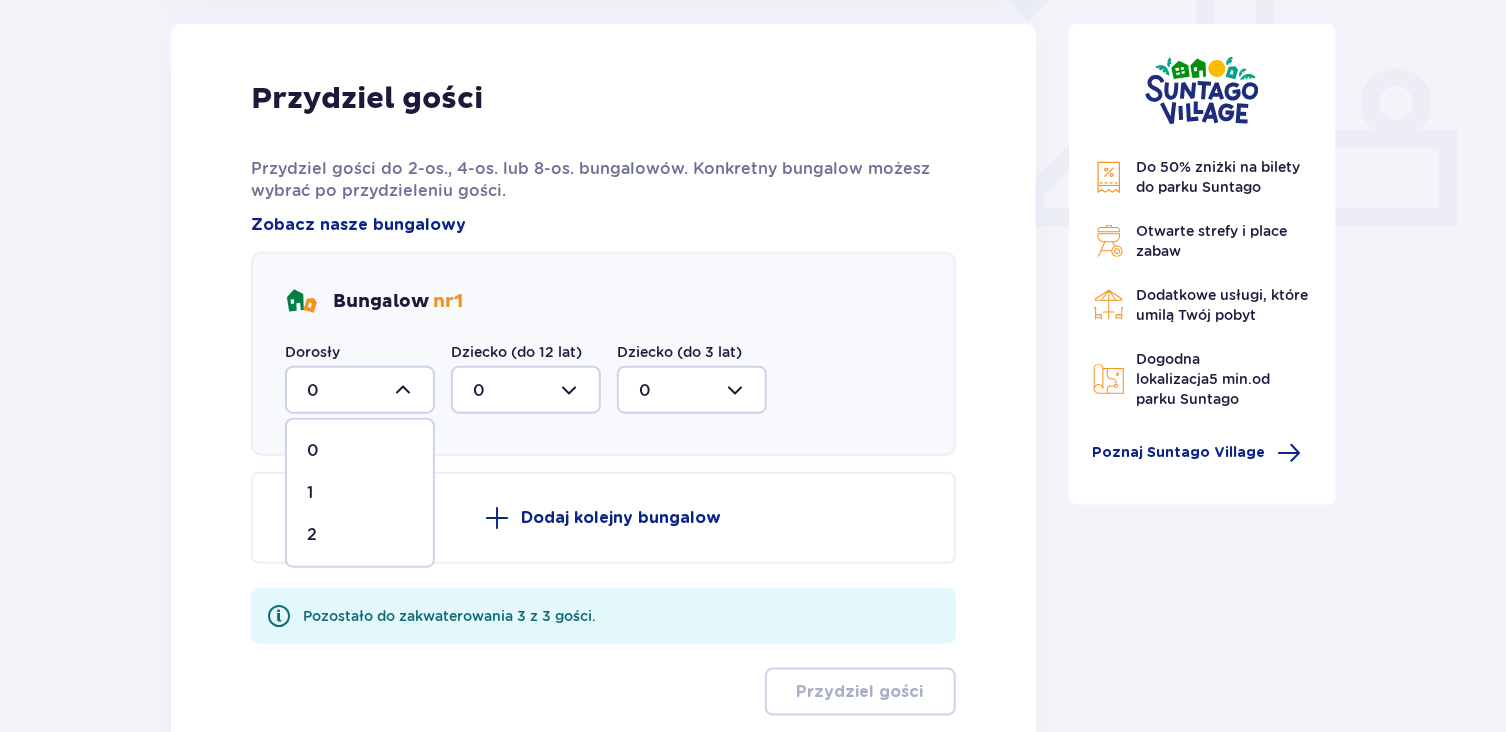 click on "2" at bounding box center (312, 535) 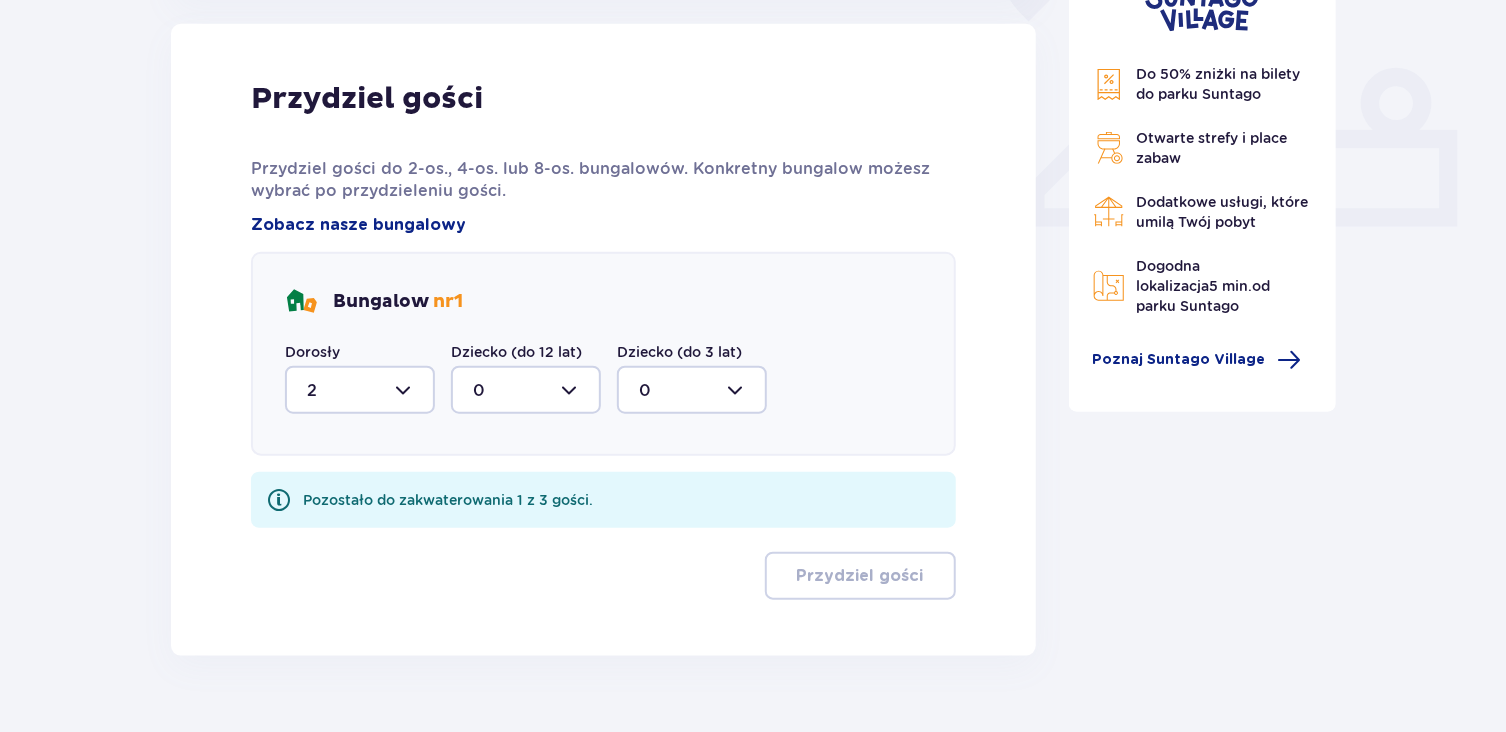 click at bounding box center (526, 390) 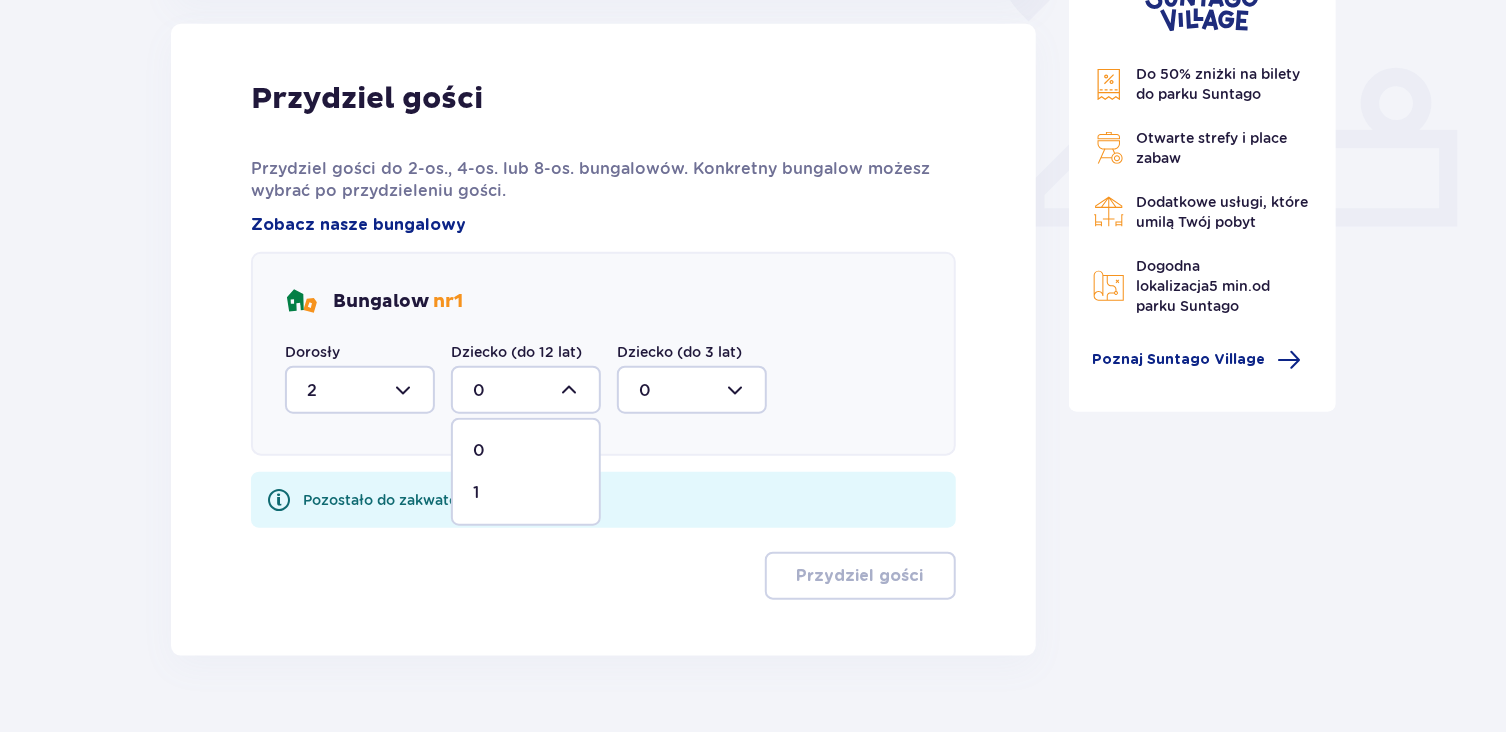 click on "1" at bounding box center (526, 493) 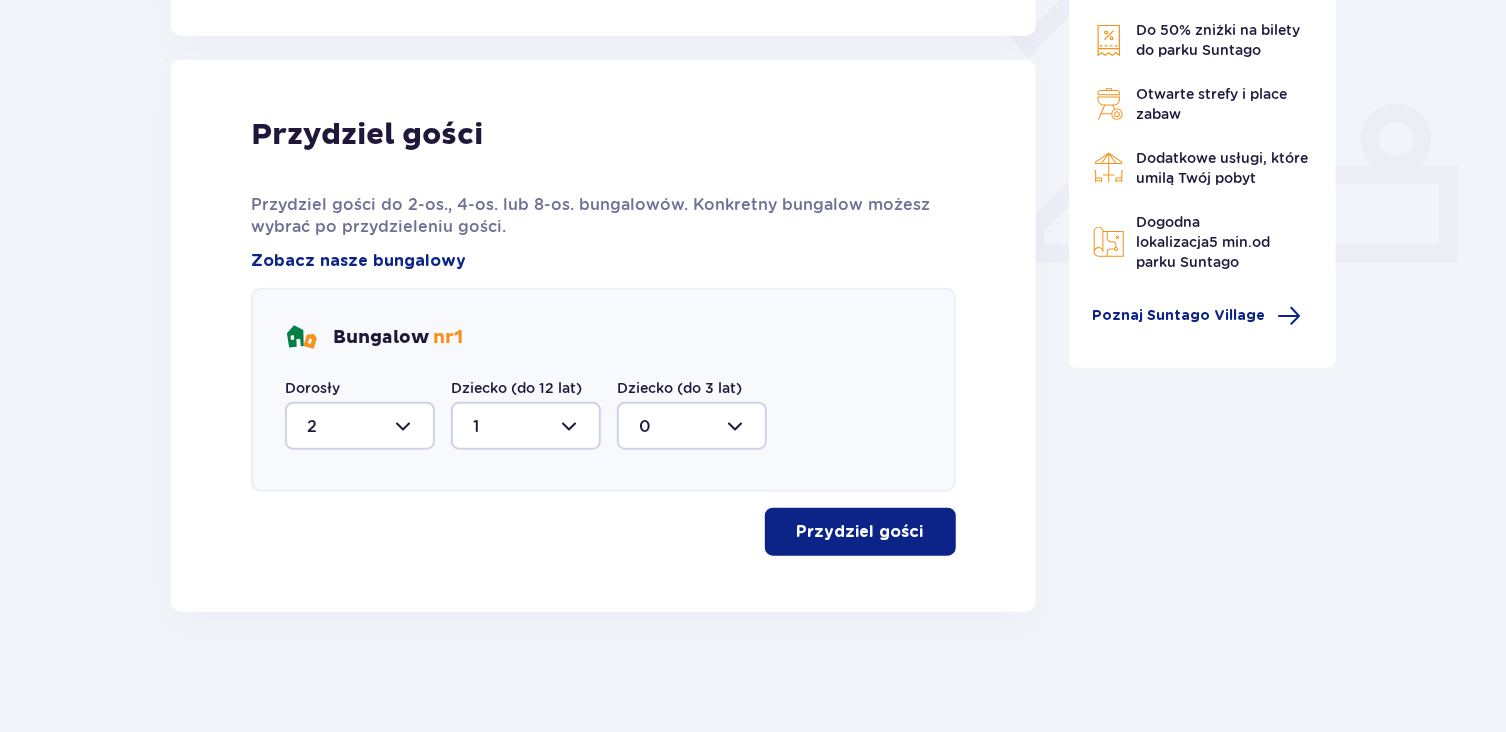 scroll, scrollTop: 769, scrollLeft: 0, axis: vertical 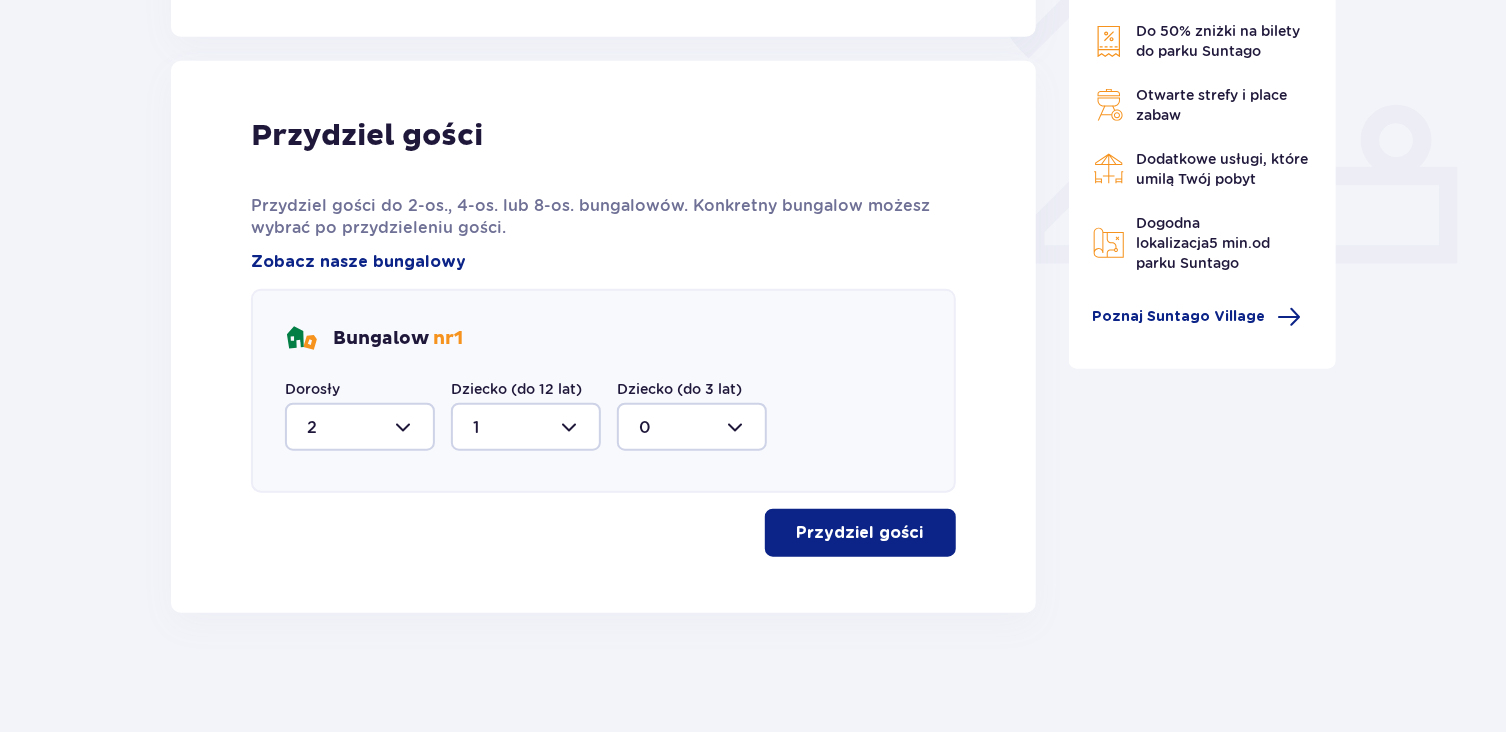 click on "Przydziel gości" at bounding box center [860, 533] 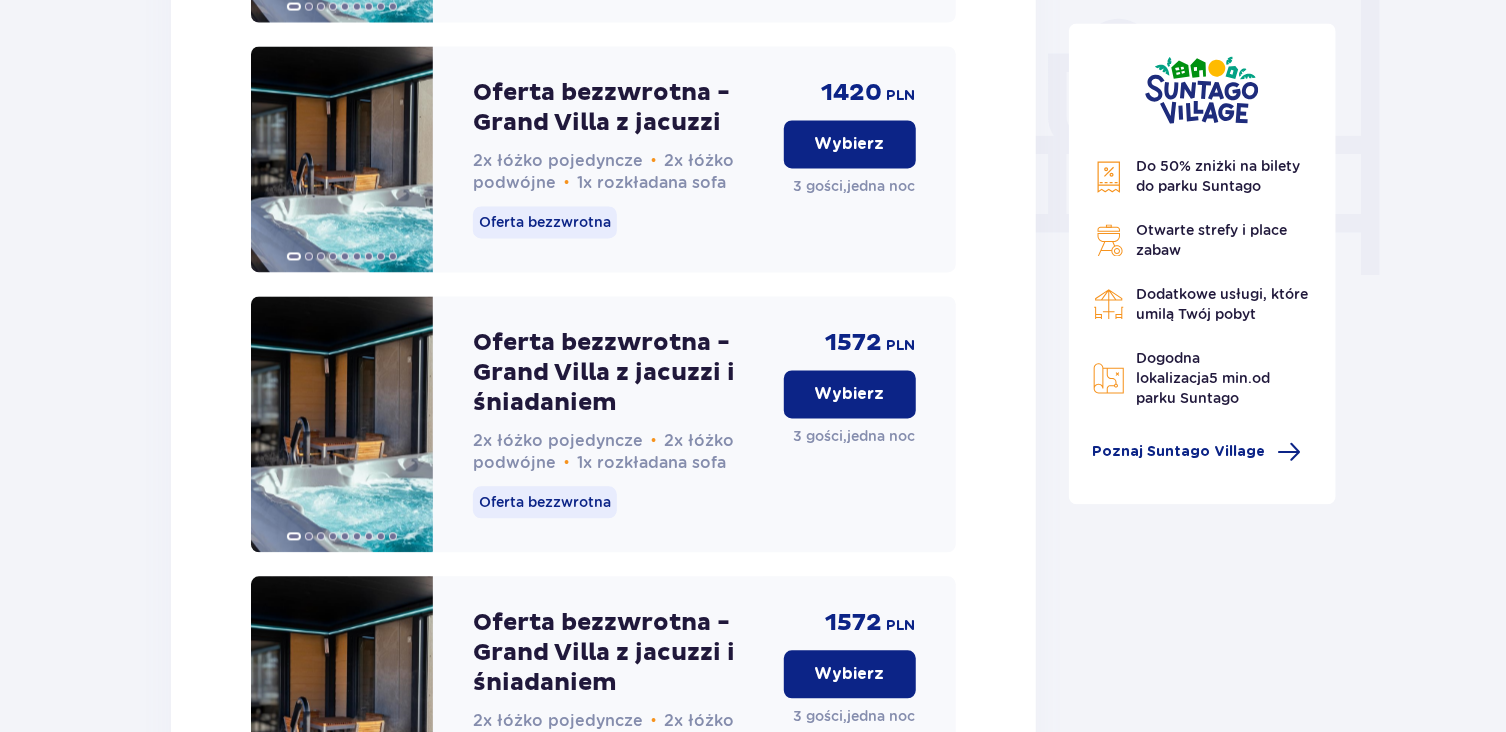 scroll, scrollTop: 1581, scrollLeft: 0, axis: vertical 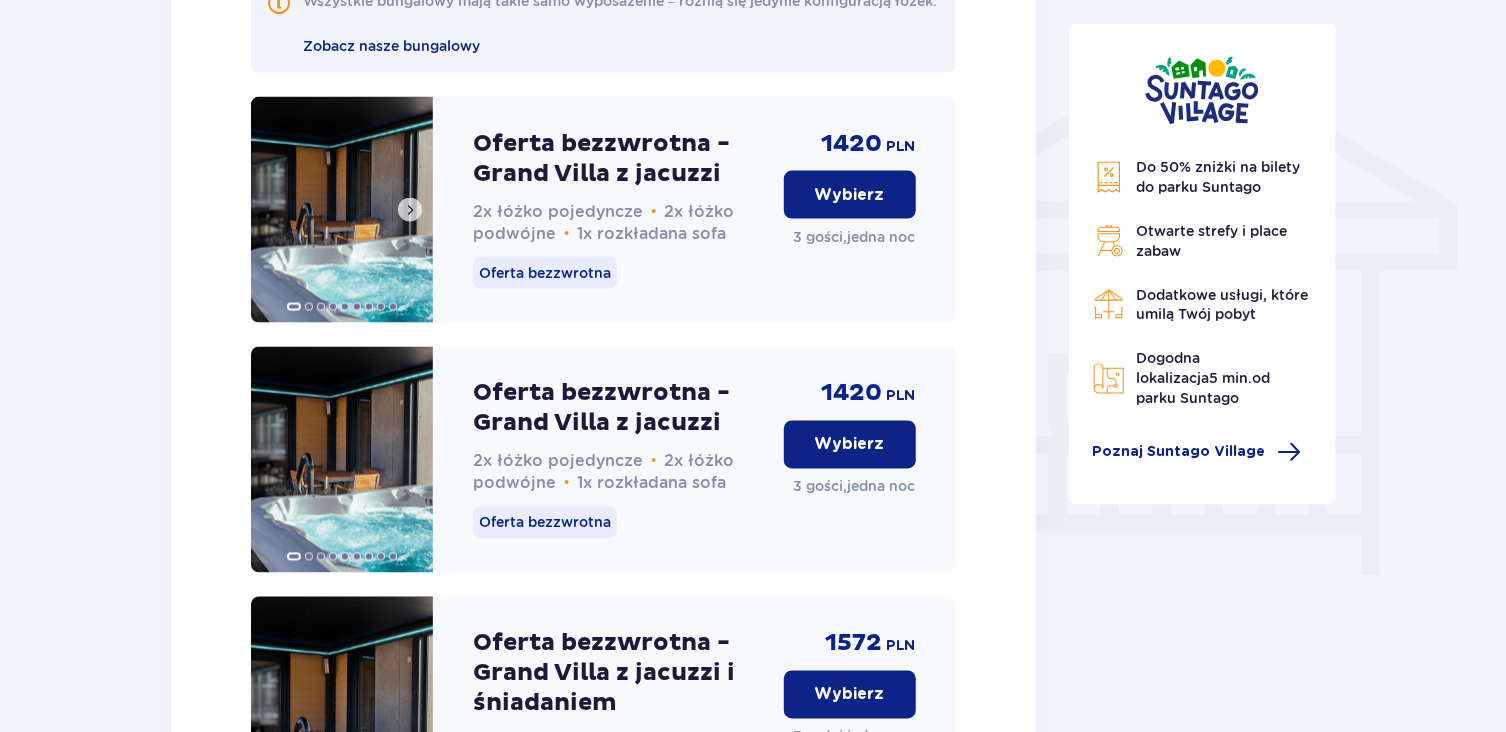 click at bounding box center (410, 210) 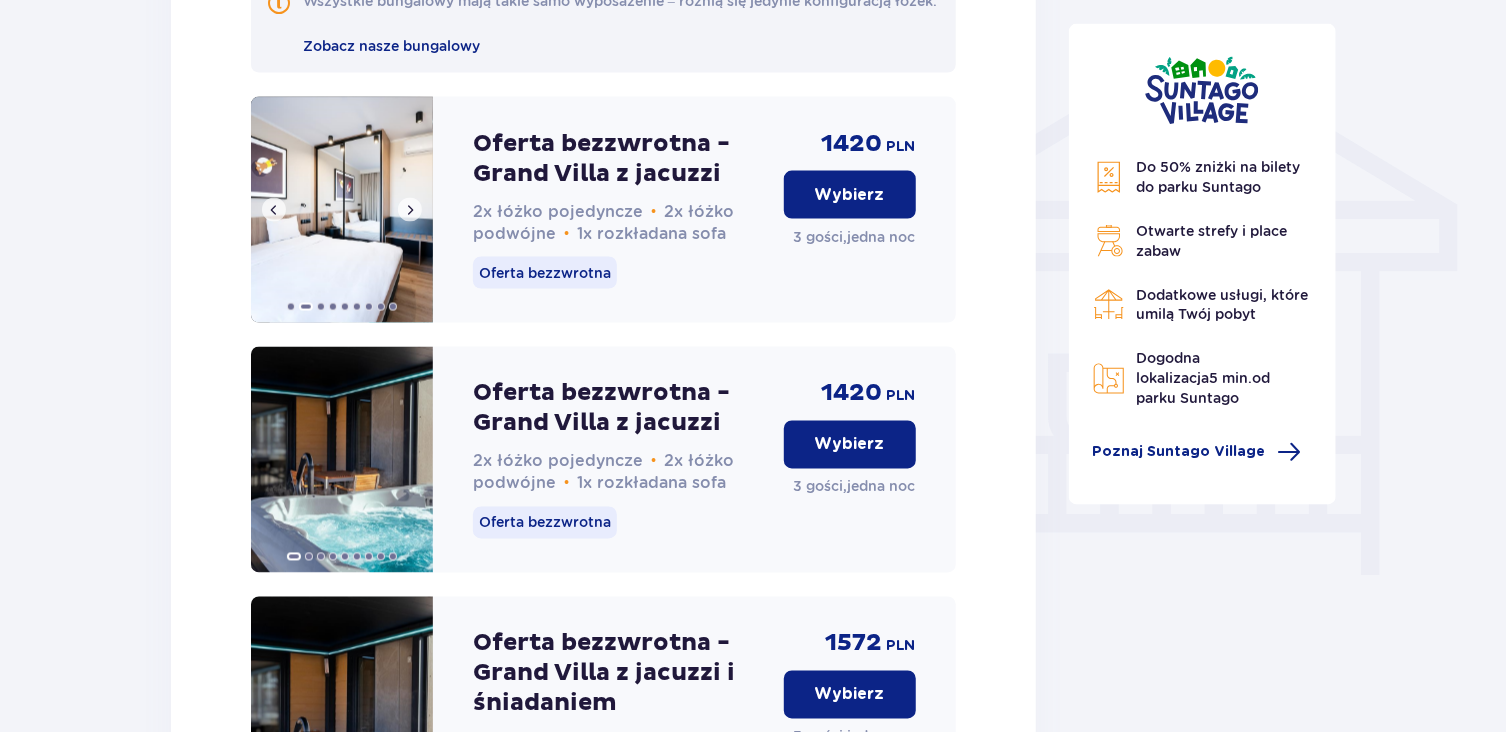 click at bounding box center (410, 210) 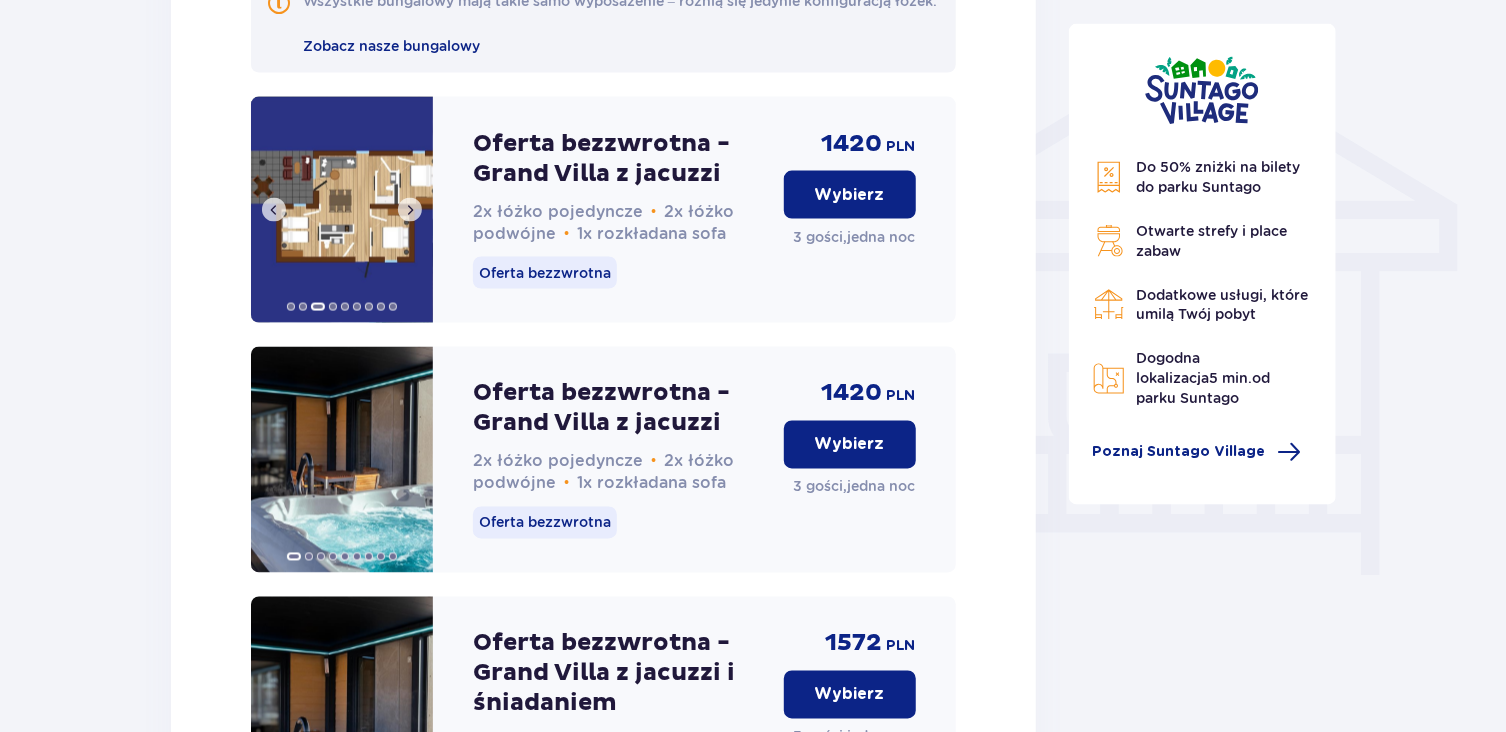click at bounding box center [410, 210] 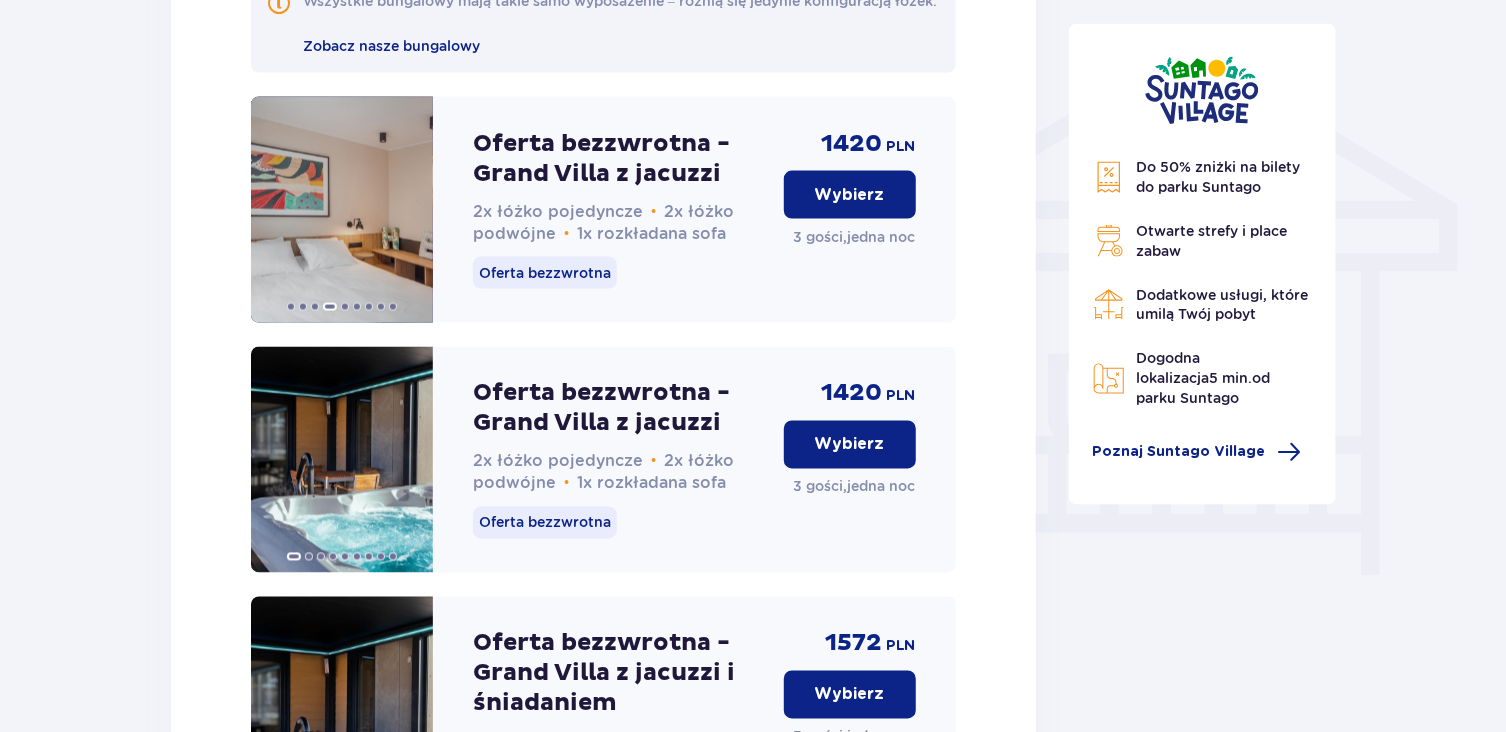 click on "Wybierz" at bounding box center [850, 195] 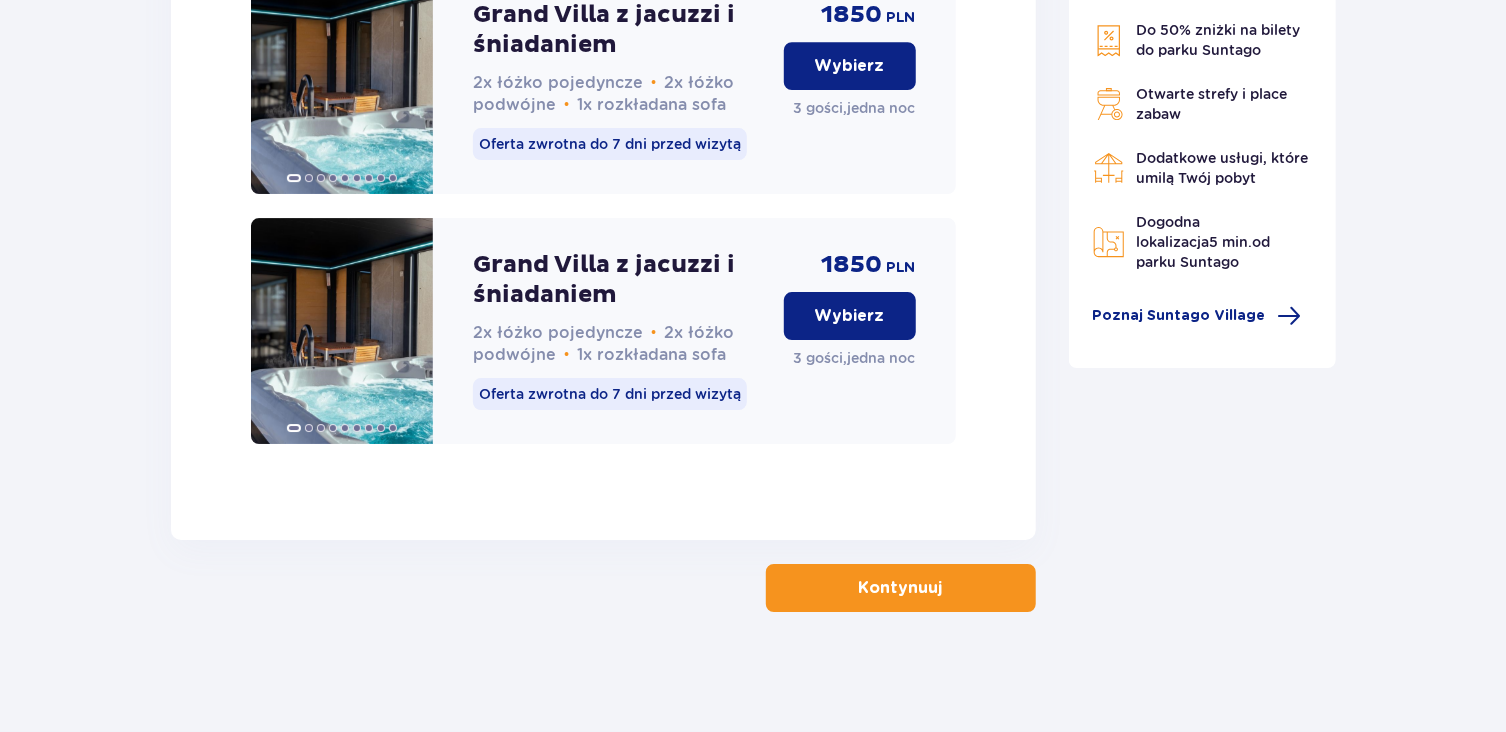 scroll, scrollTop: 3242, scrollLeft: 0, axis: vertical 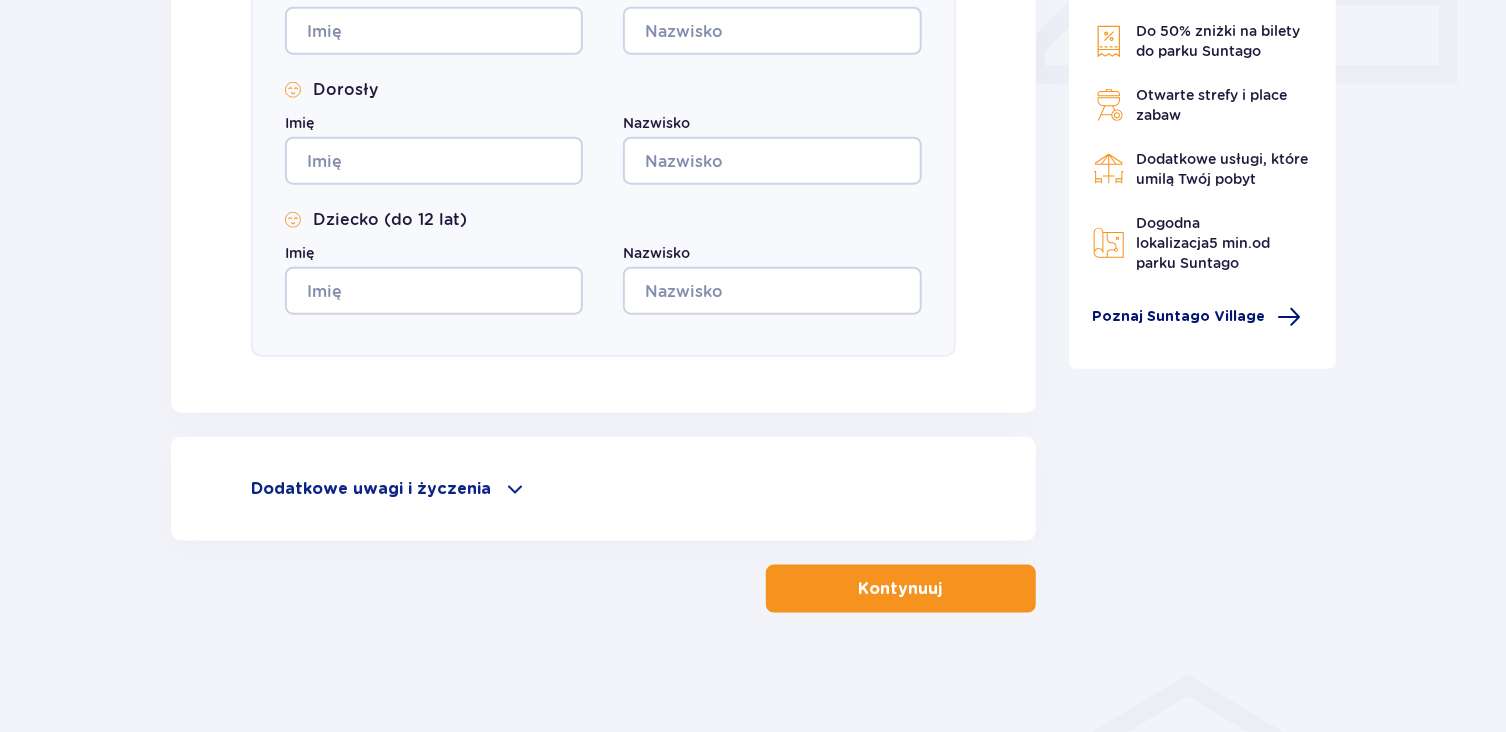 click on "Poznaj Suntago Village" at bounding box center (1179, 317) 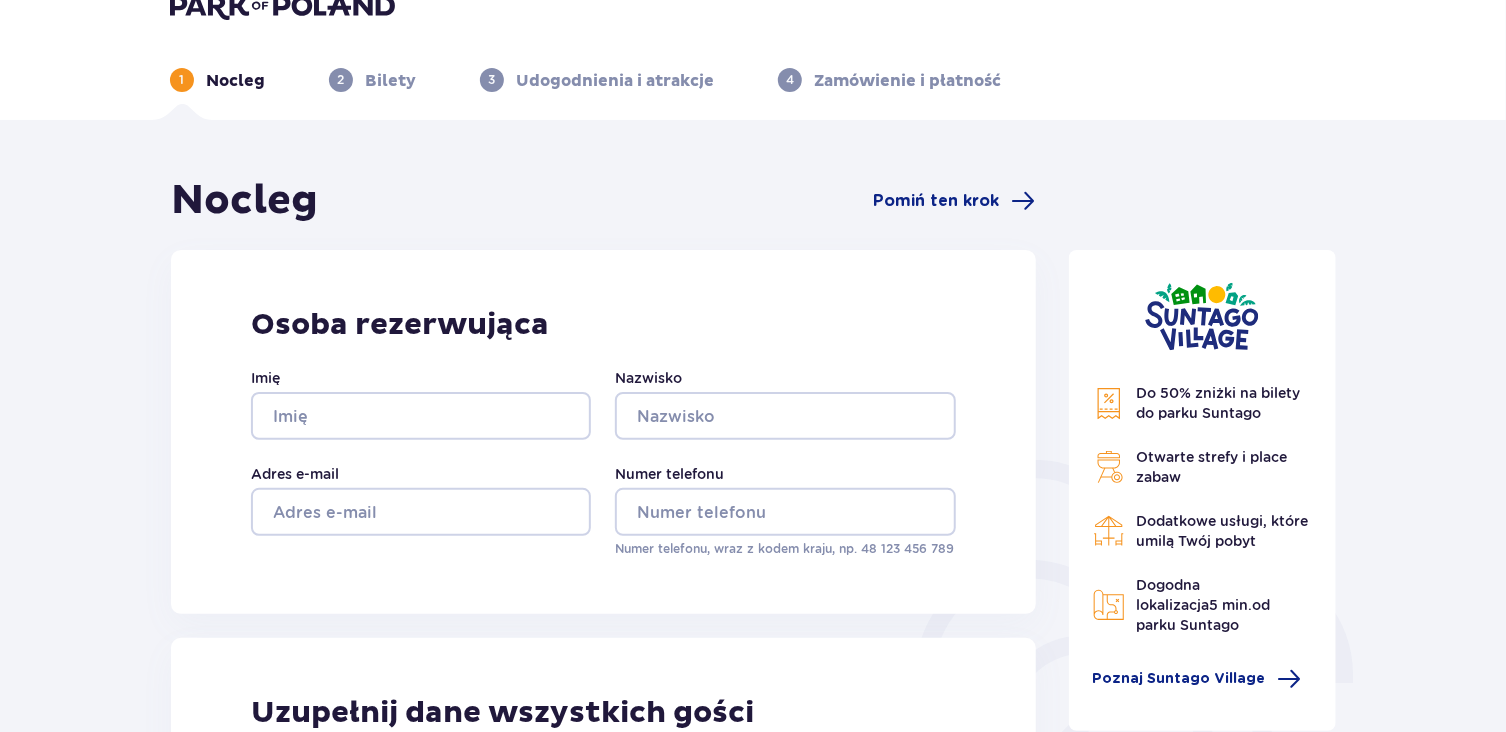 scroll, scrollTop: 0, scrollLeft: 0, axis: both 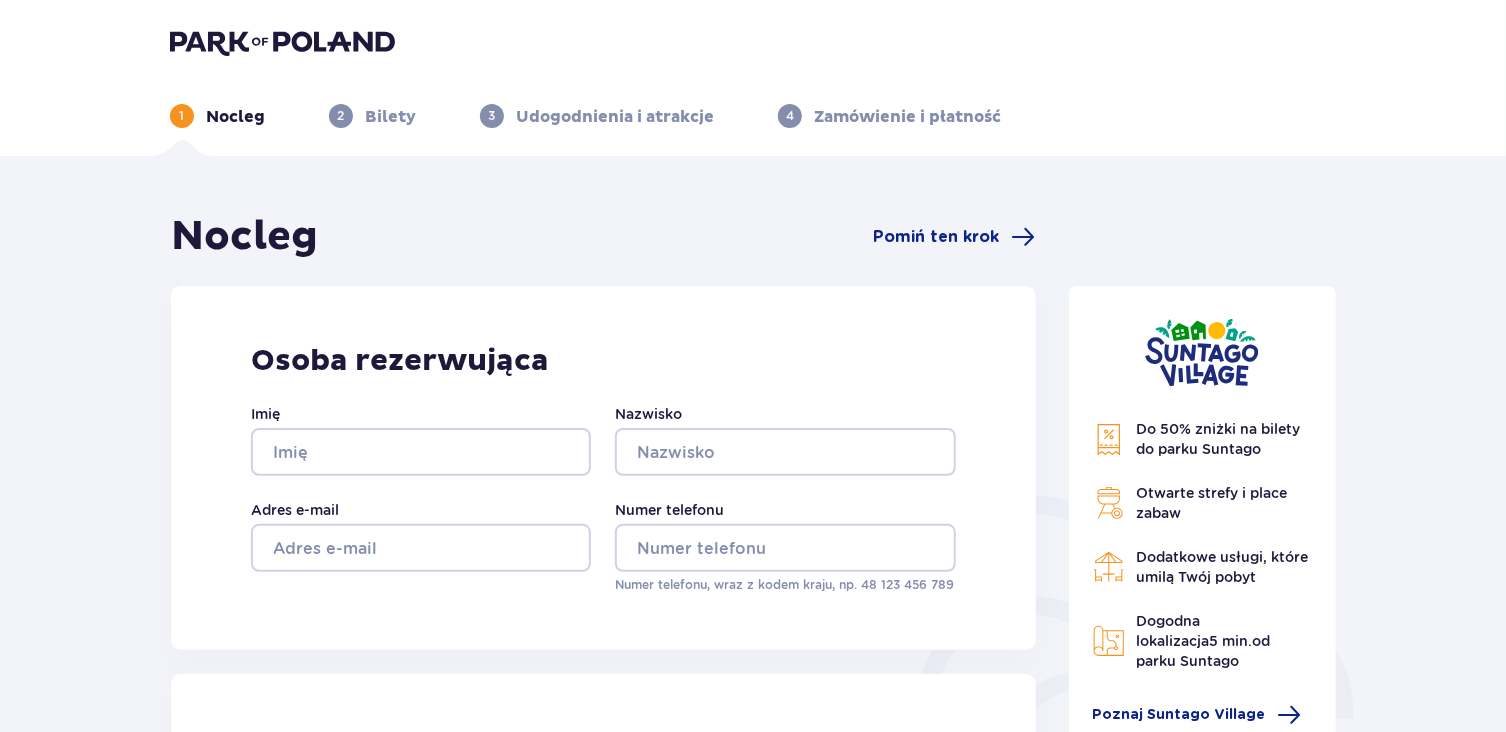 click at bounding box center [282, 42] 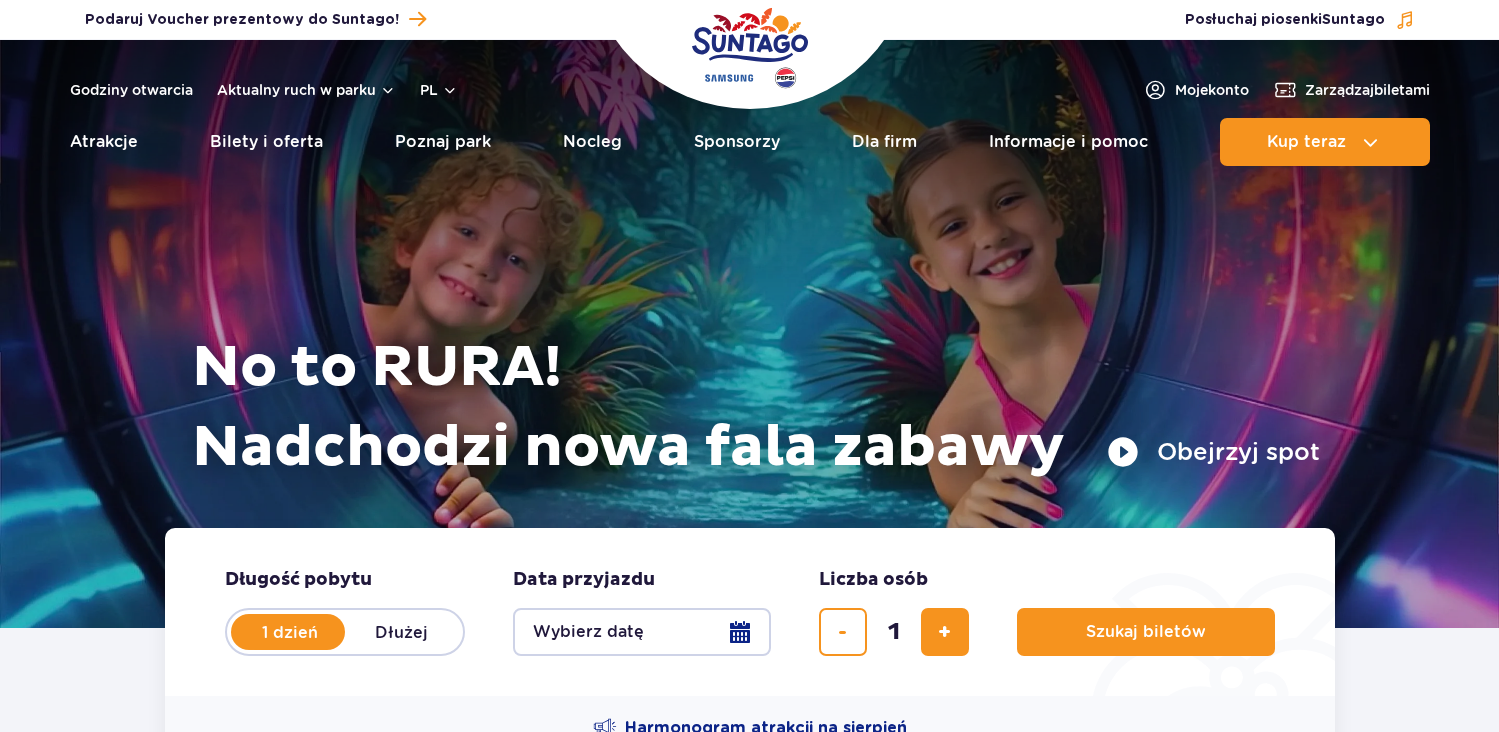 scroll, scrollTop: 0, scrollLeft: 0, axis: both 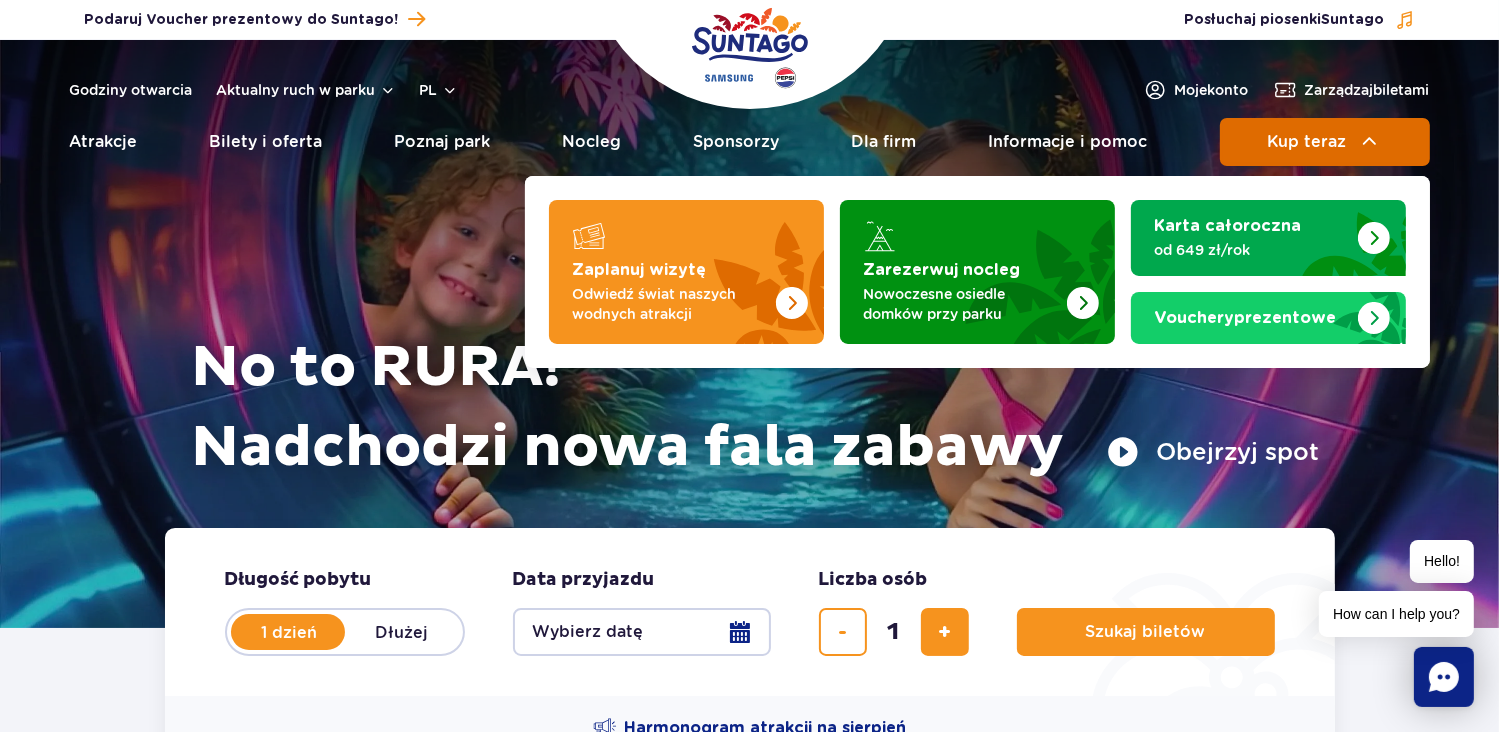 click on "Kup teraz" at bounding box center (1325, 142) 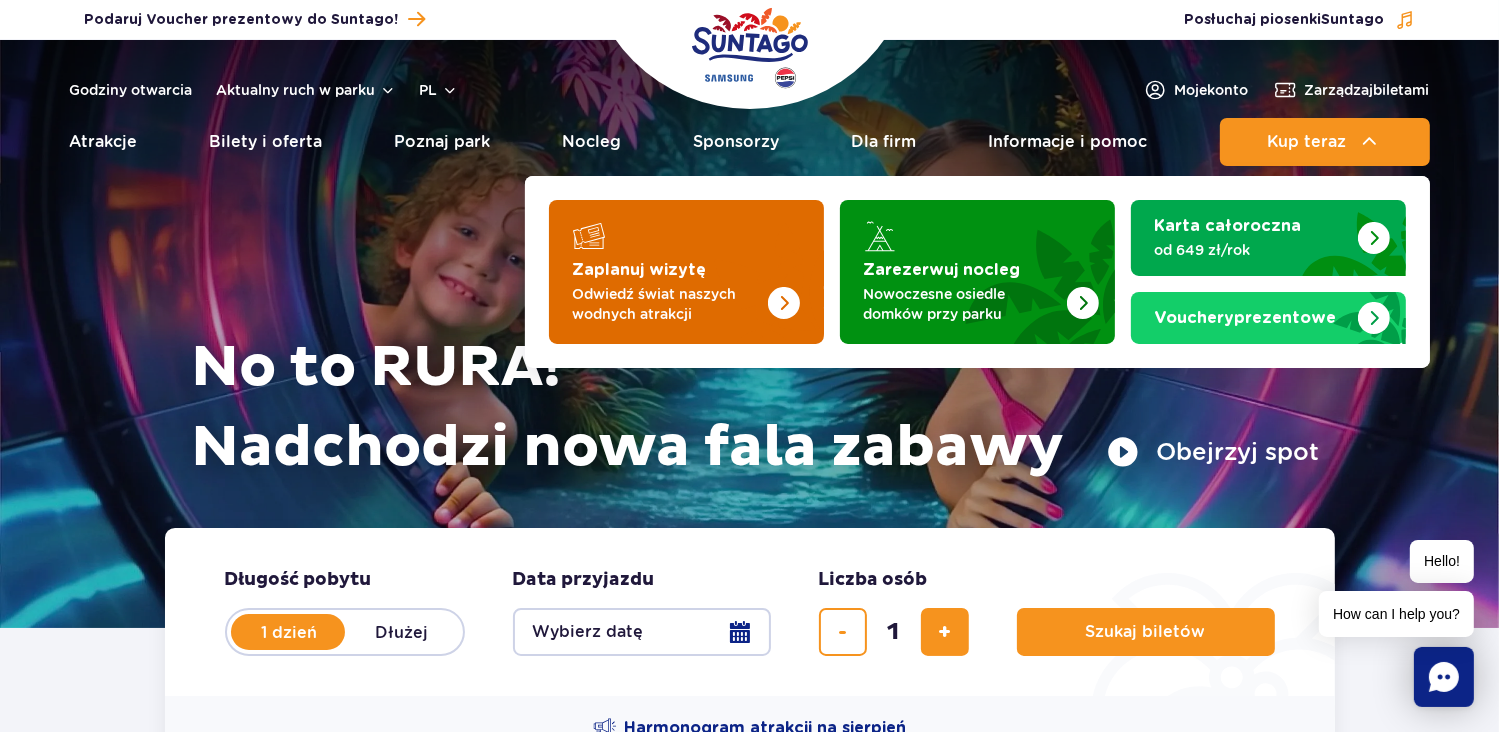 click on "Odwiedź świat naszych wodnych atrakcji" at bounding box center [670, 304] 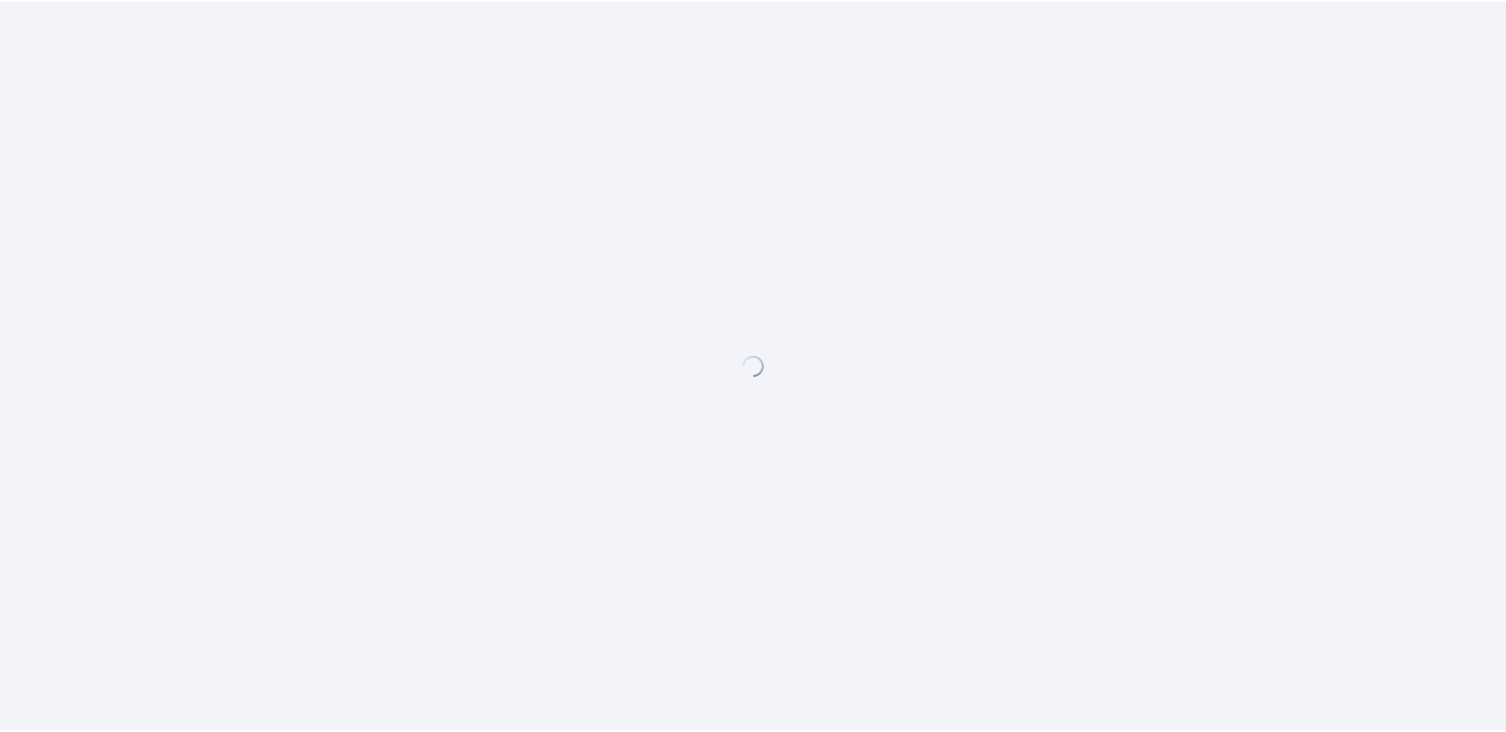scroll, scrollTop: 0, scrollLeft: 0, axis: both 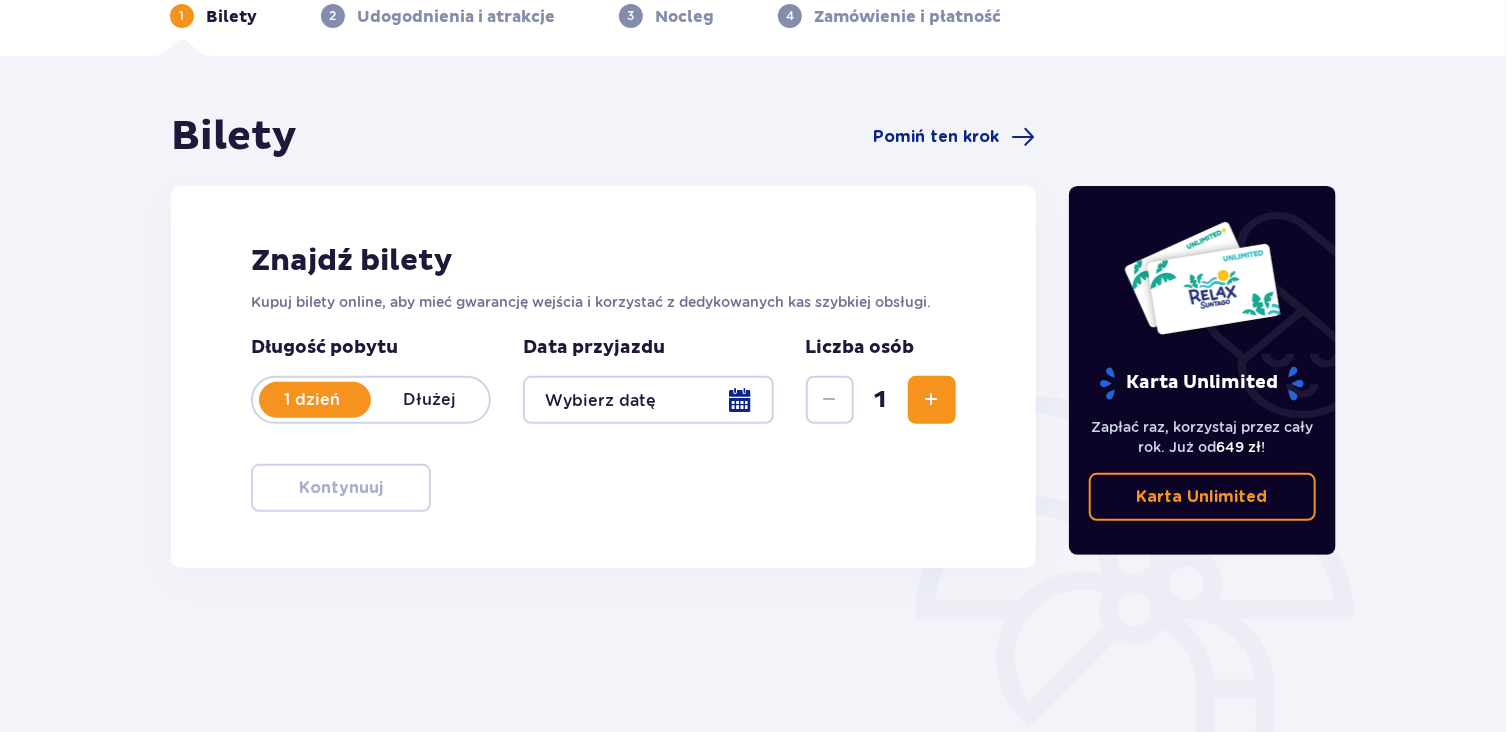 click at bounding box center [648, 400] 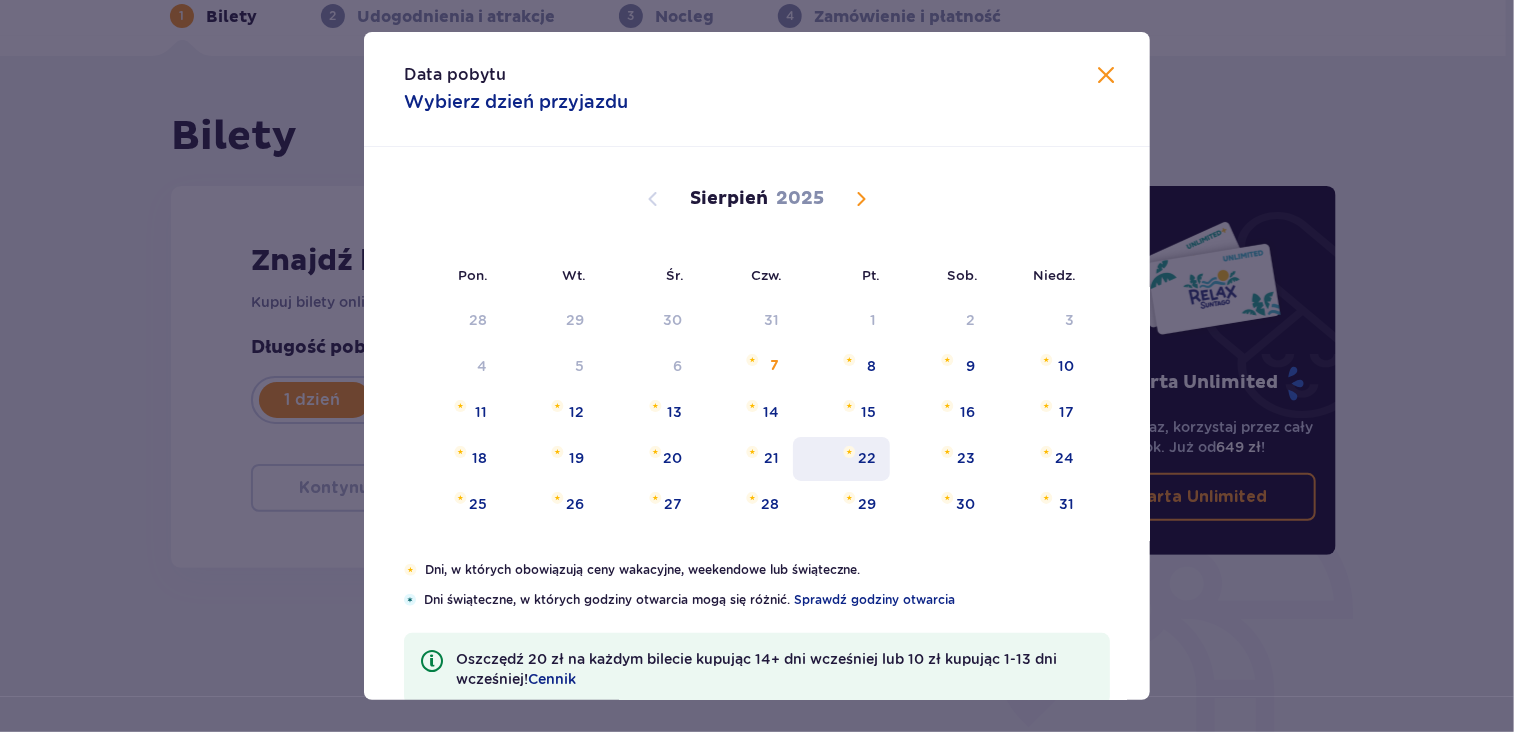 click on "22" at bounding box center [867, 458] 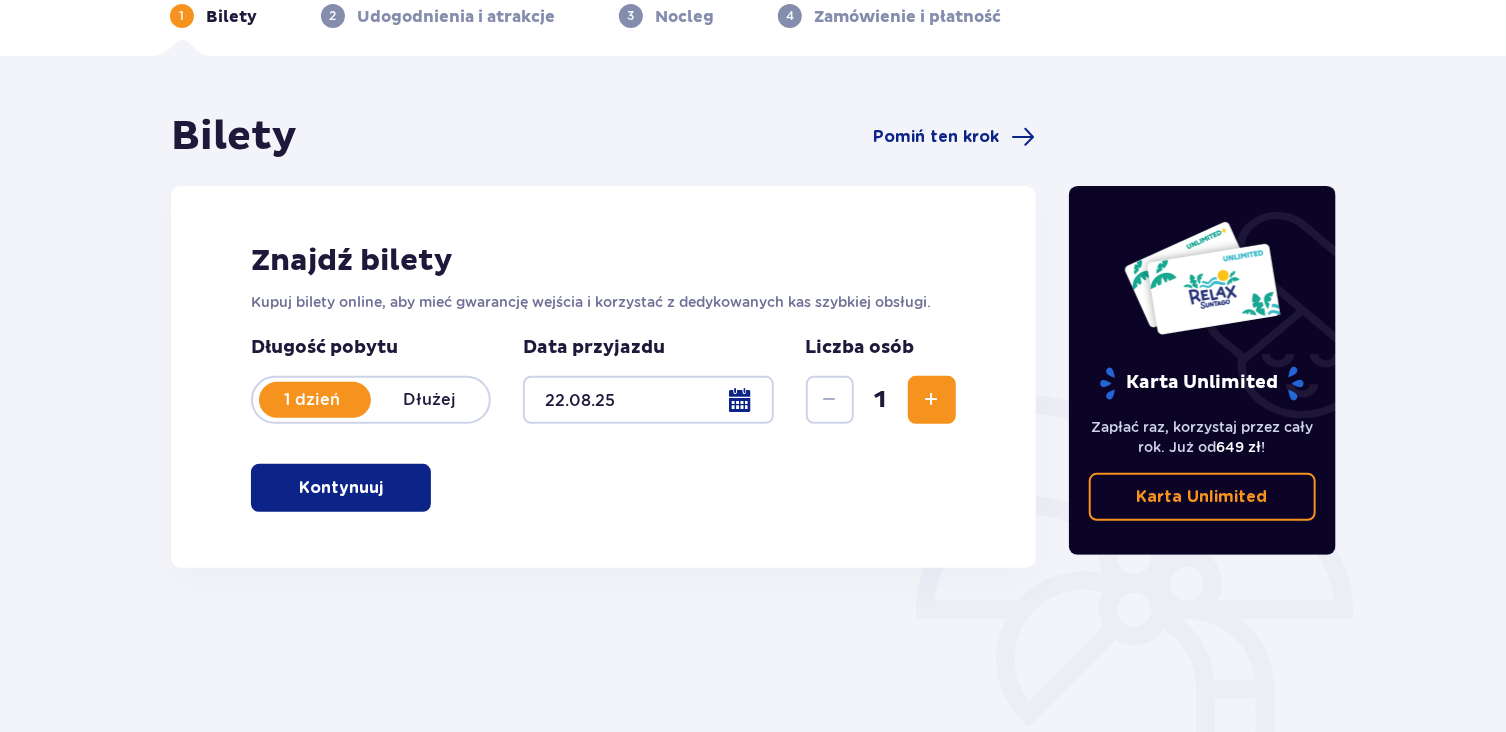 click at bounding box center [932, 400] 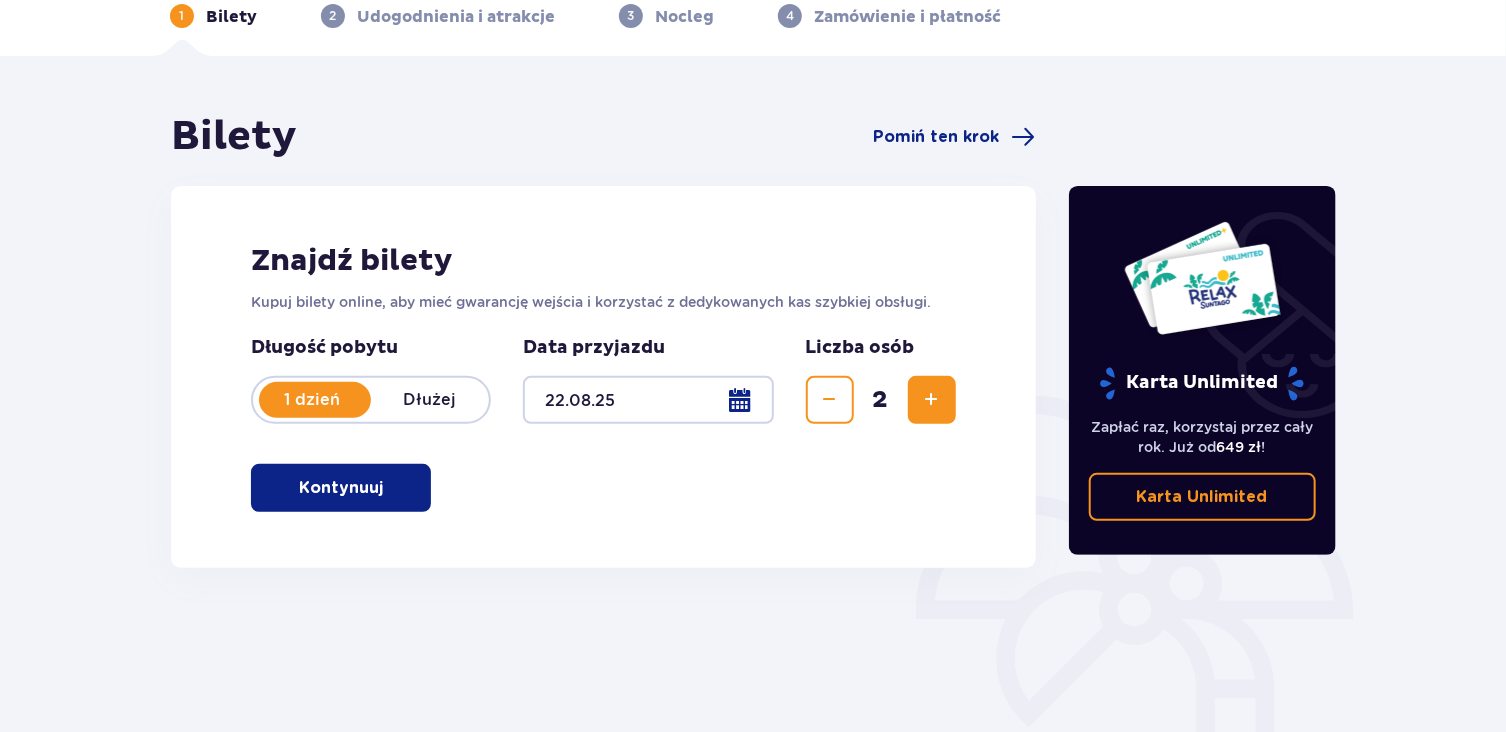 click at bounding box center [932, 400] 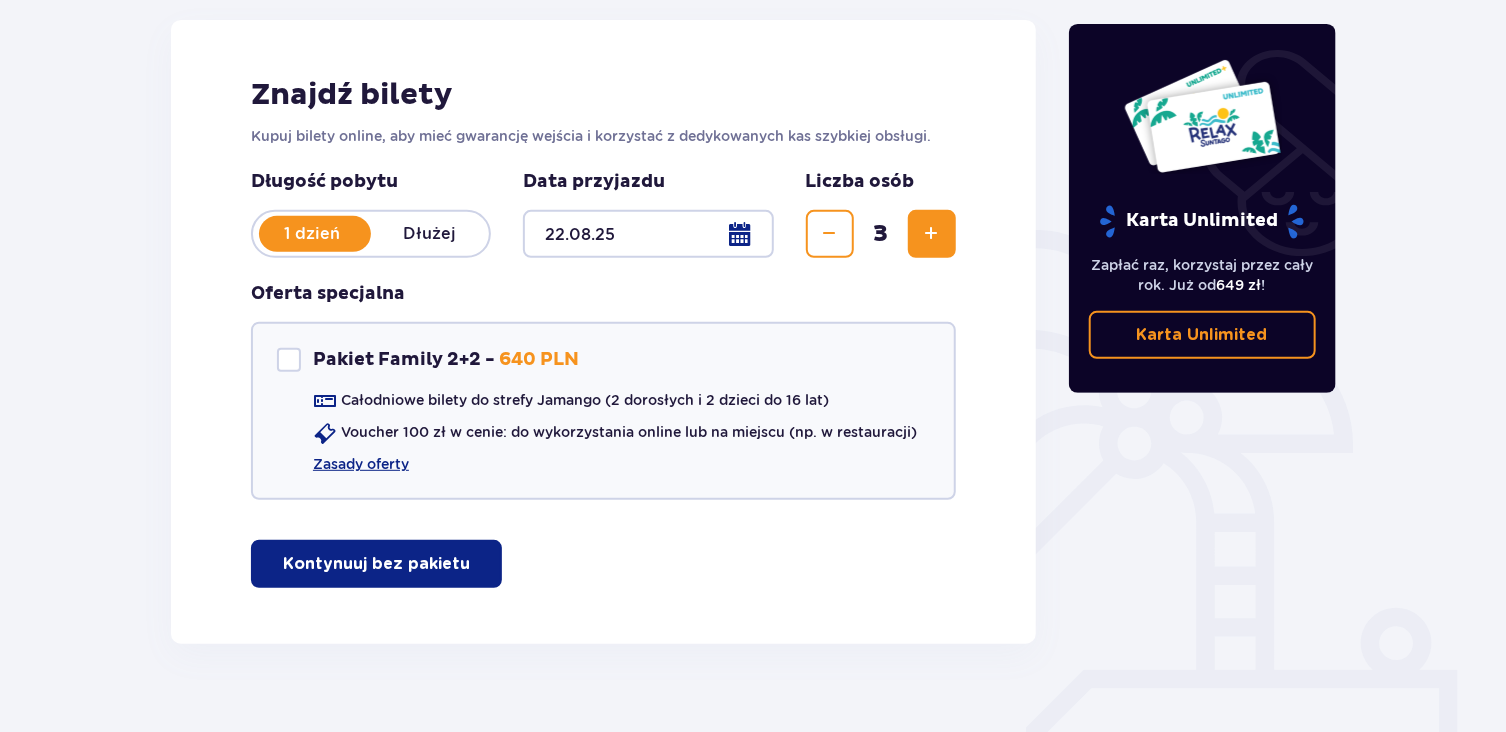 scroll, scrollTop: 297, scrollLeft: 0, axis: vertical 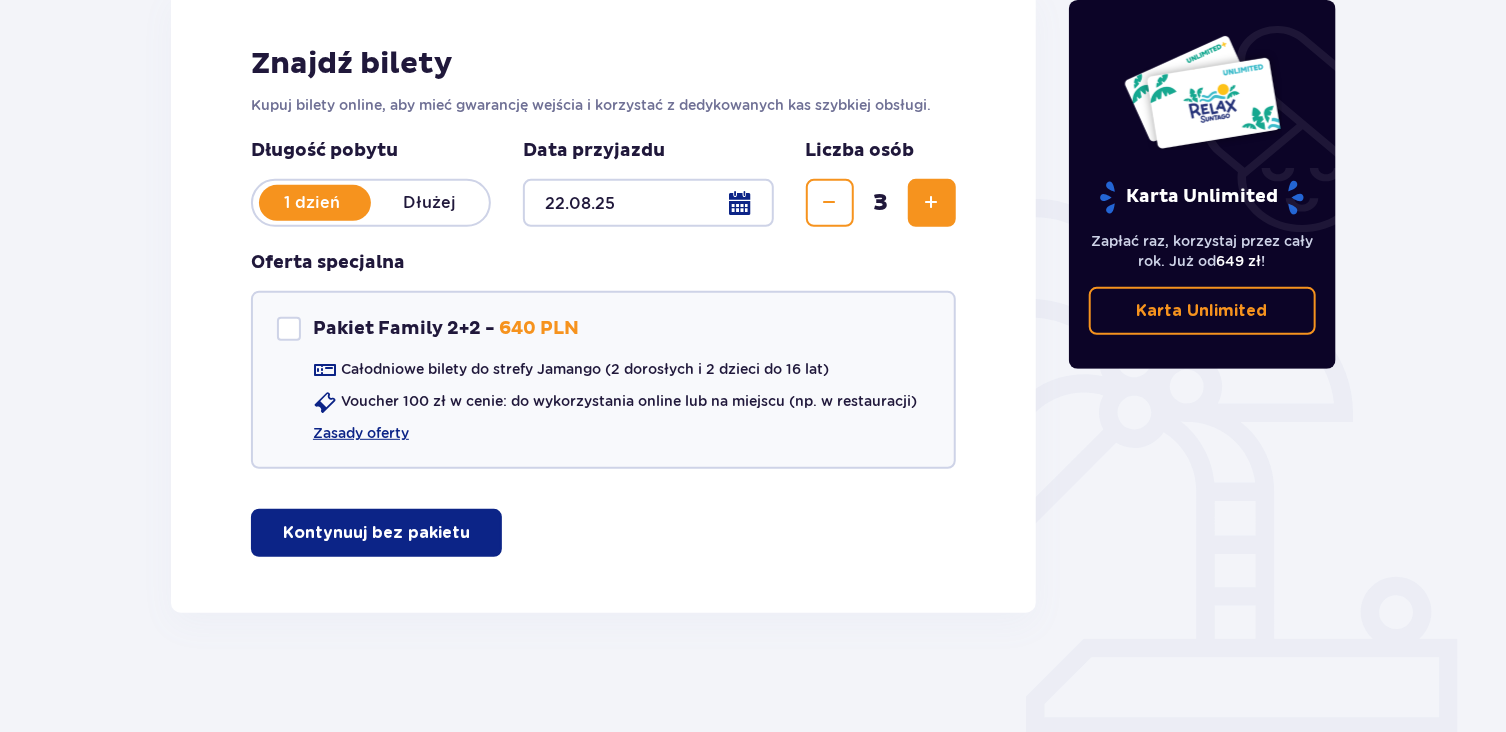 click at bounding box center [830, 203] 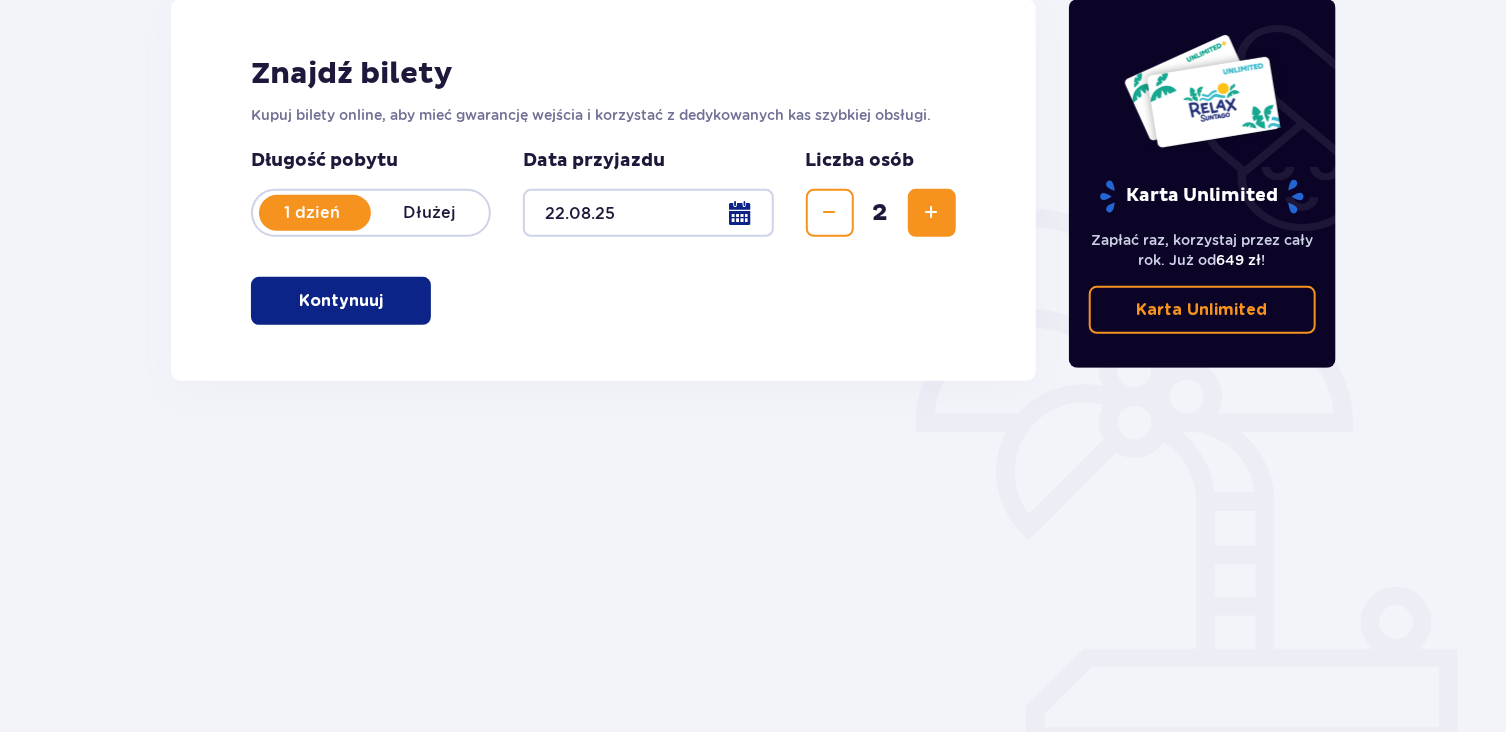 scroll, scrollTop: 287, scrollLeft: 0, axis: vertical 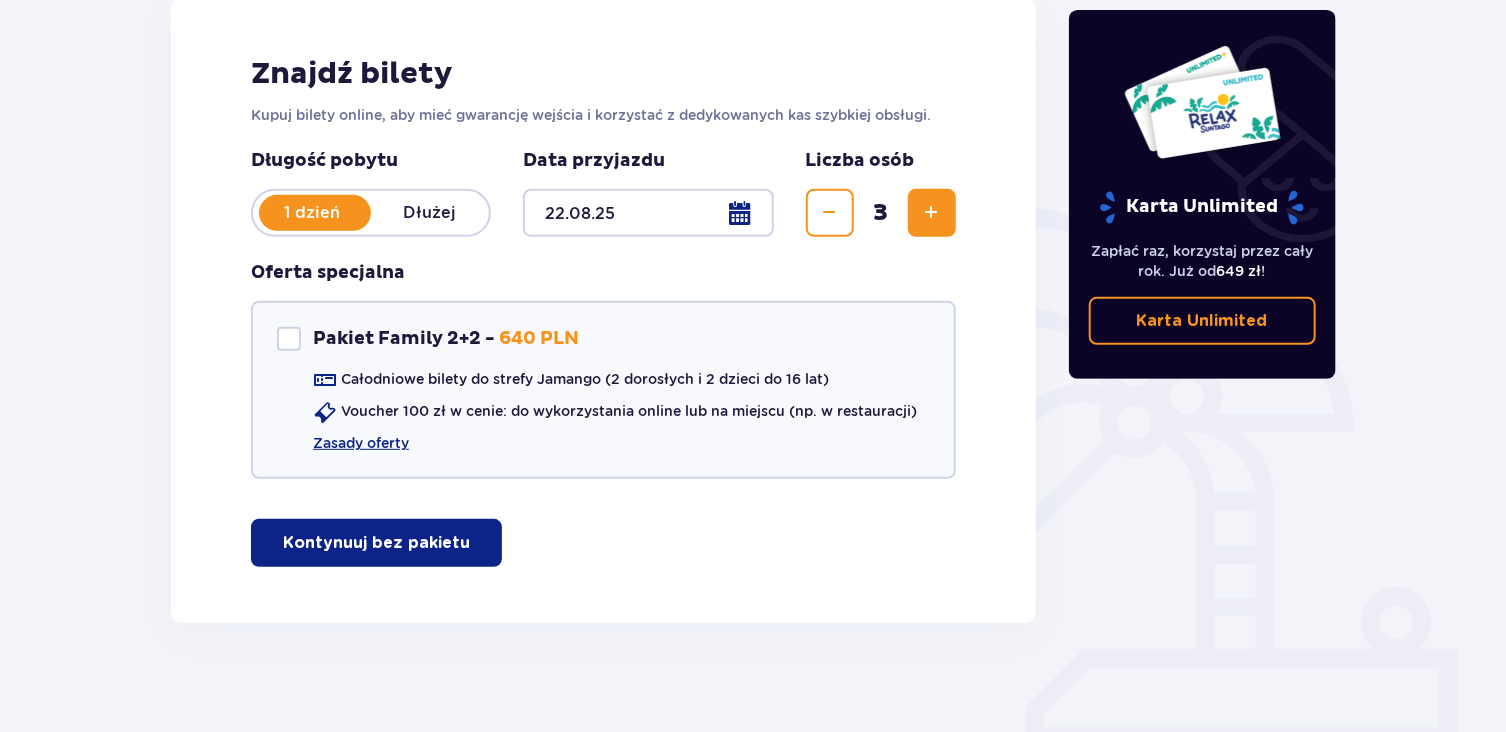 click on "Kontynuuj bez pakietu" at bounding box center [376, 543] 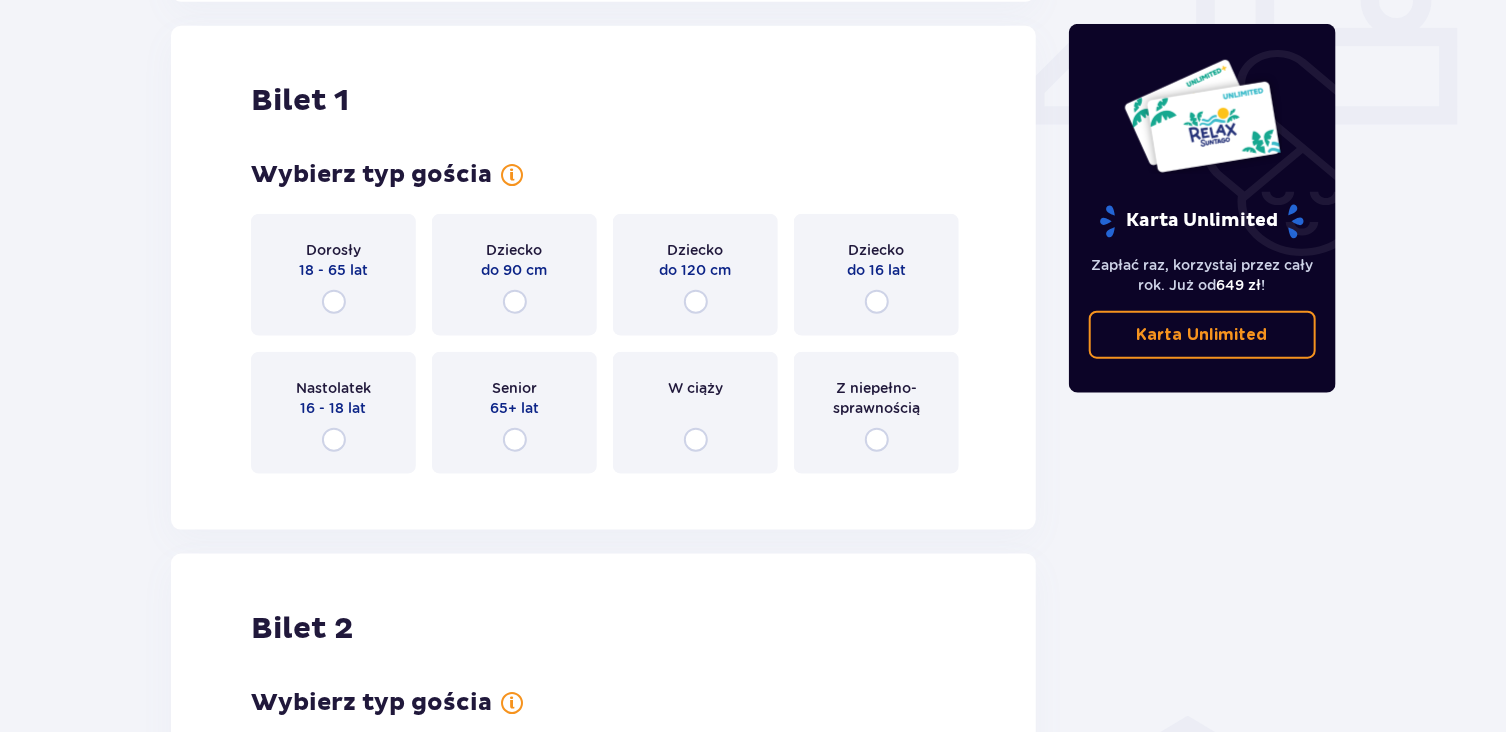 scroll, scrollTop: 909, scrollLeft: 0, axis: vertical 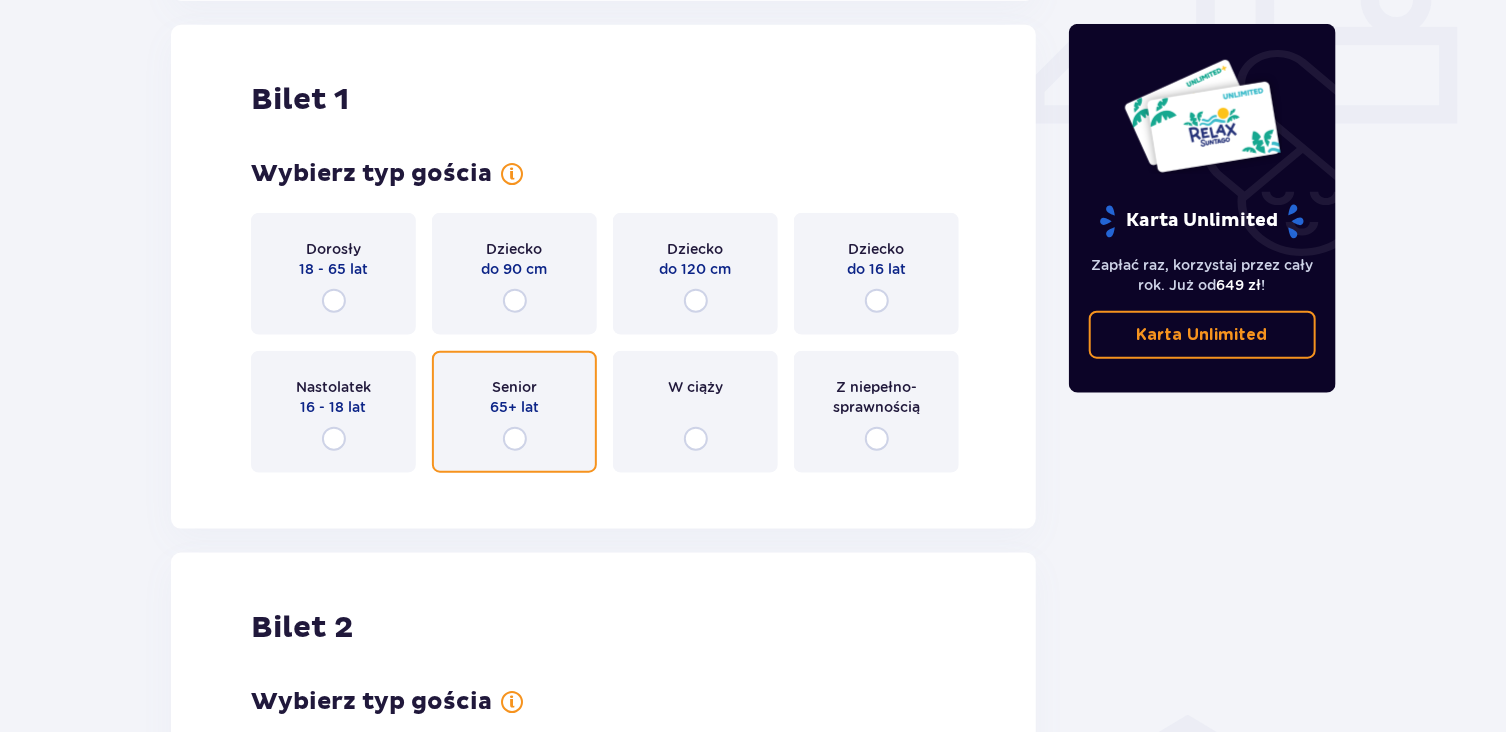 click at bounding box center [515, 439] 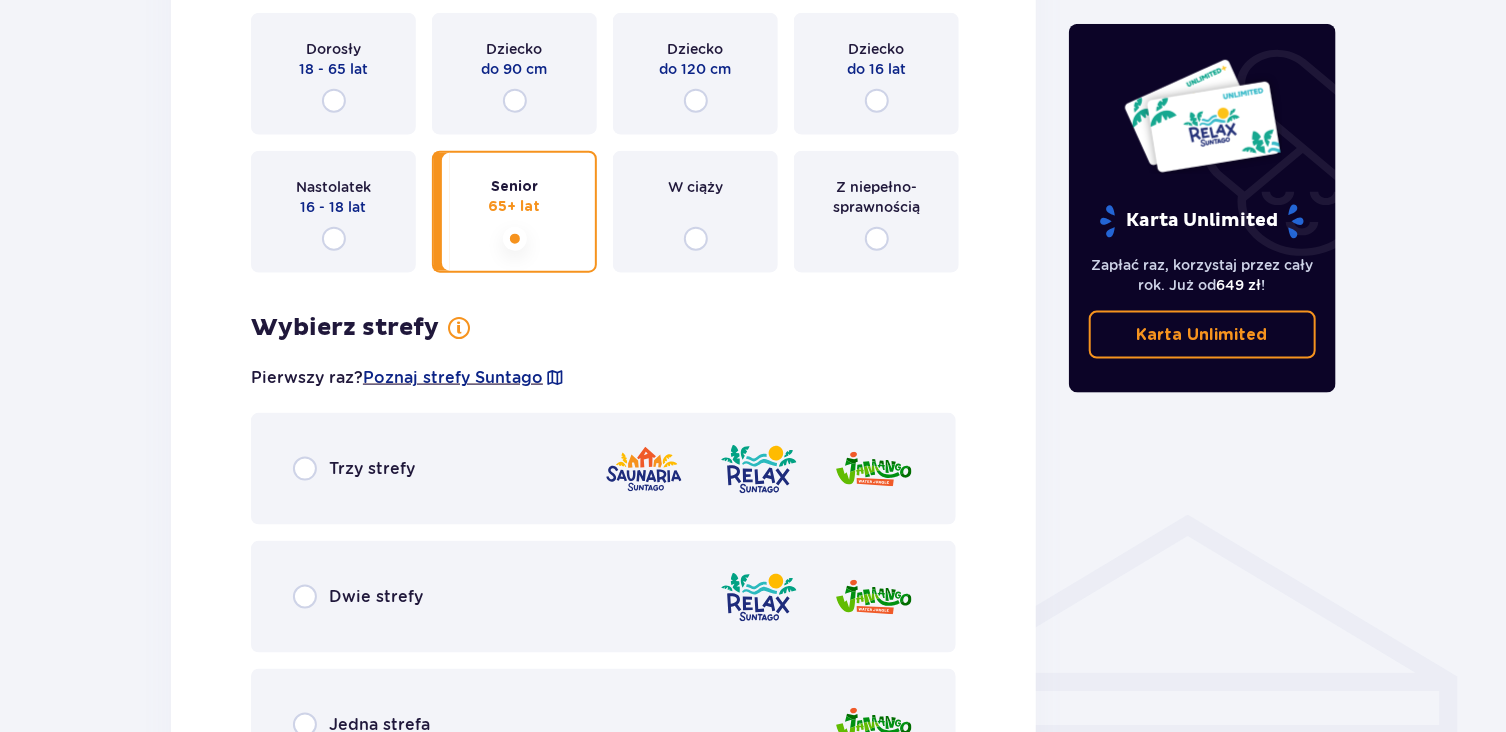 scroll, scrollTop: 1097, scrollLeft: 0, axis: vertical 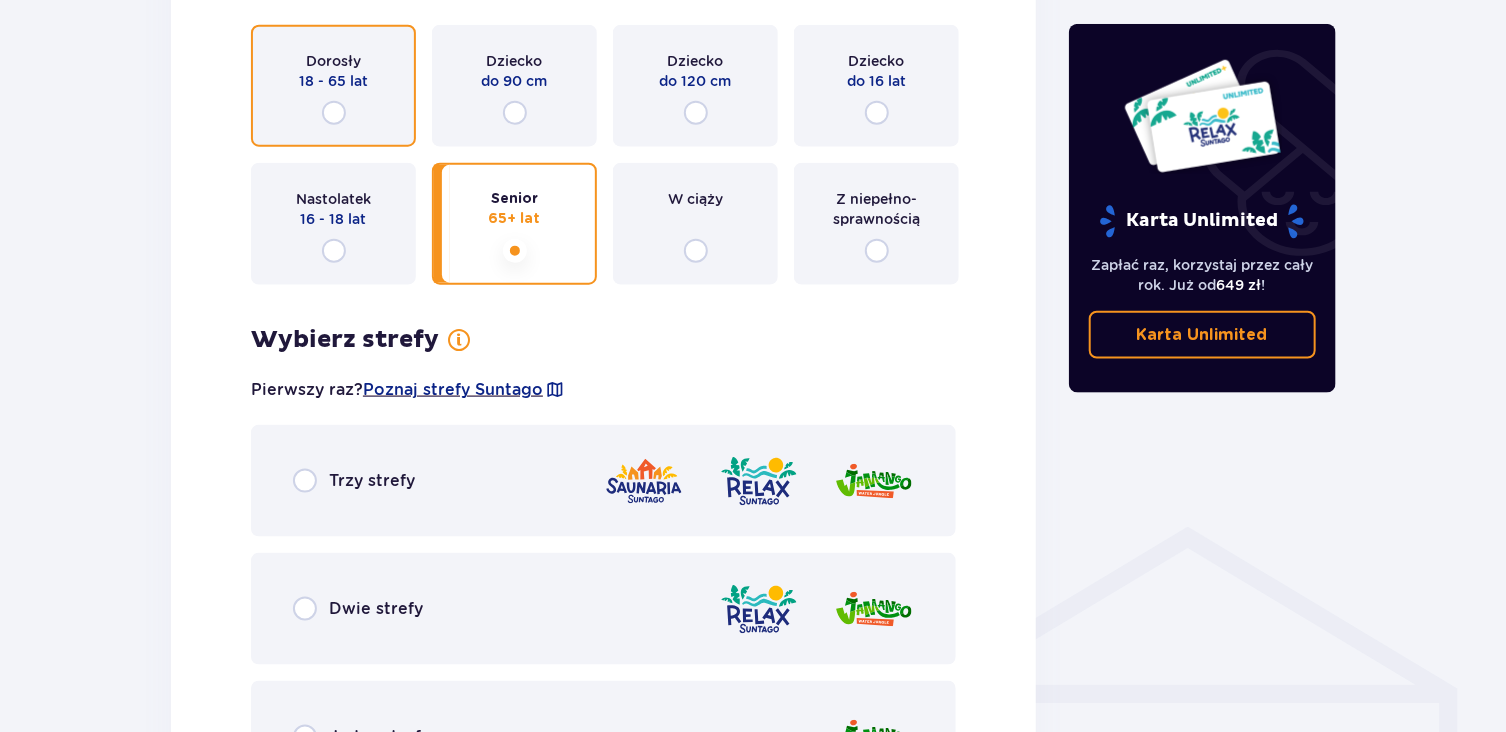 click at bounding box center (334, 113) 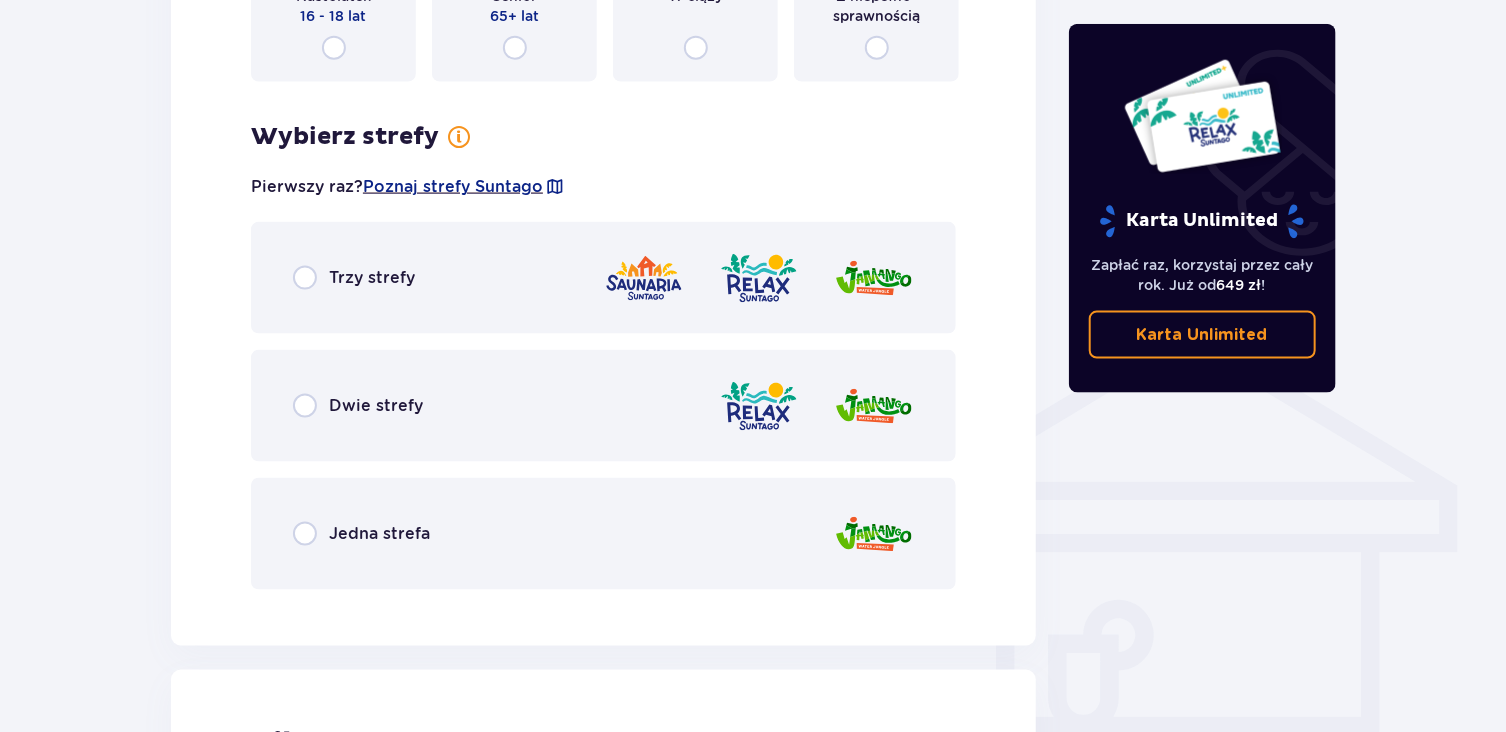 scroll, scrollTop: 1197, scrollLeft: 0, axis: vertical 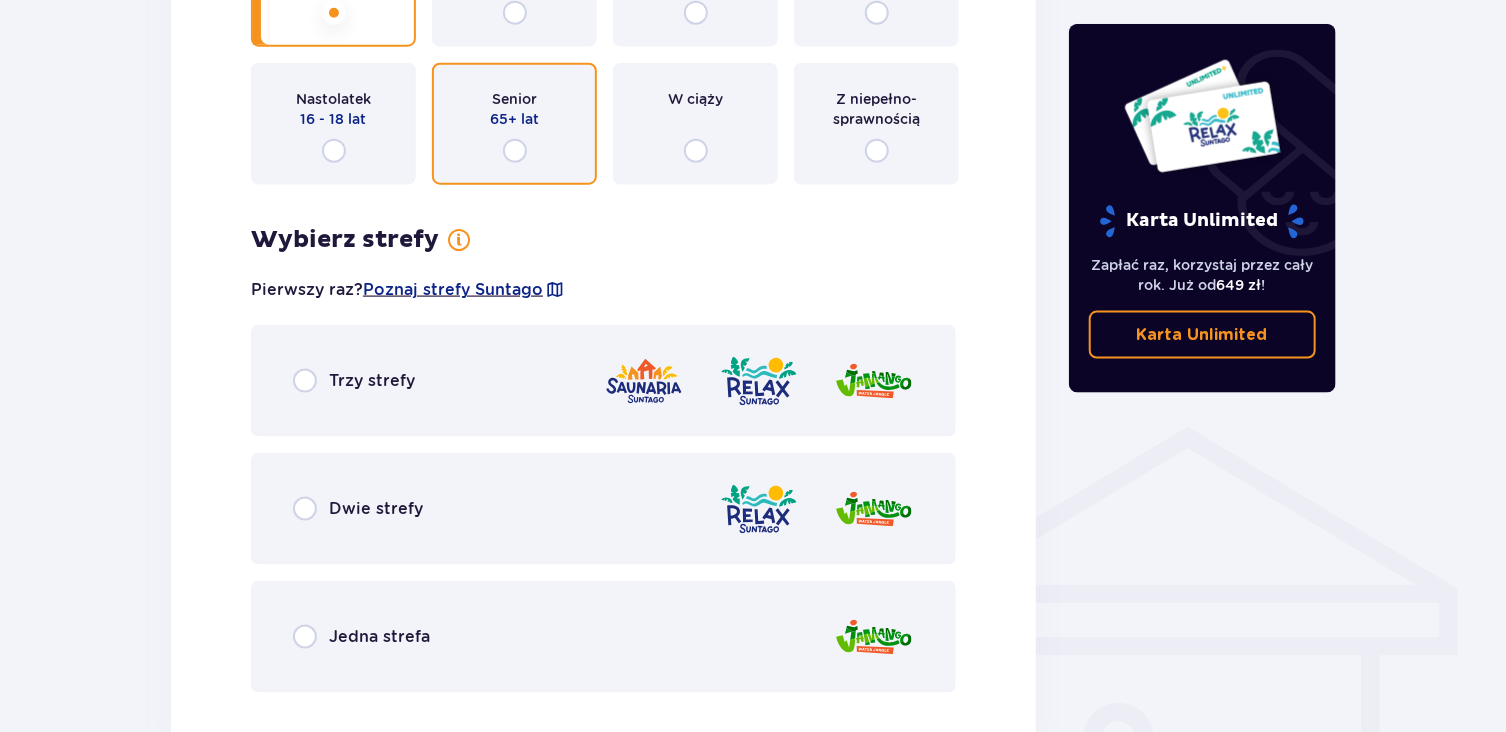 click at bounding box center [515, 151] 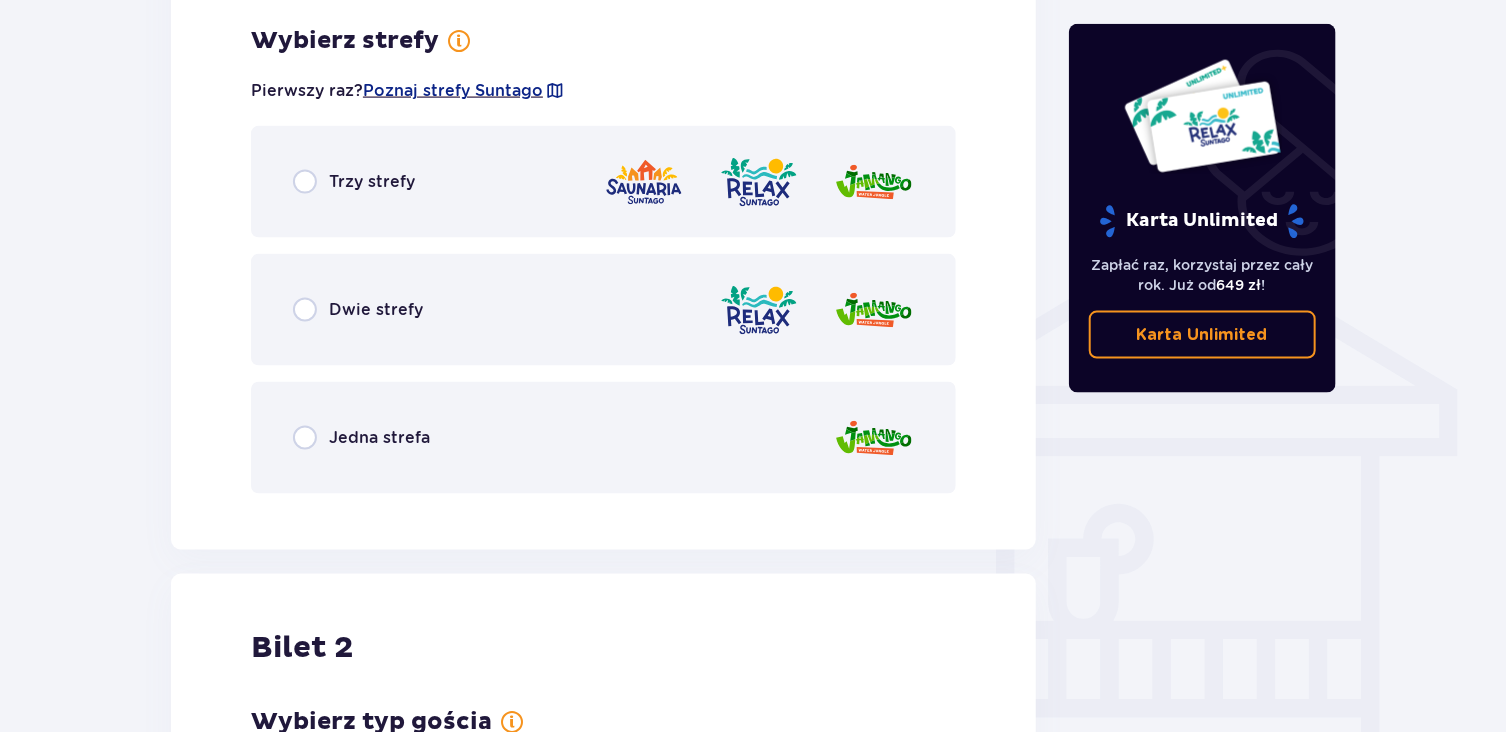 scroll, scrollTop: 1397, scrollLeft: 0, axis: vertical 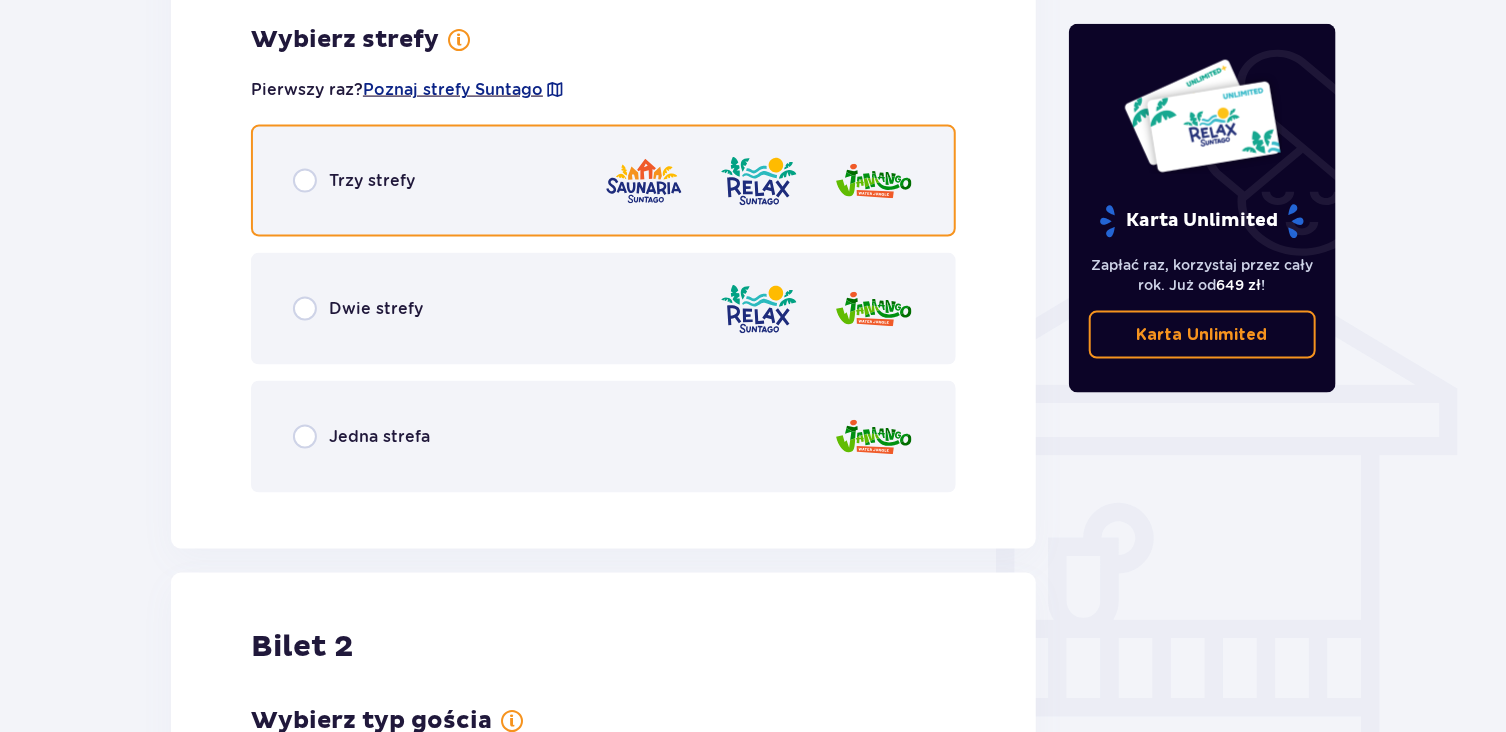click at bounding box center (305, 181) 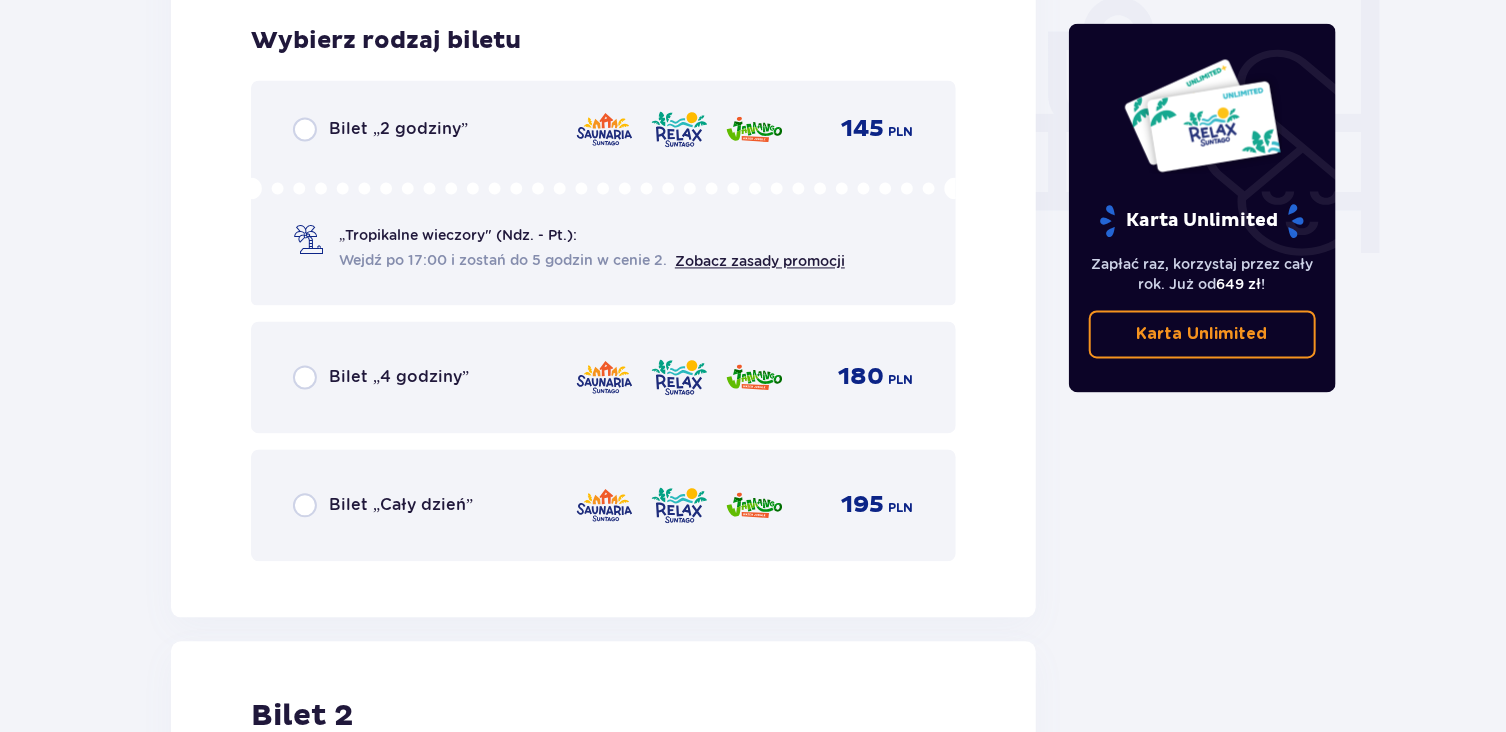 scroll, scrollTop: 1905, scrollLeft: 0, axis: vertical 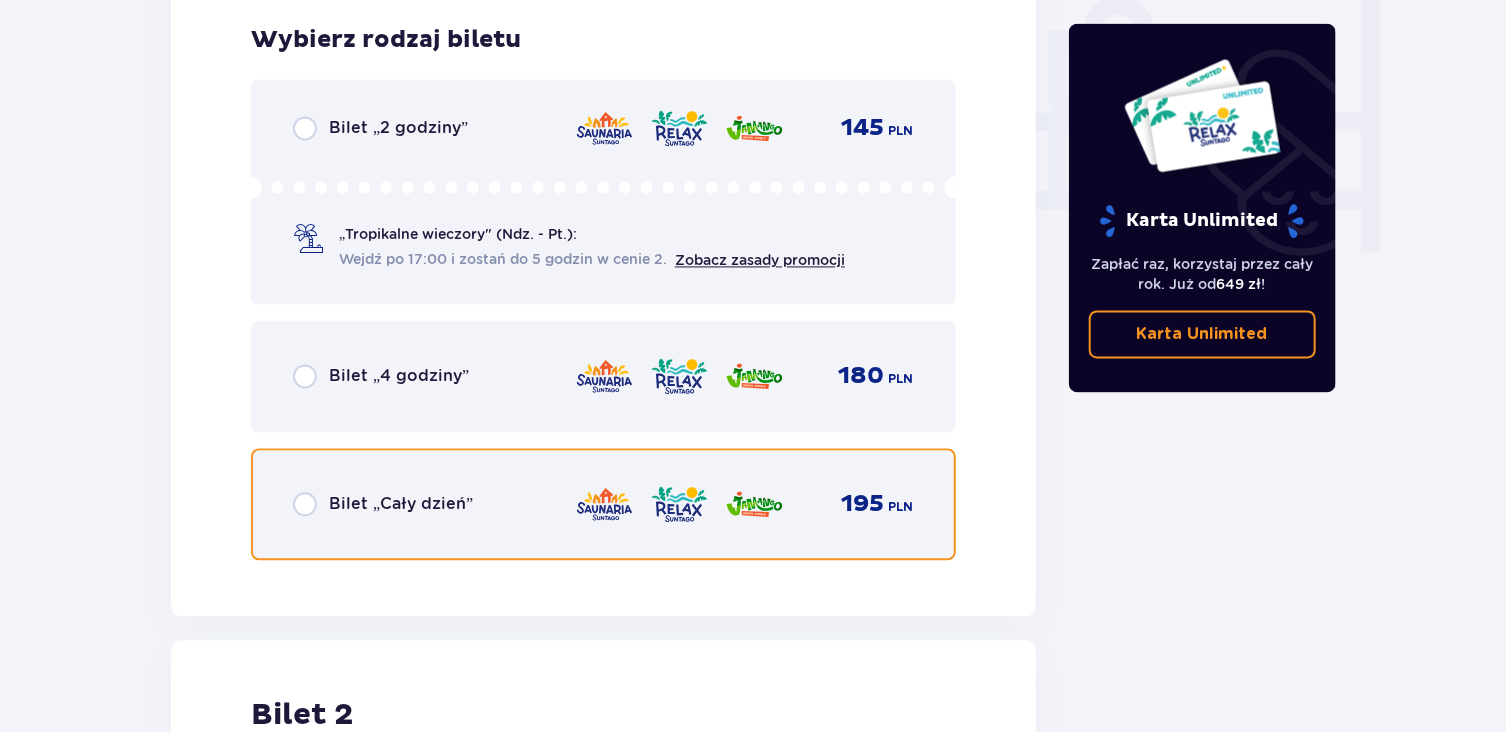 click at bounding box center (305, 504) 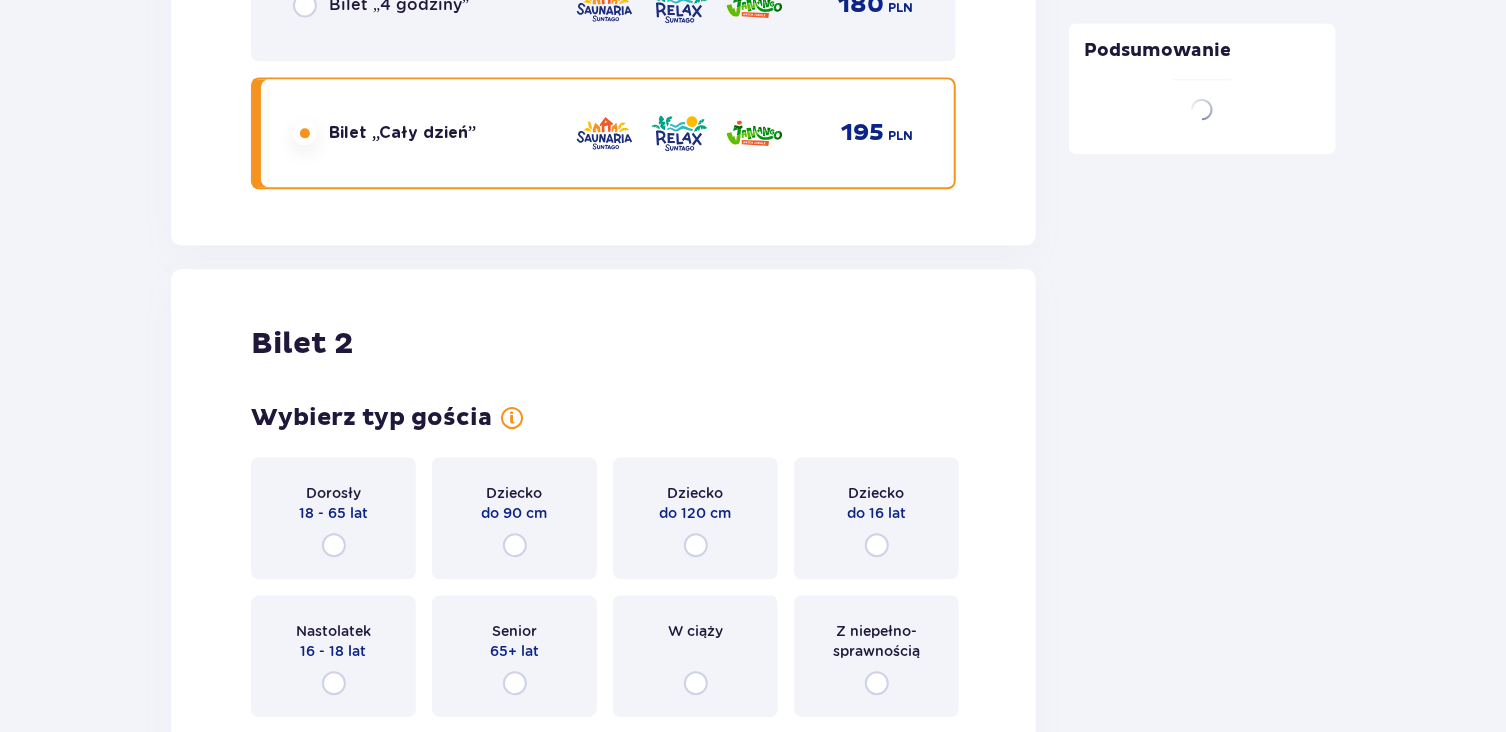 scroll, scrollTop: 2519, scrollLeft: 0, axis: vertical 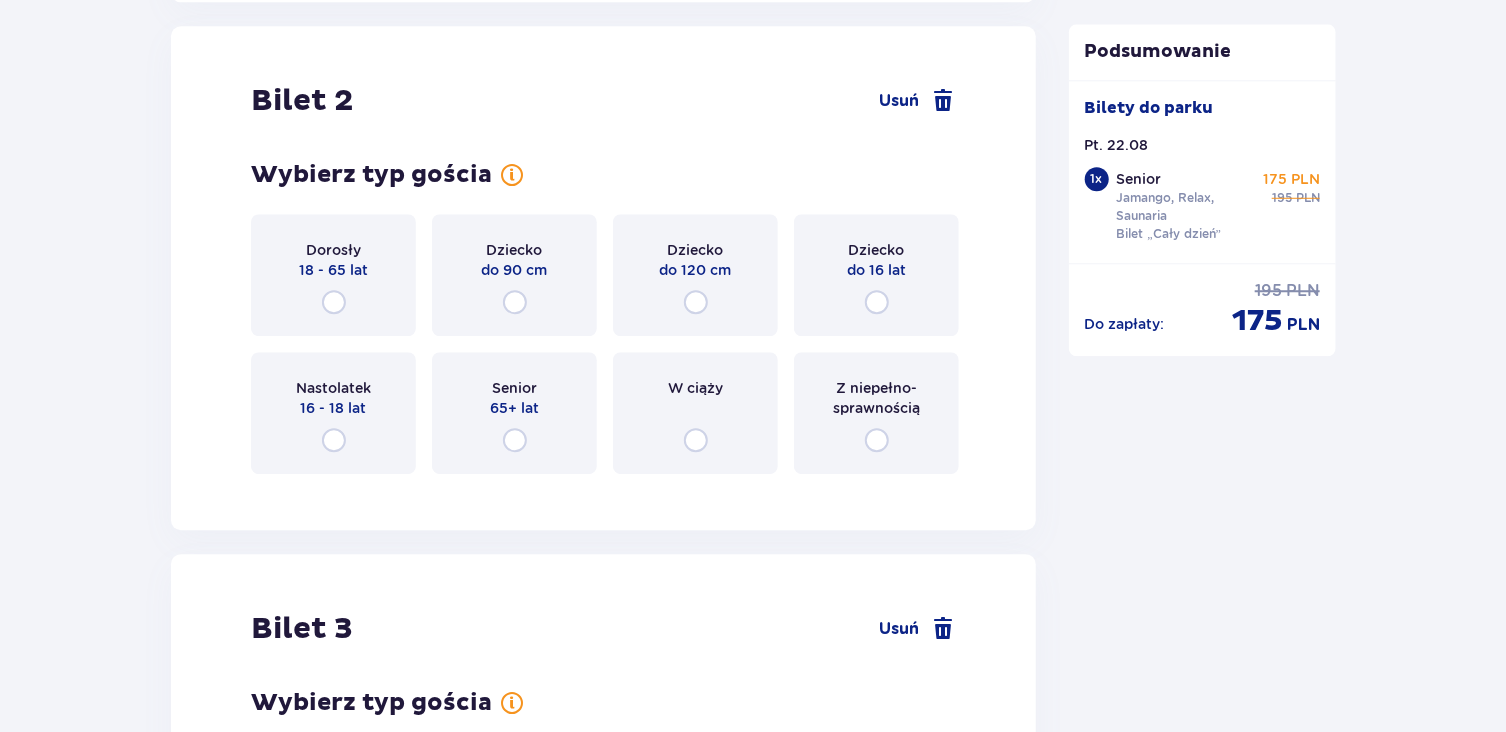 click on "Bilet   2 Usuń Wybierz typ gościa Dorosły 18 - 65 lat Dziecko do 90 cm Dziecko do 120 cm Dziecko do 16 lat Nastolatek 16 - 18 lat Senior 65+ lat W ciąży Z niepełno­sprawnością" at bounding box center [603, 278] 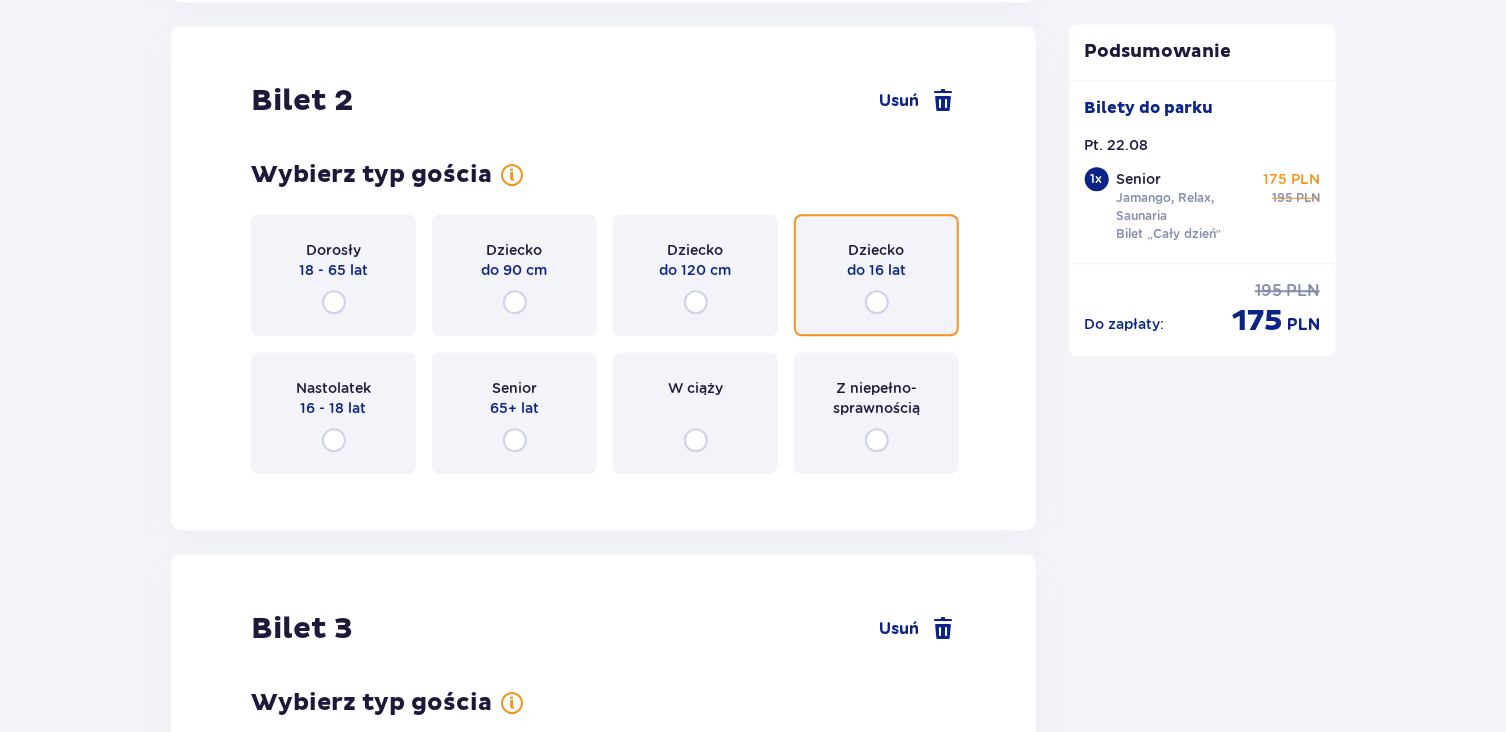 click at bounding box center (877, 302) 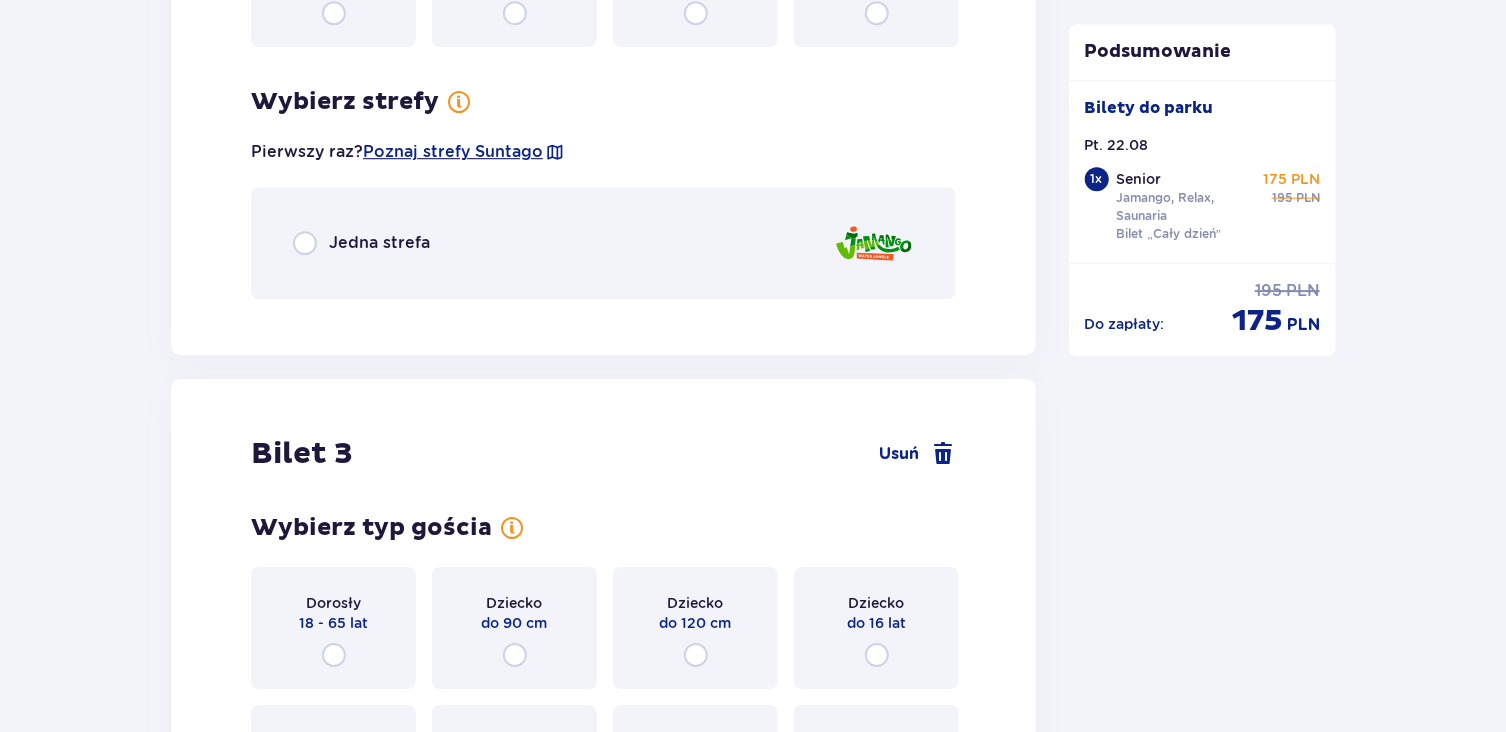 scroll, scrollTop: 3007, scrollLeft: 0, axis: vertical 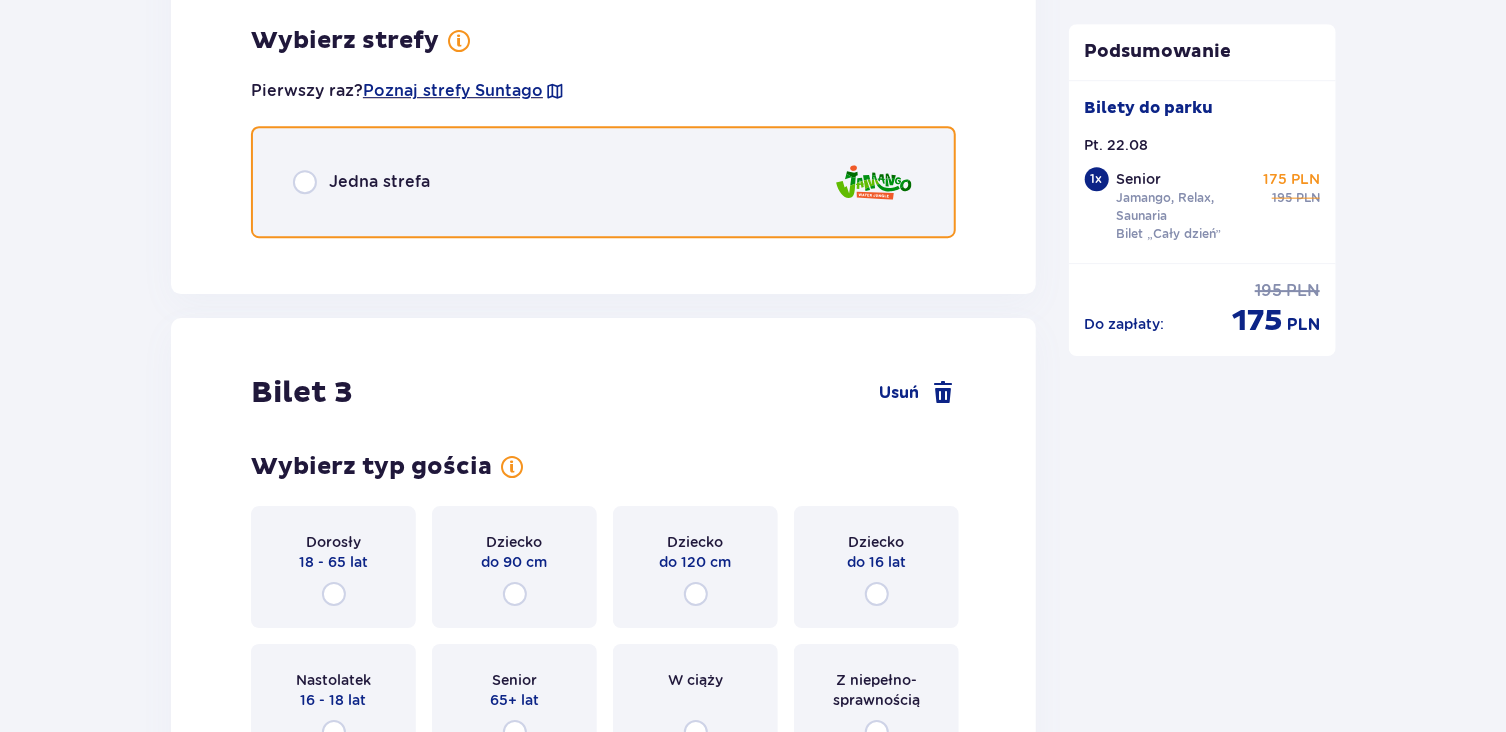 click at bounding box center [305, 182] 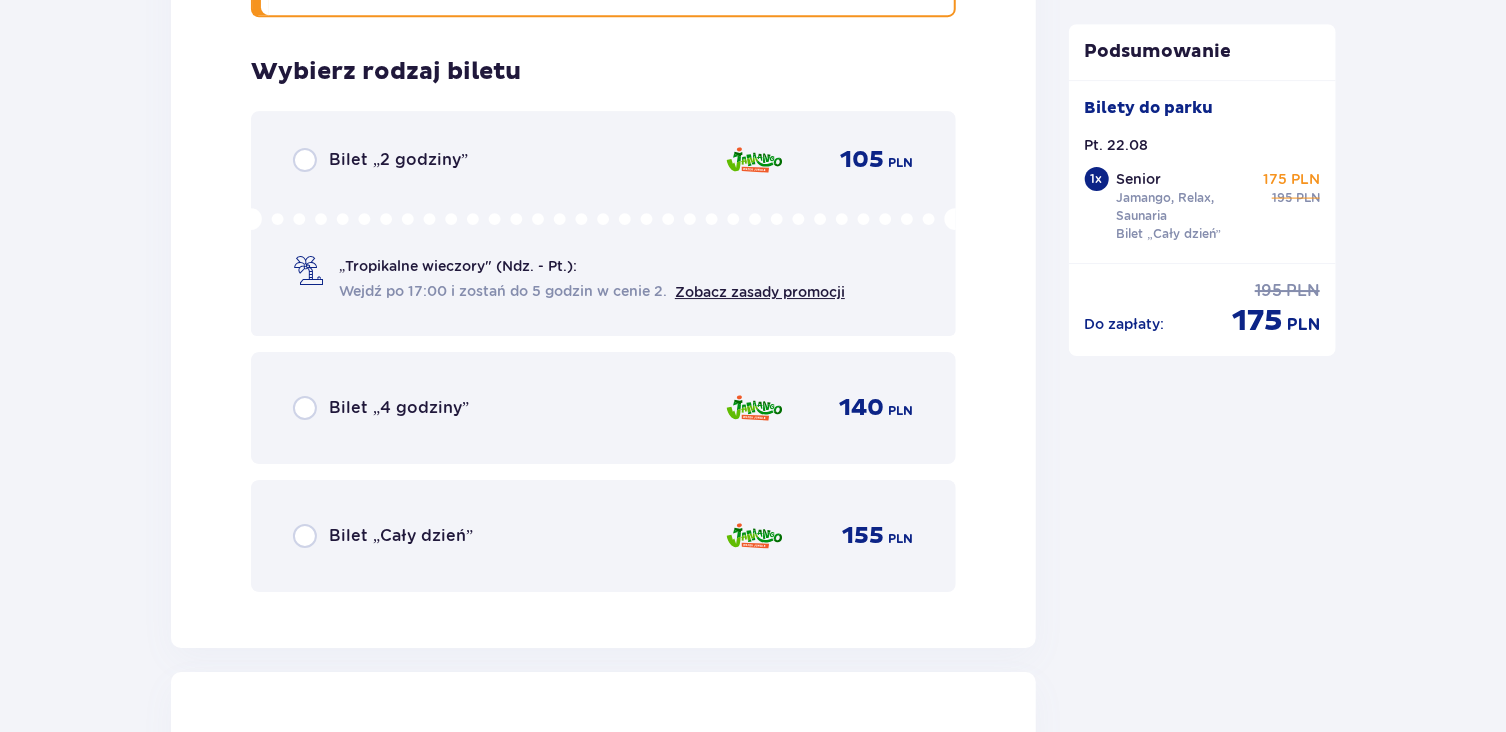 scroll, scrollTop: 3259, scrollLeft: 0, axis: vertical 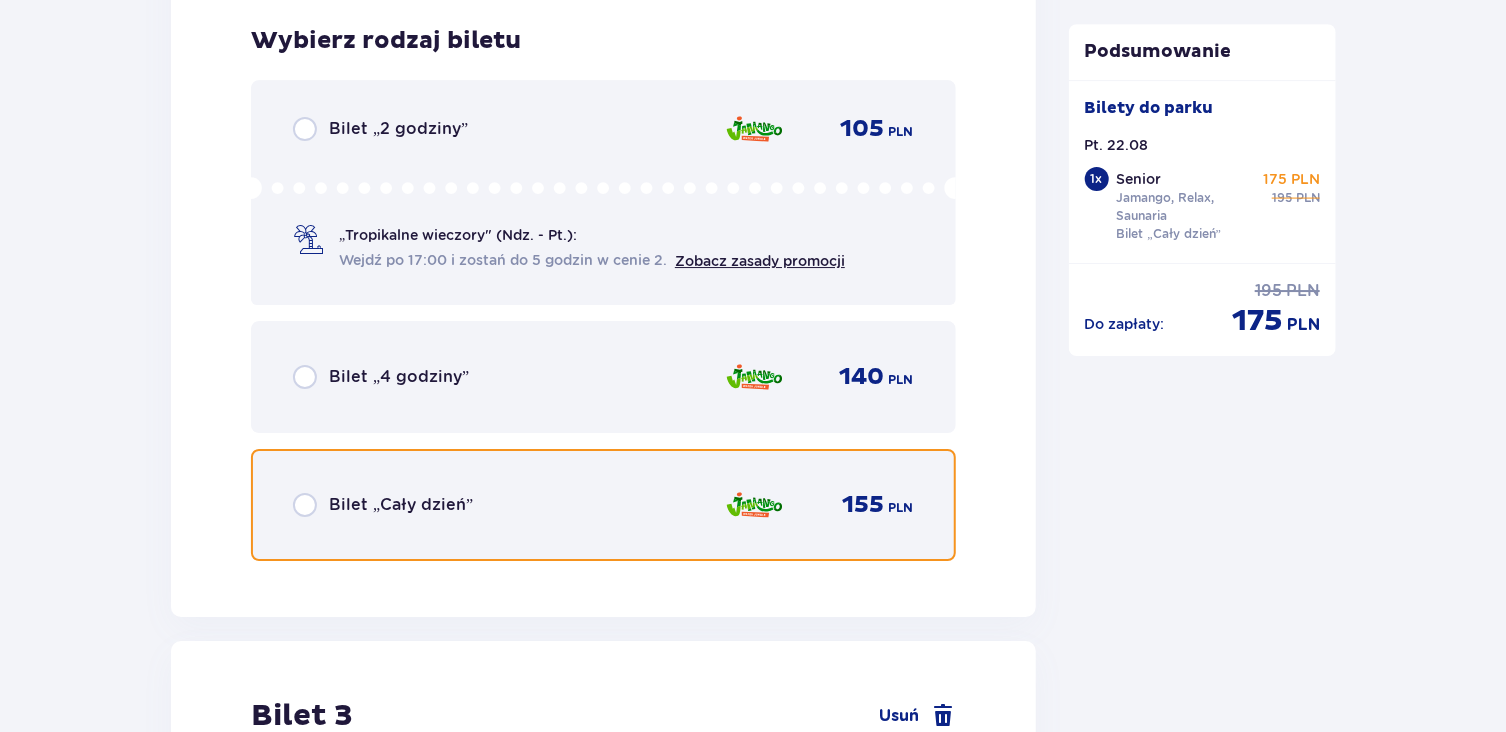 click at bounding box center [305, 505] 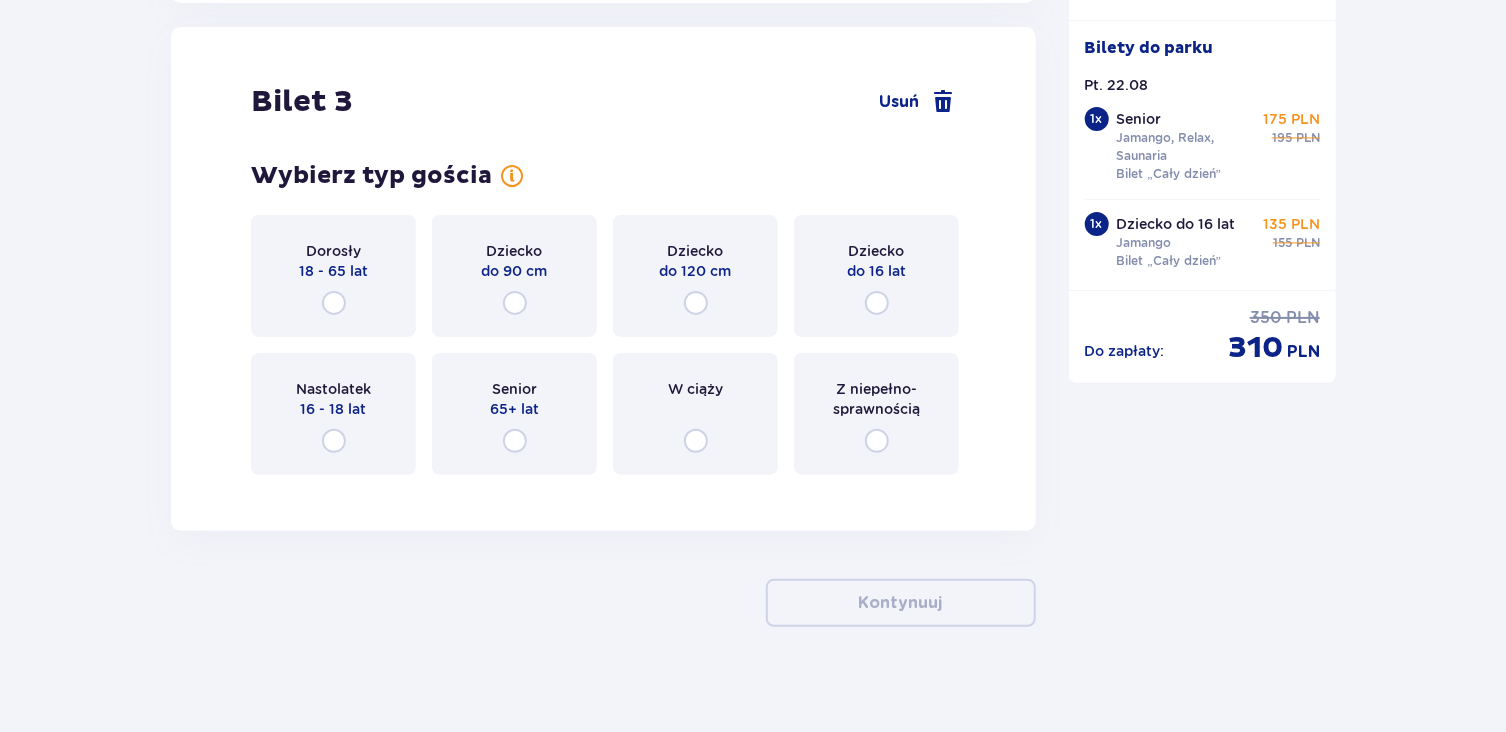 scroll, scrollTop: 3885, scrollLeft: 0, axis: vertical 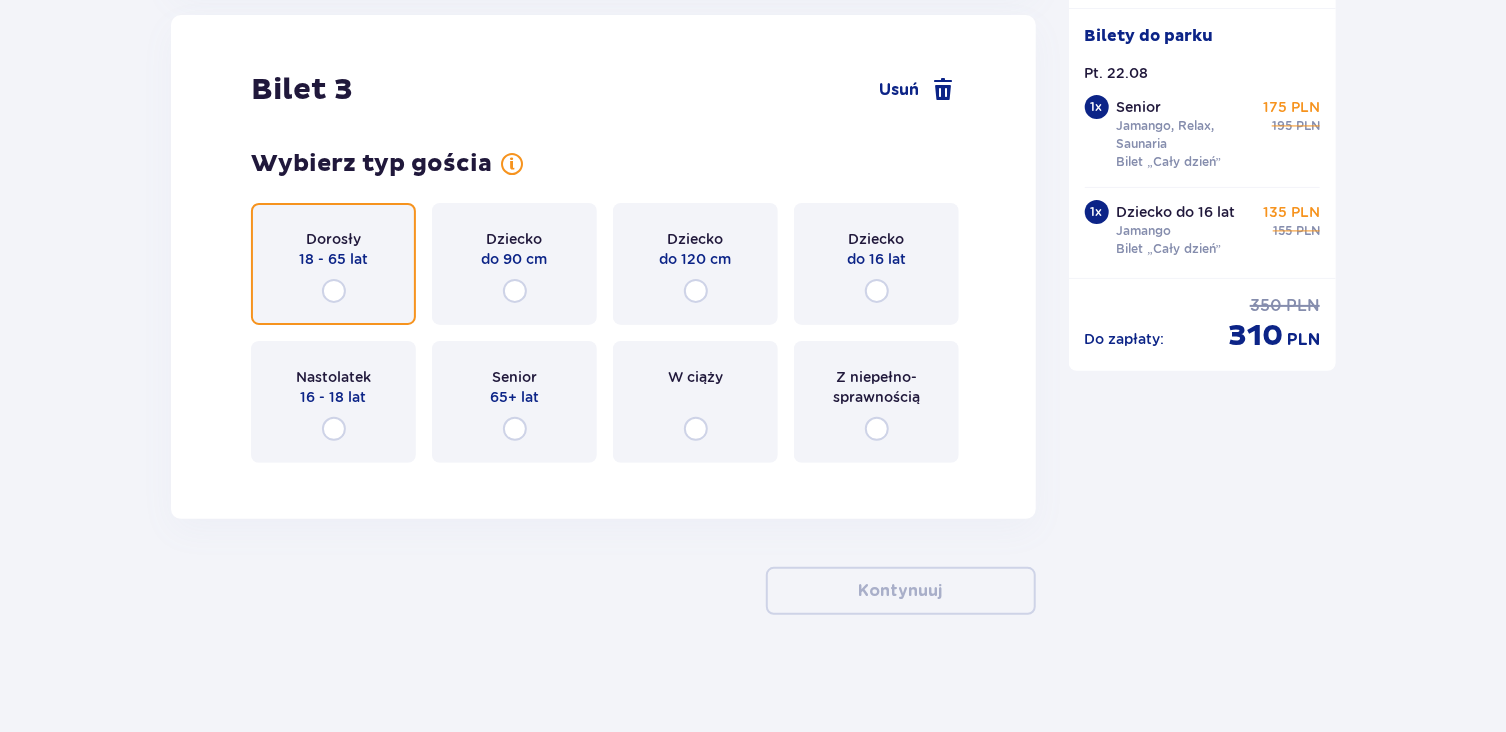 click at bounding box center [334, 291] 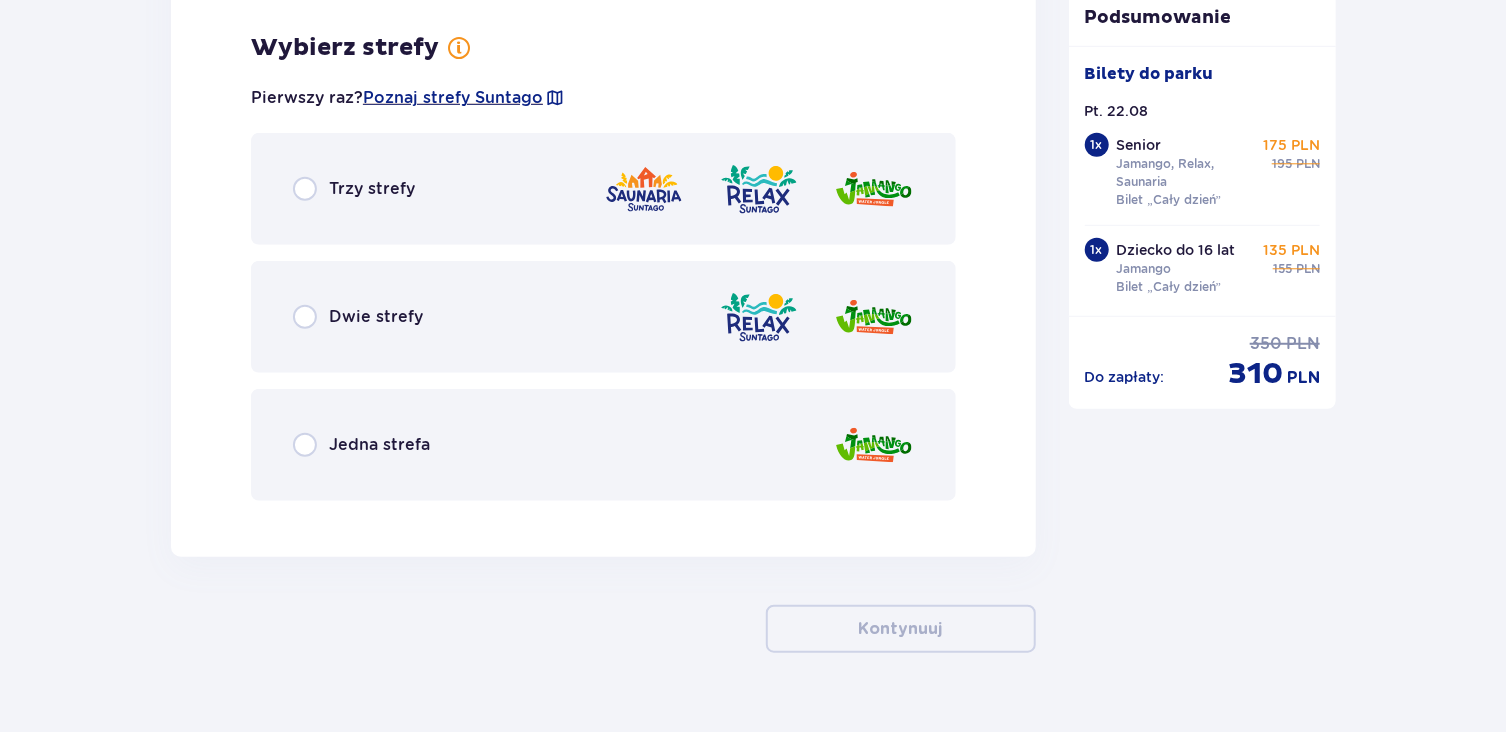 scroll, scrollTop: 4361, scrollLeft: 0, axis: vertical 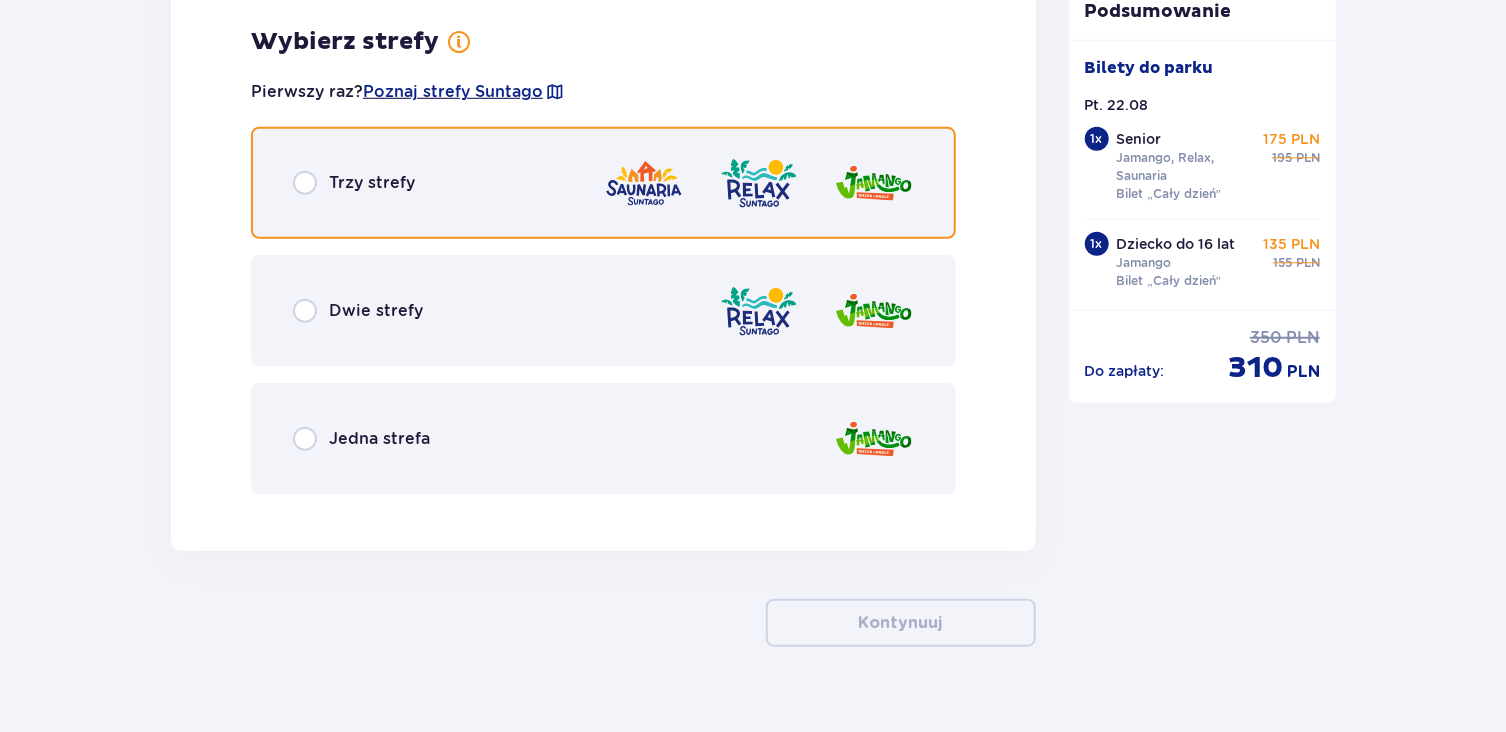 click at bounding box center [305, 183] 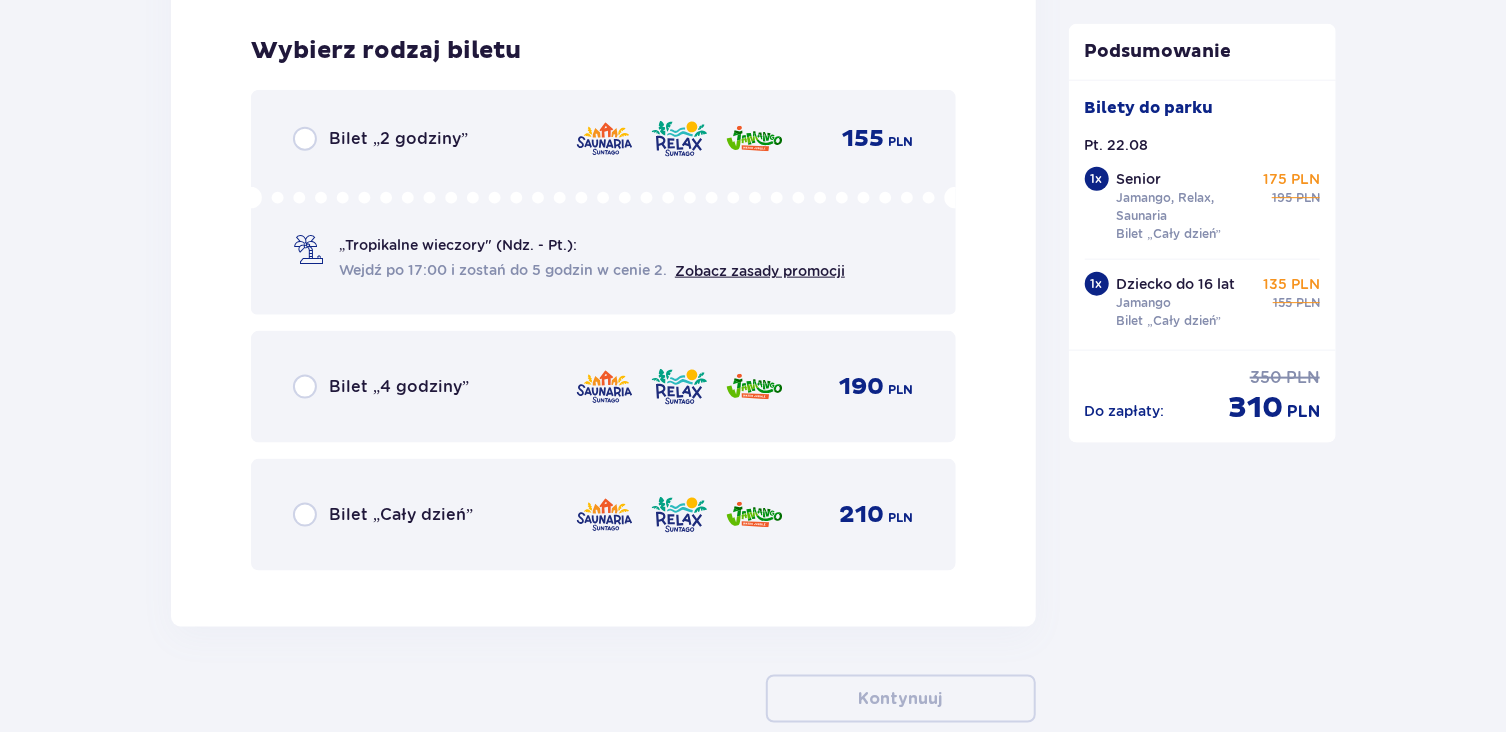 scroll, scrollTop: 4869, scrollLeft: 0, axis: vertical 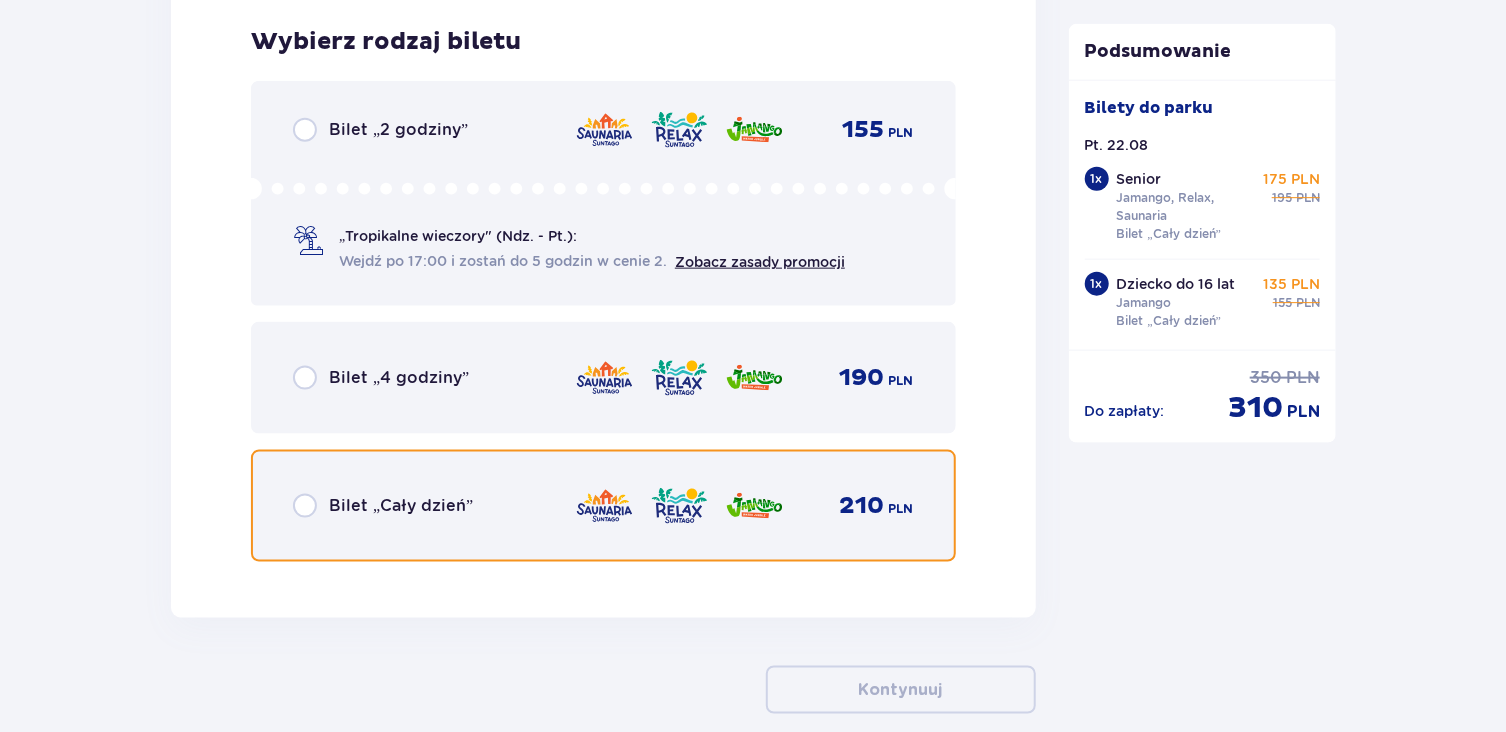 click at bounding box center (305, 506) 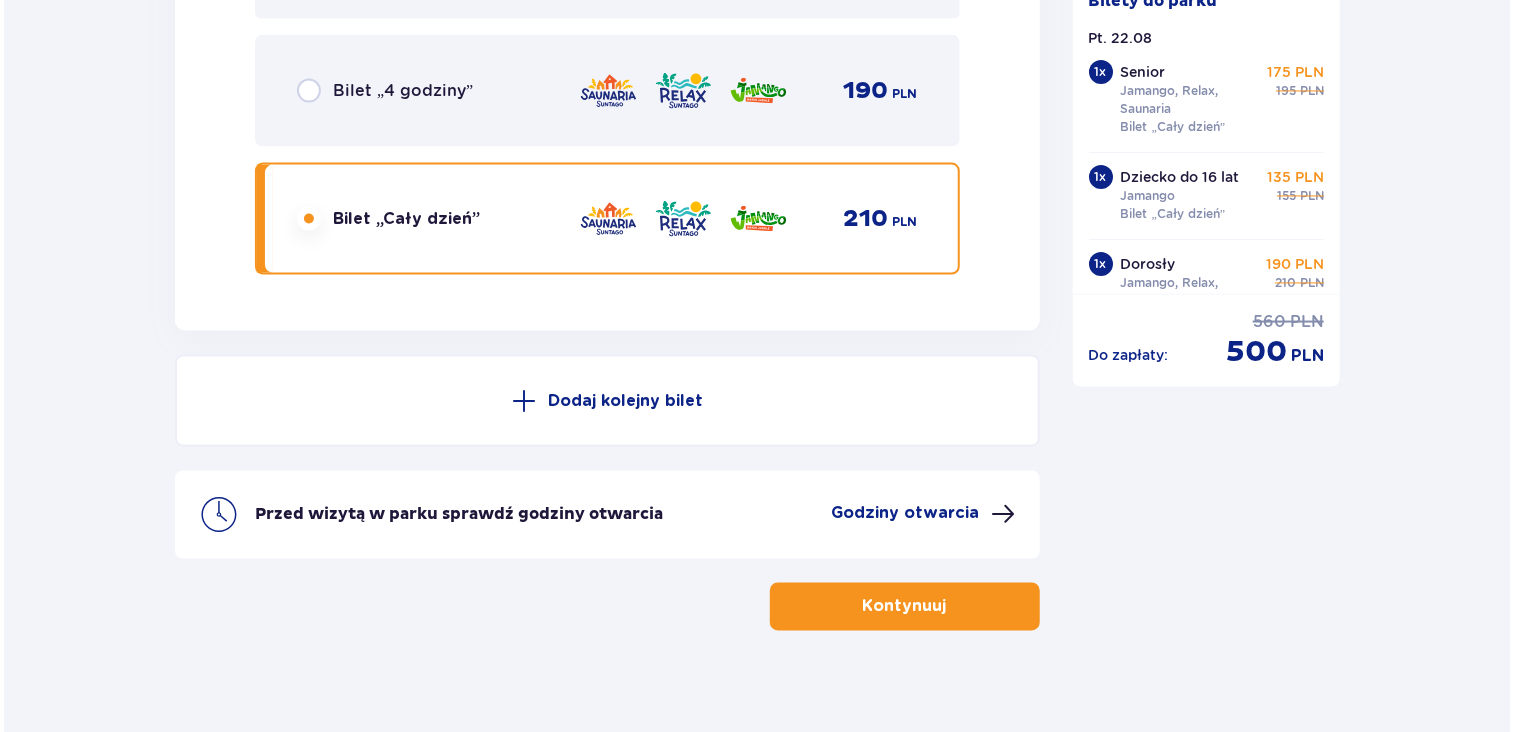 scroll, scrollTop: 5171, scrollLeft: 0, axis: vertical 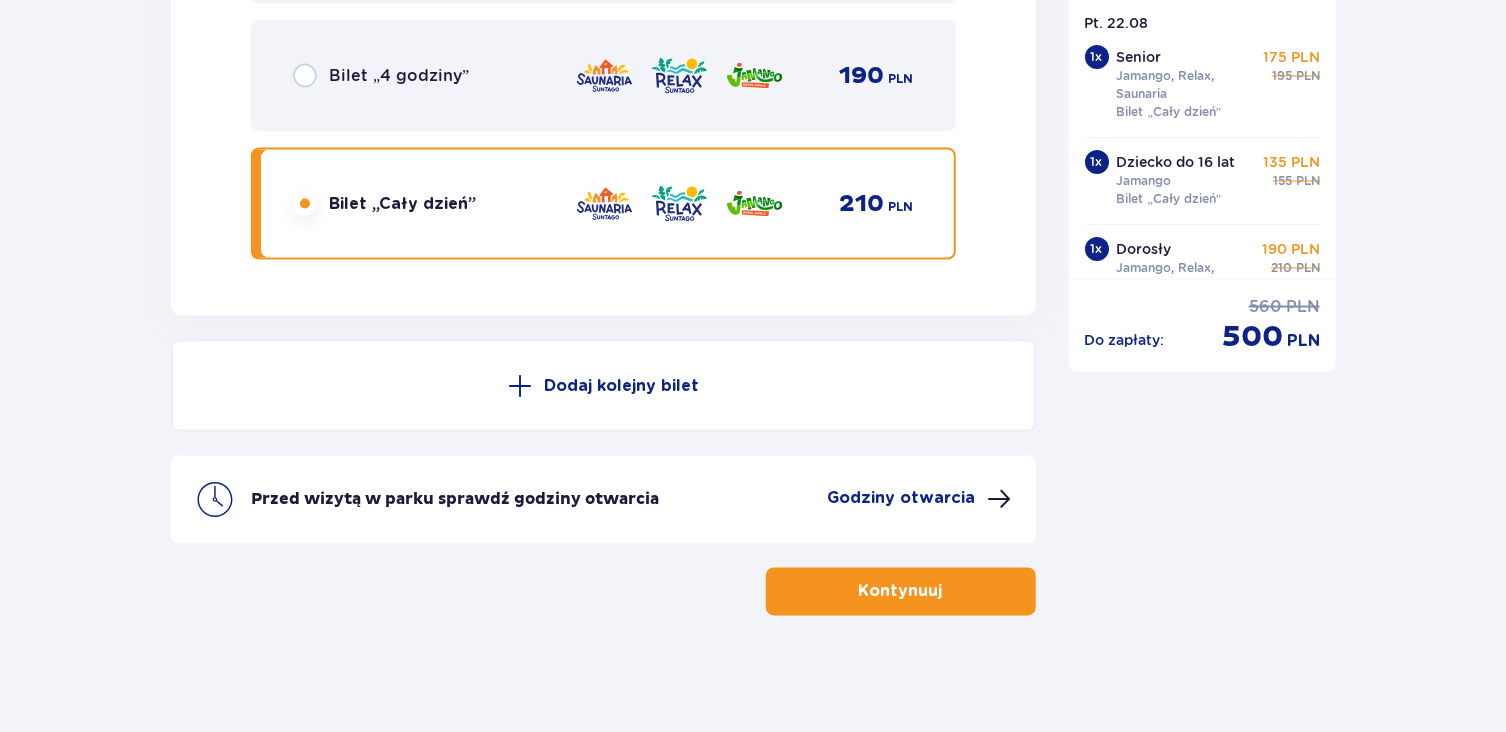 click on "Godziny otwarcia" at bounding box center (902, 499) 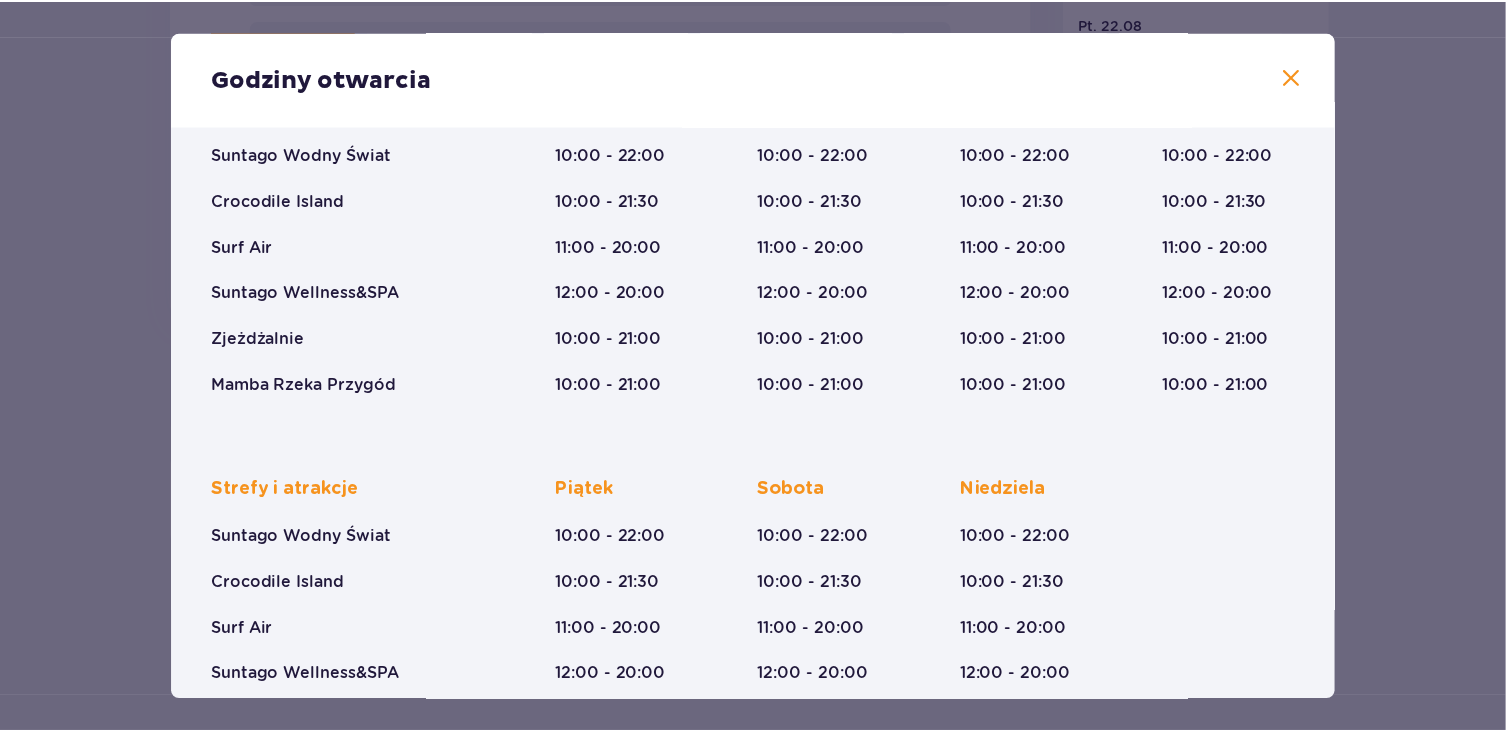 scroll, scrollTop: 6, scrollLeft: 0, axis: vertical 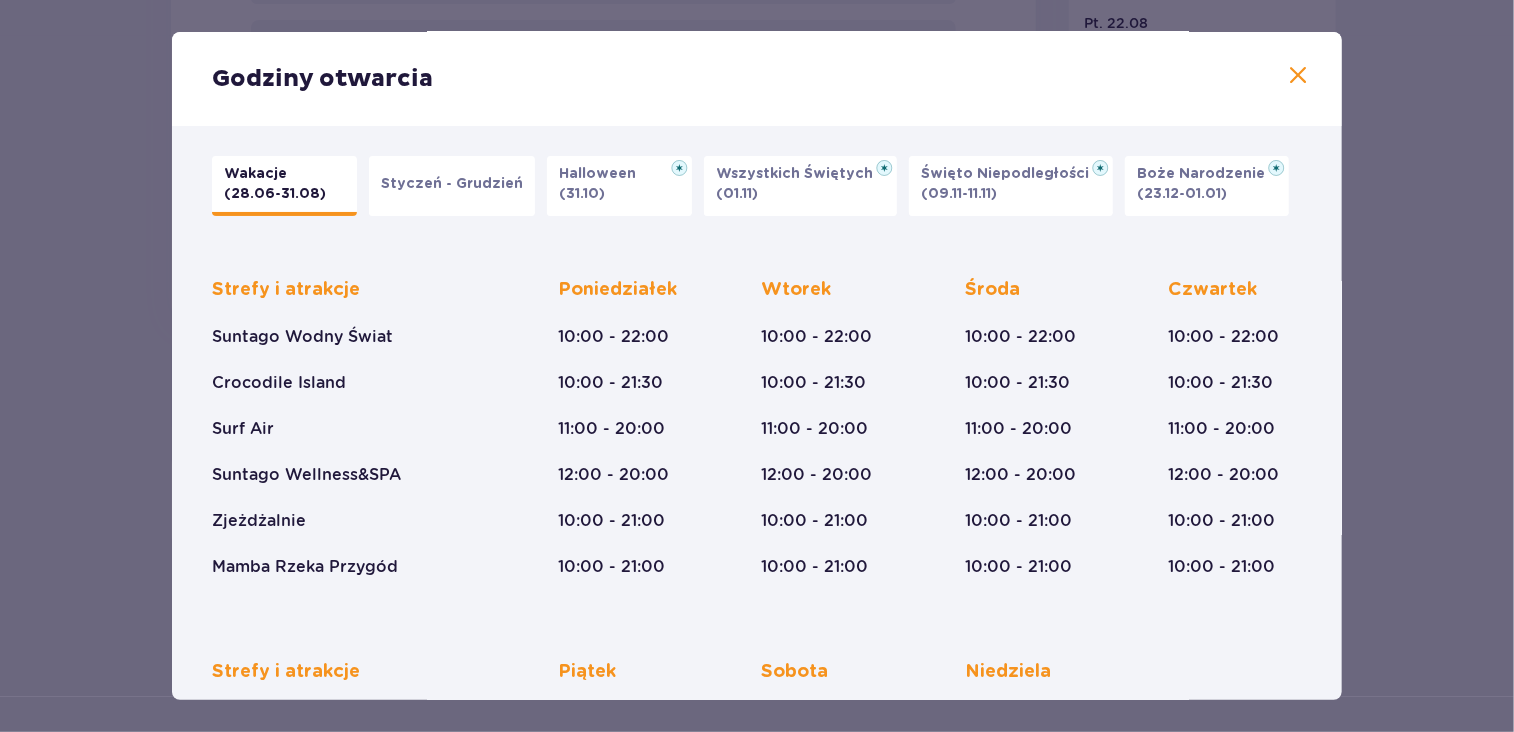 click at bounding box center [1298, 76] 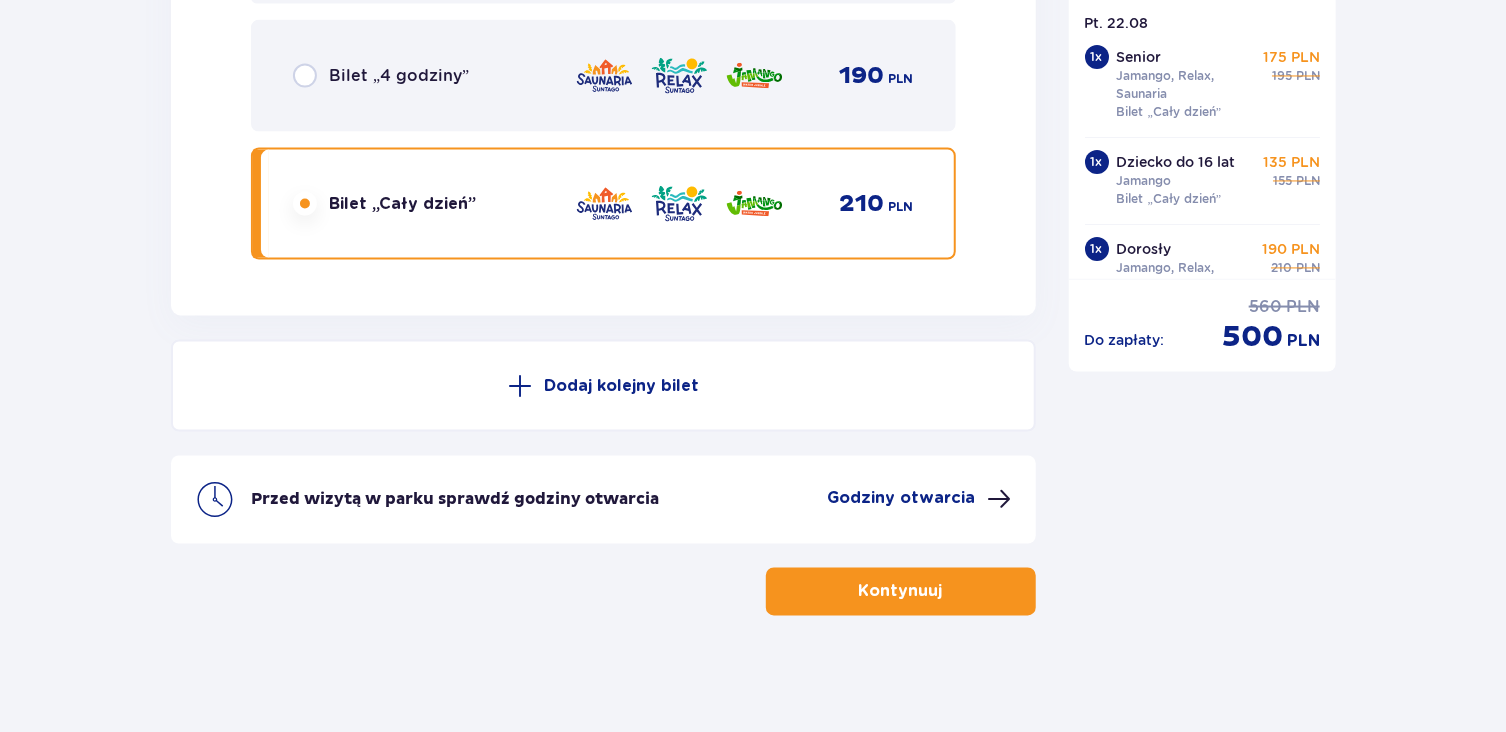 click on "Kontynuuj" at bounding box center [901, 592] 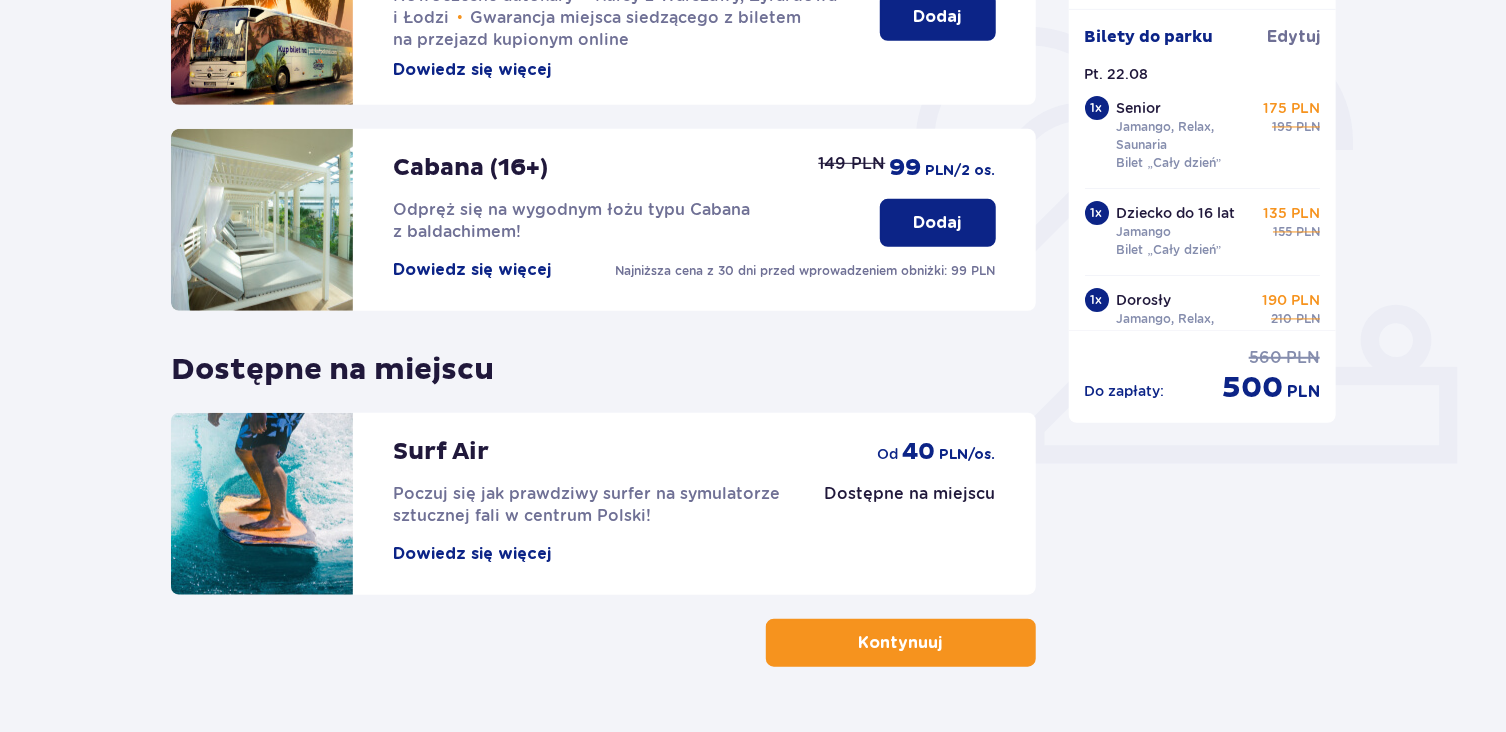 scroll, scrollTop: 624, scrollLeft: 0, axis: vertical 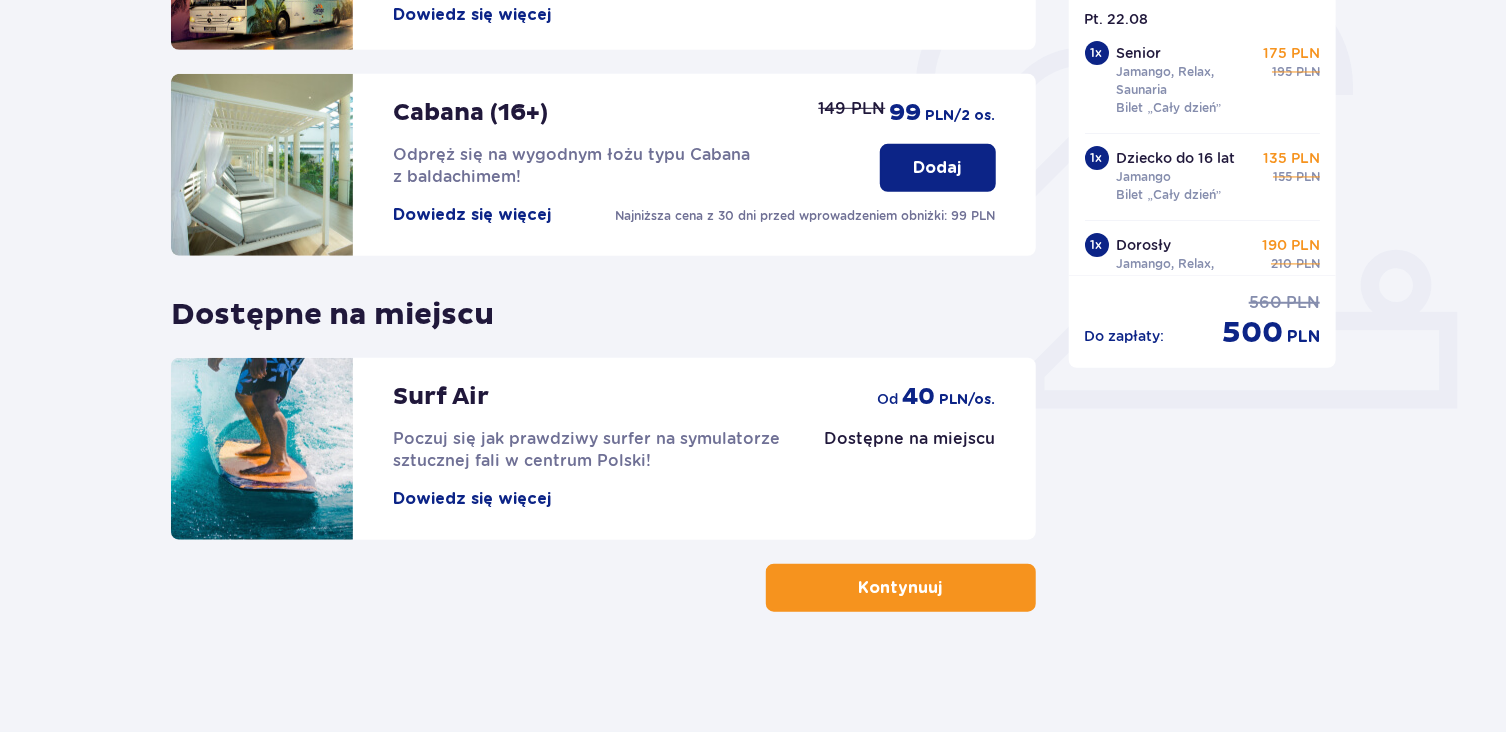 click on "Kontynuuj" at bounding box center [901, 588] 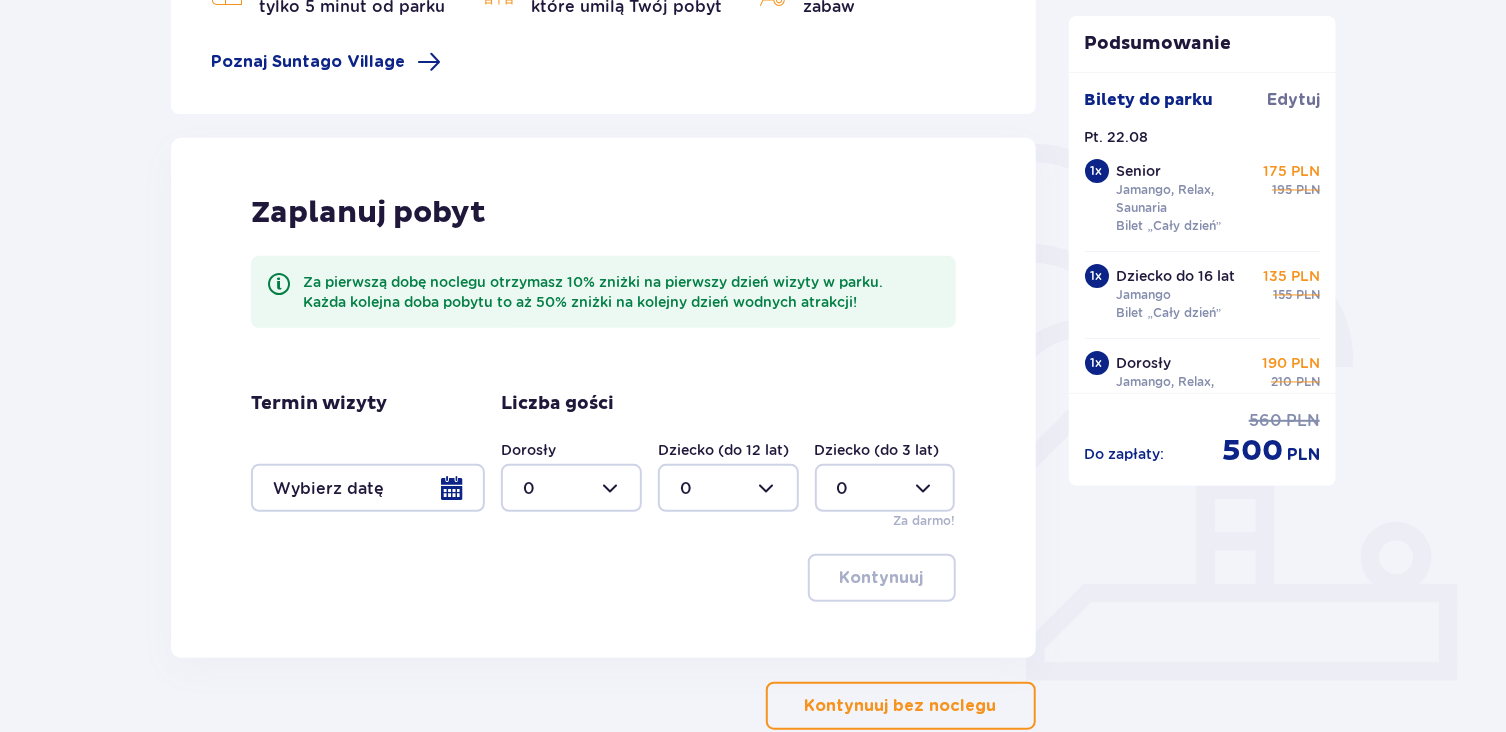 scroll, scrollTop: 400, scrollLeft: 0, axis: vertical 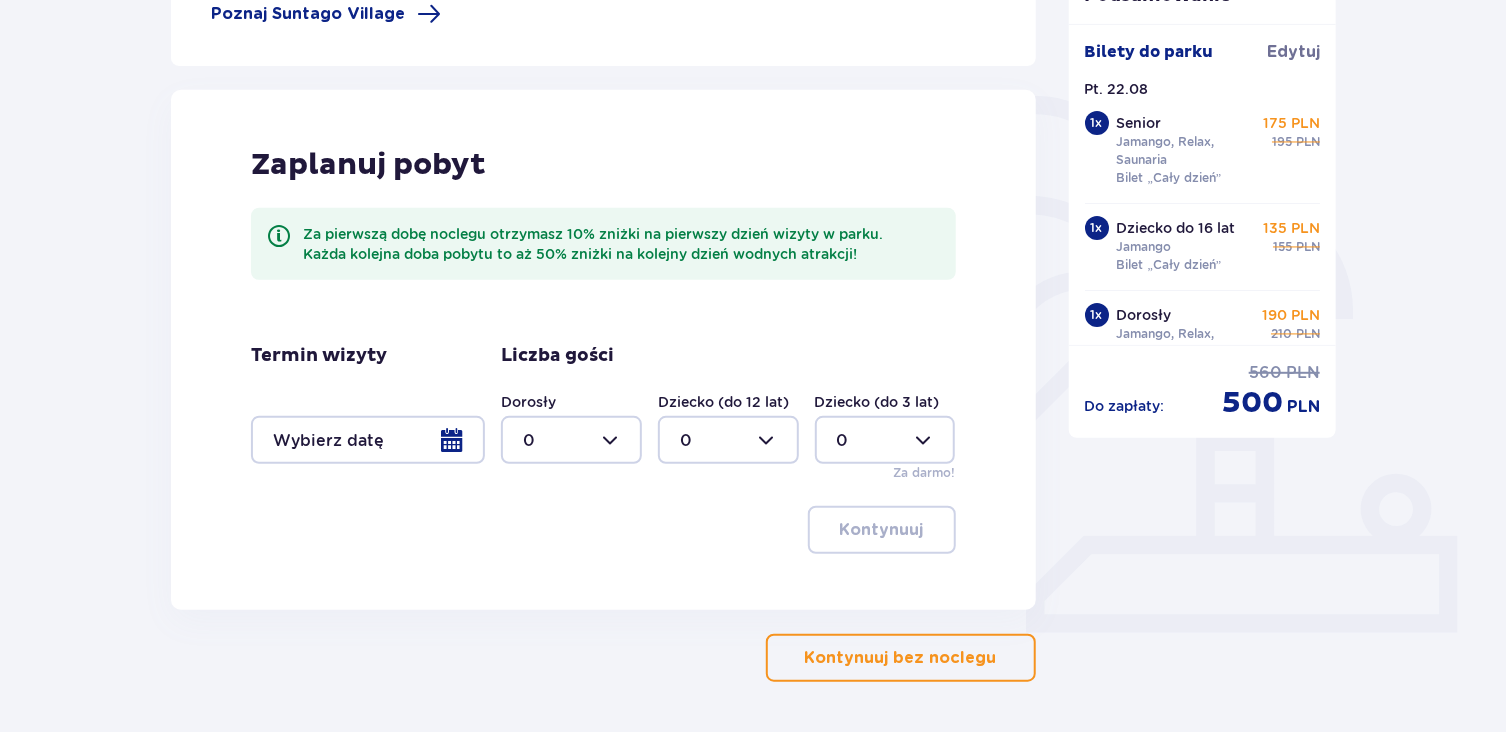 click on "Kontynuuj bez noclegu" at bounding box center [901, 658] 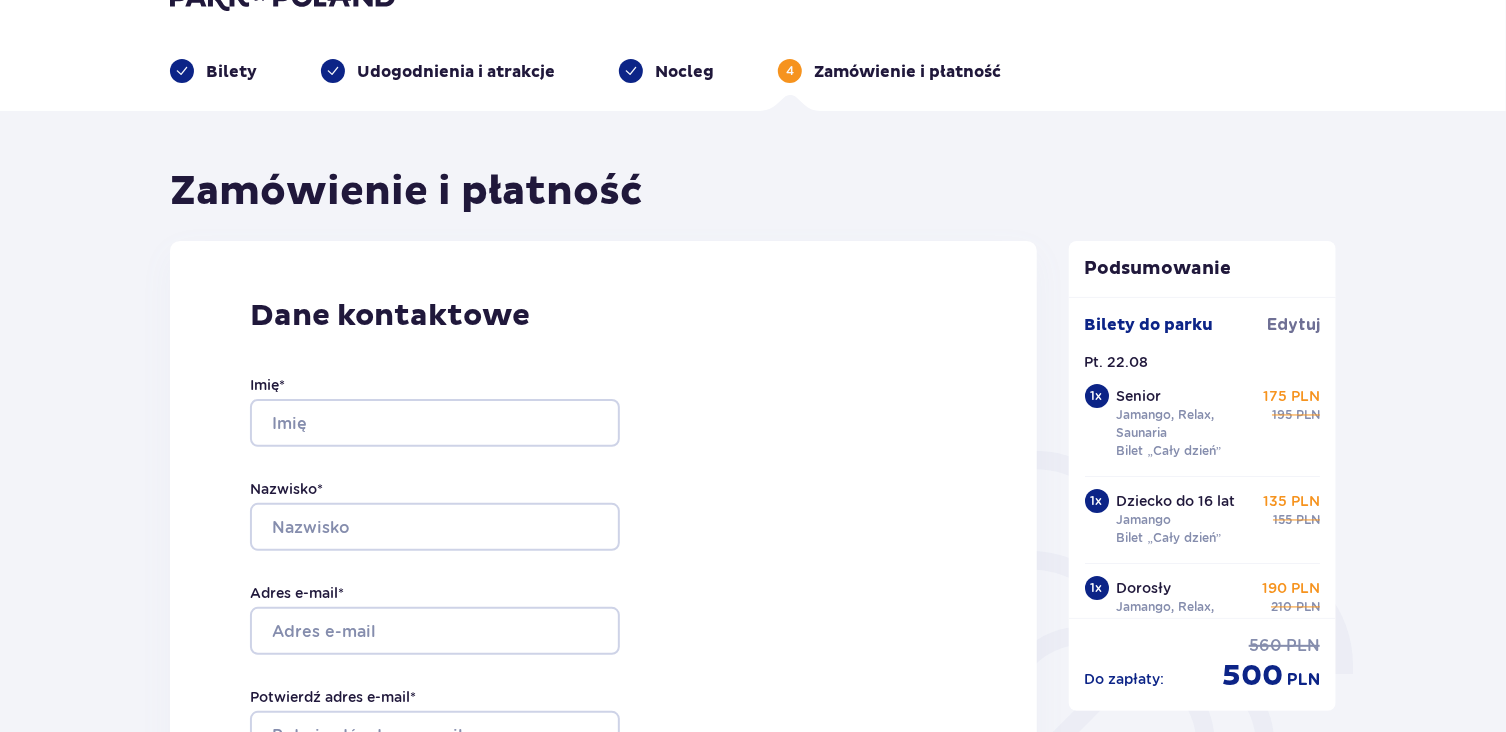 scroll, scrollTop: 0, scrollLeft: 0, axis: both 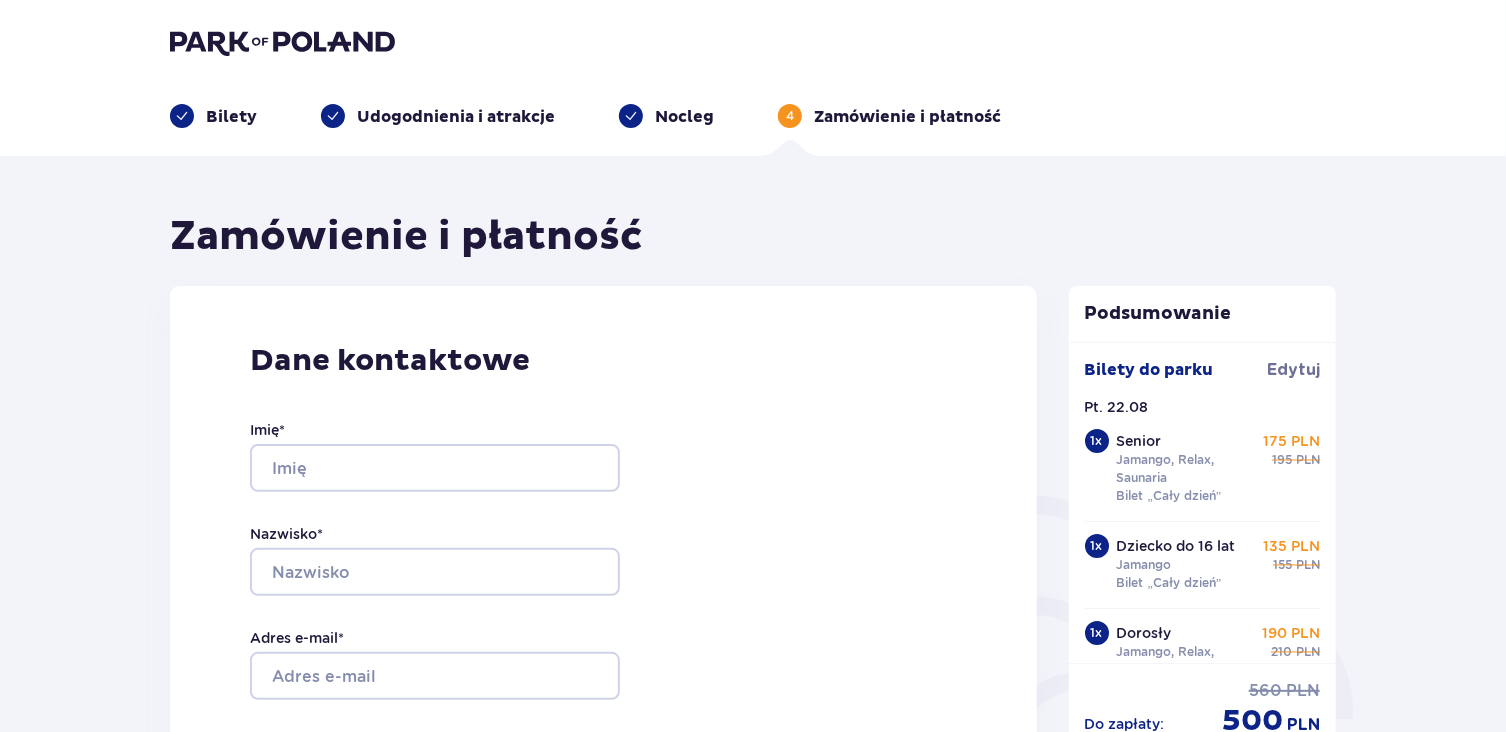 click at bounding box center [282, 42] 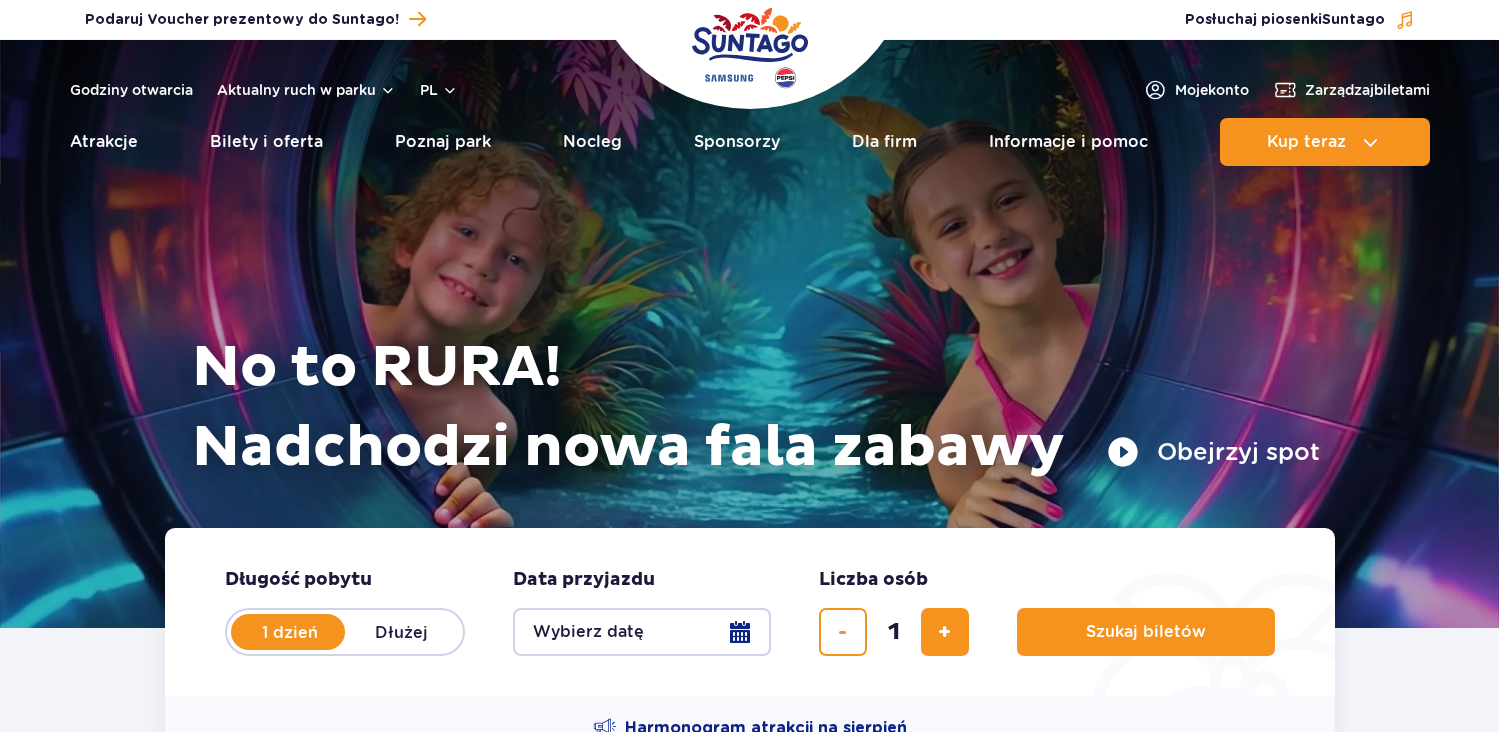 scroll, scrollTop: 0, scrollLeft: 0, axis: both 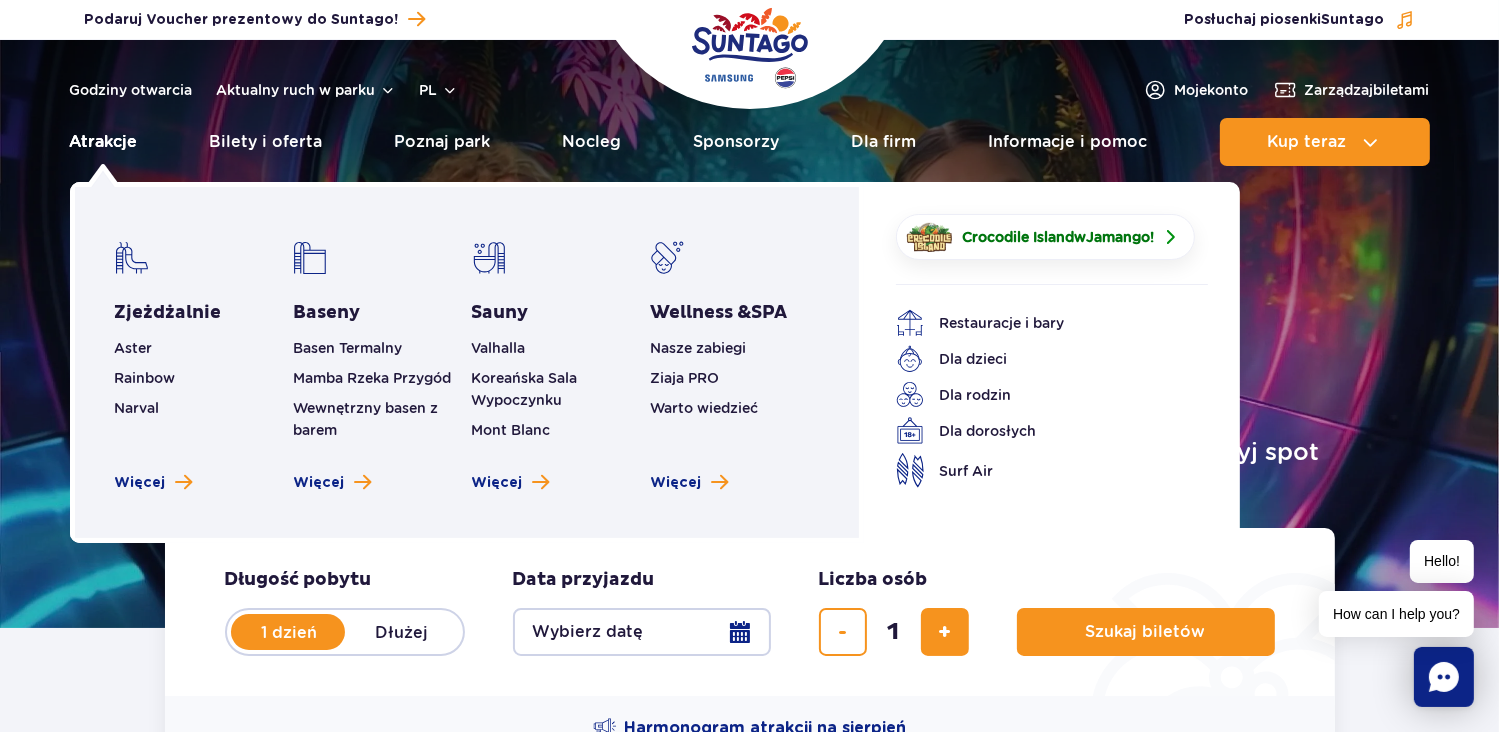 click on "Atrakcje" at bounding box center [104, 142] 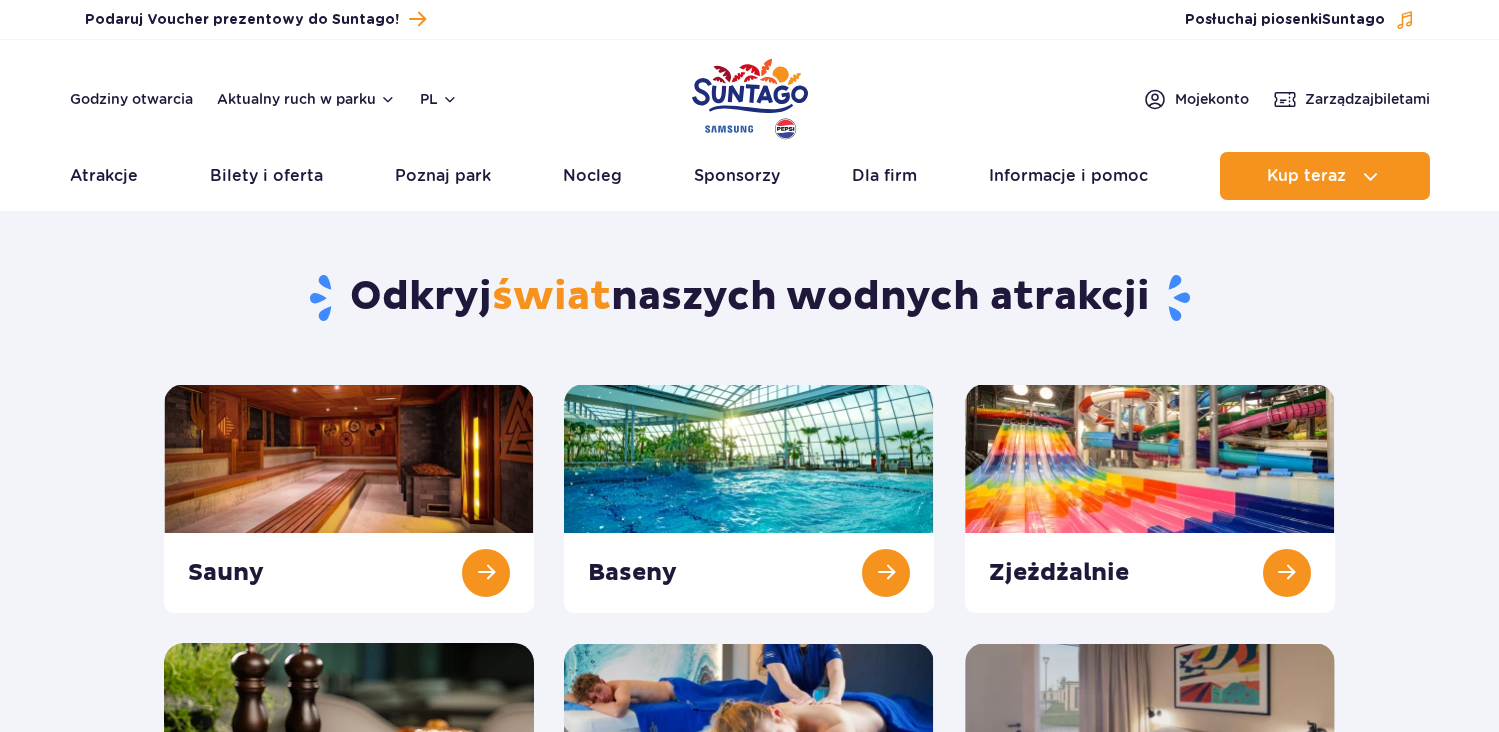 scroll, scrollTop: 0, scrollLeft: 0, axis: both 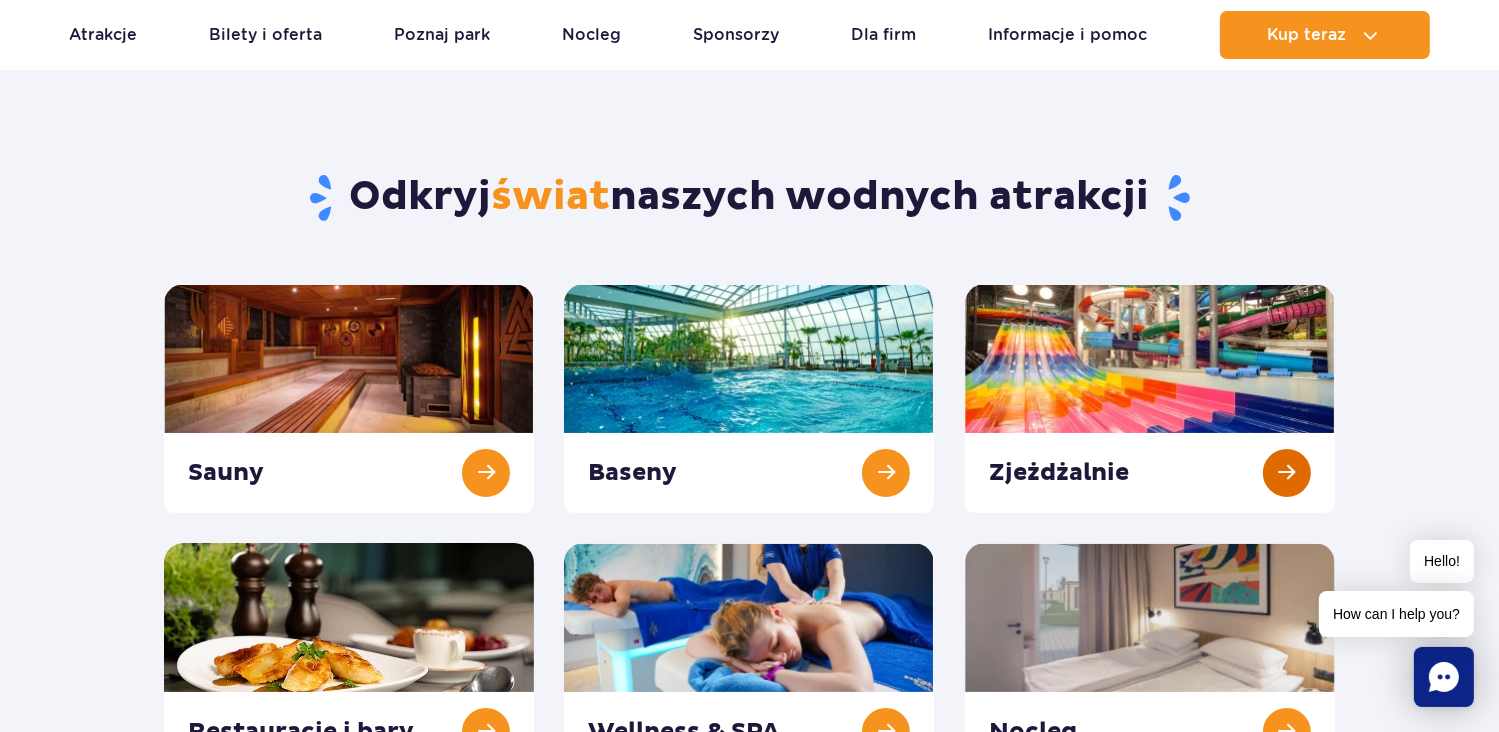 click at bounding box center [1150, 398] 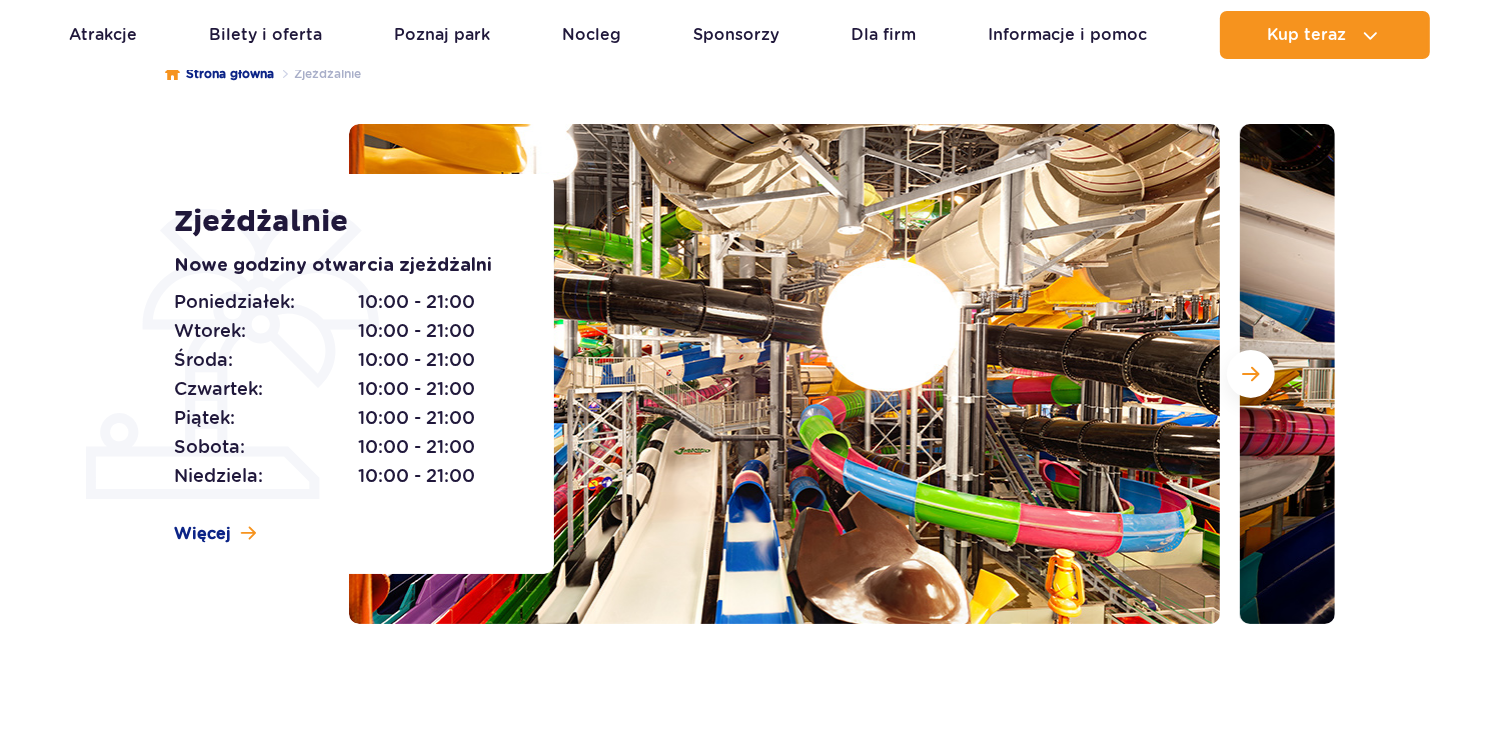scroll, scrollTop: 200, scrollLeft: 0, axis: vertical 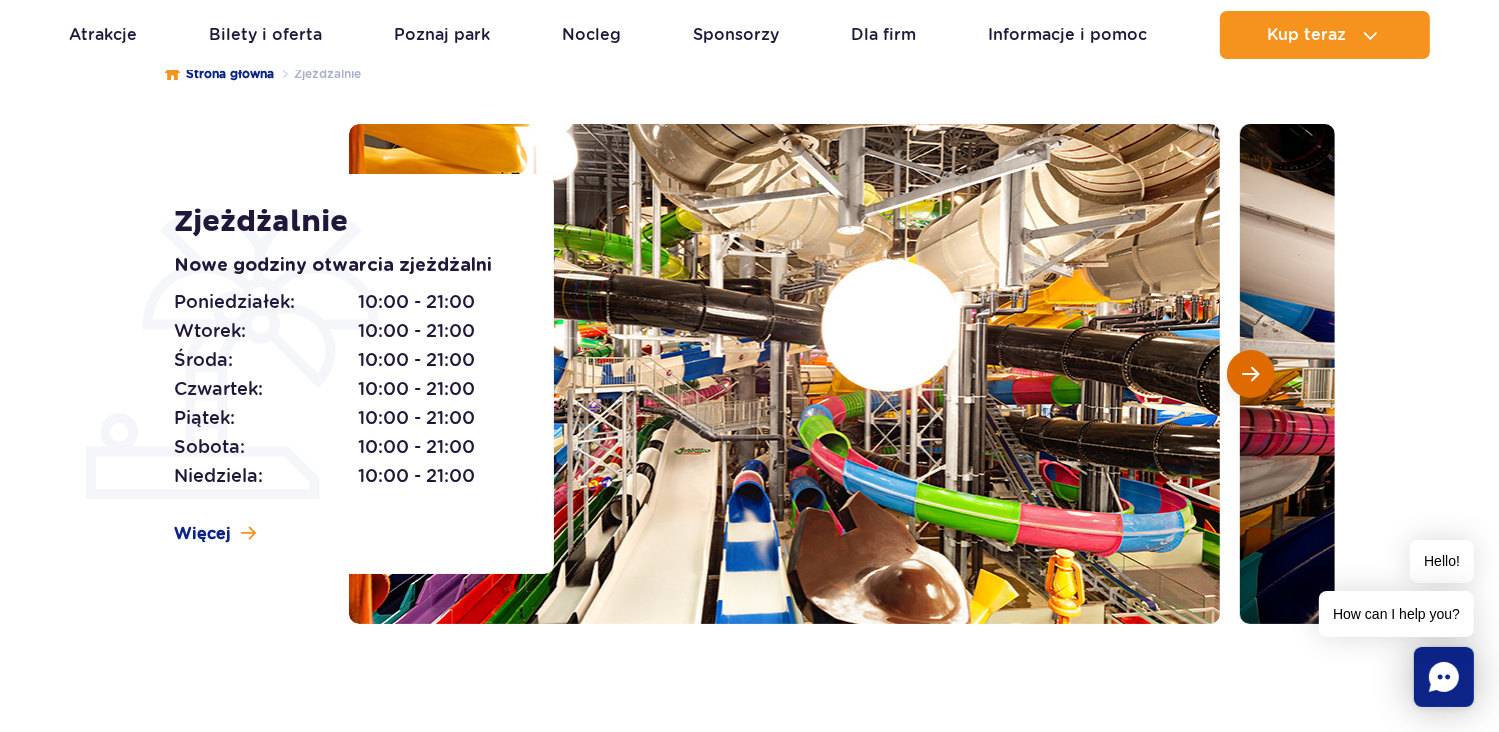 click at bounding box center (1251, 374) 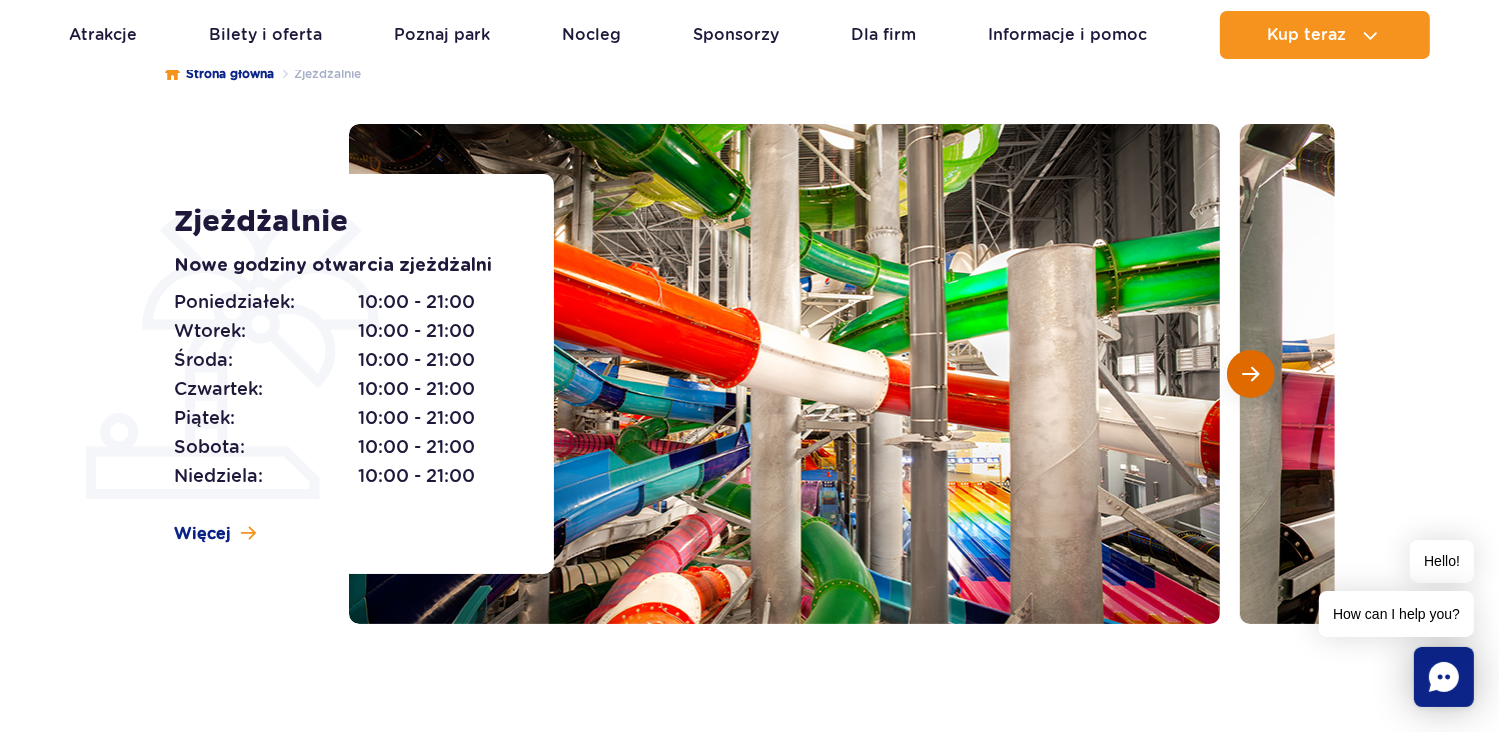 click at bounding box center [1251, 374] 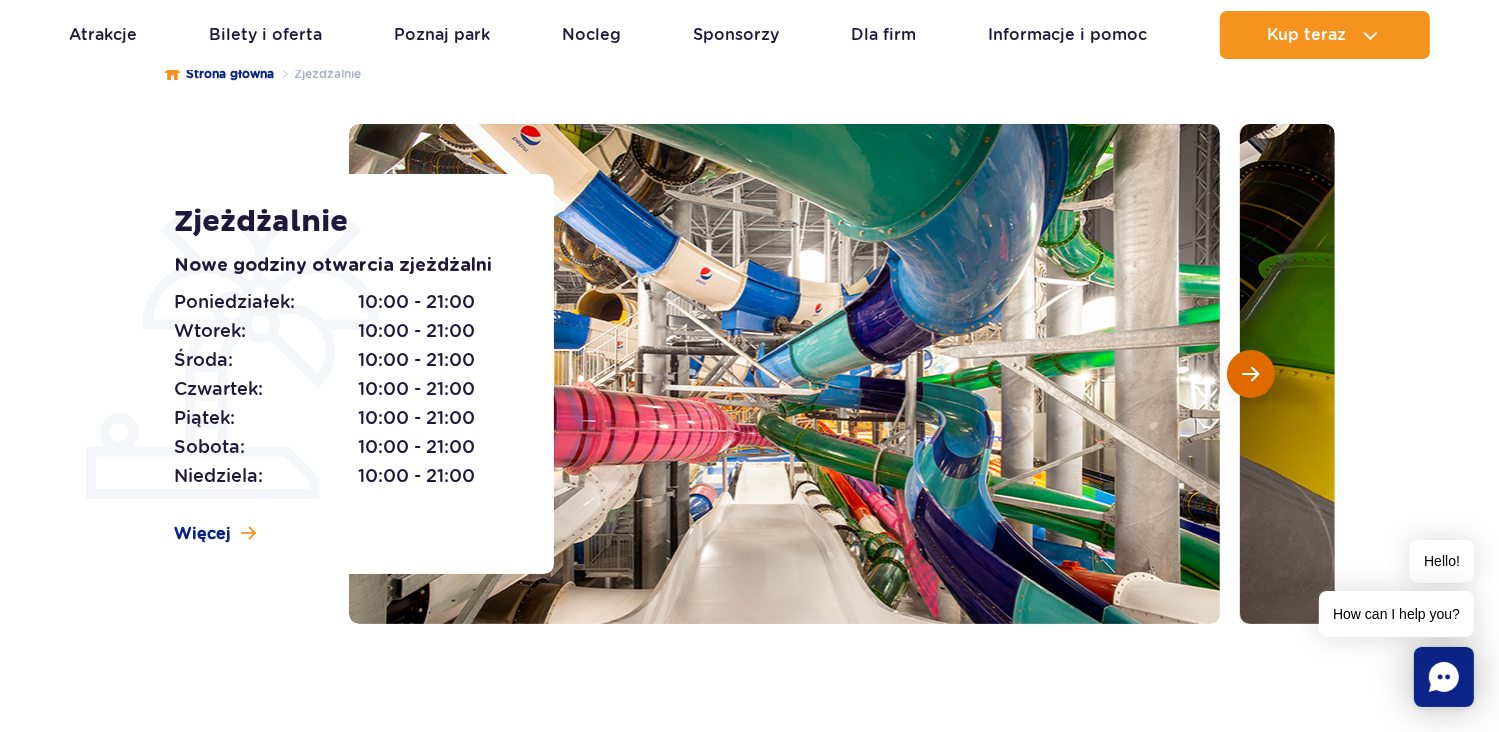 click at bounding box center [1251, 374] 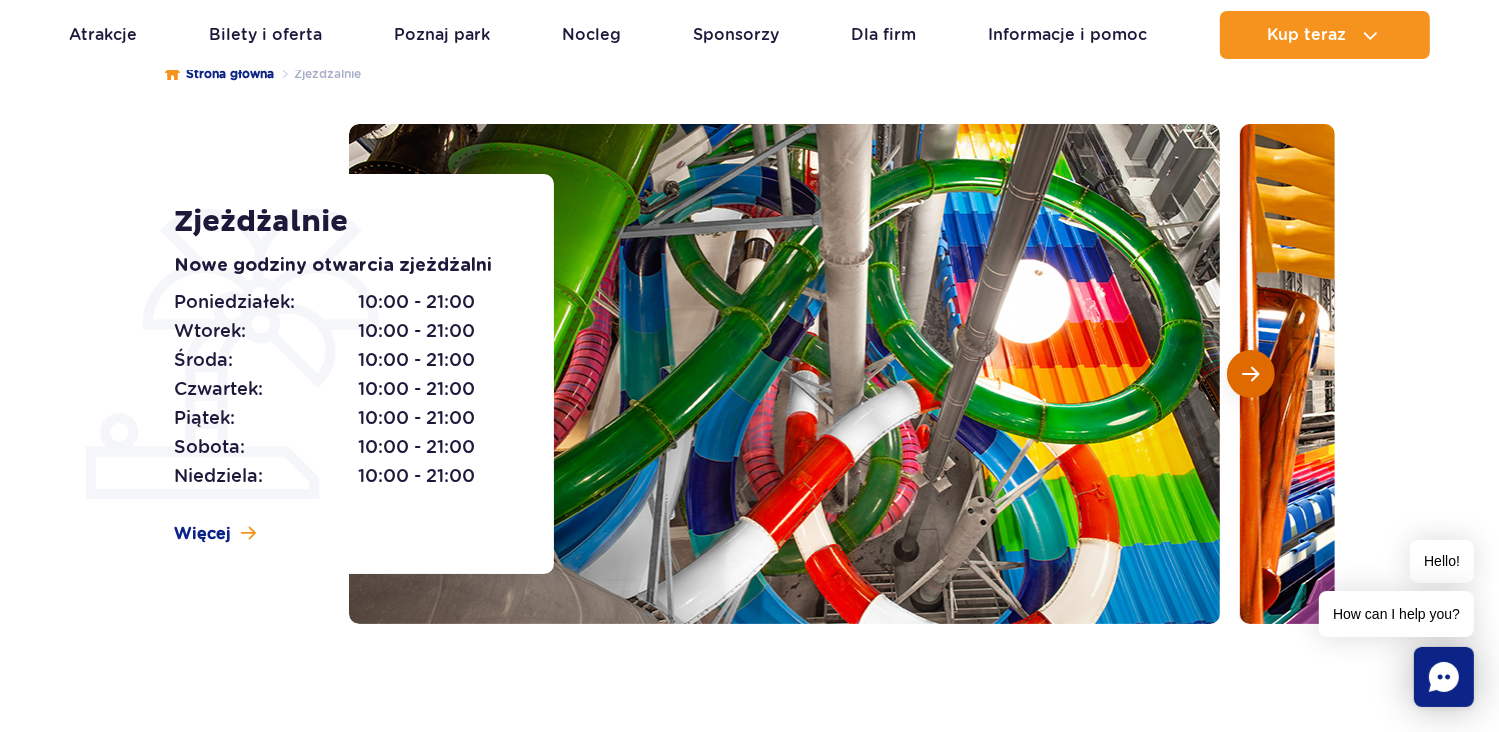 click at bounding box center (1251, 374) 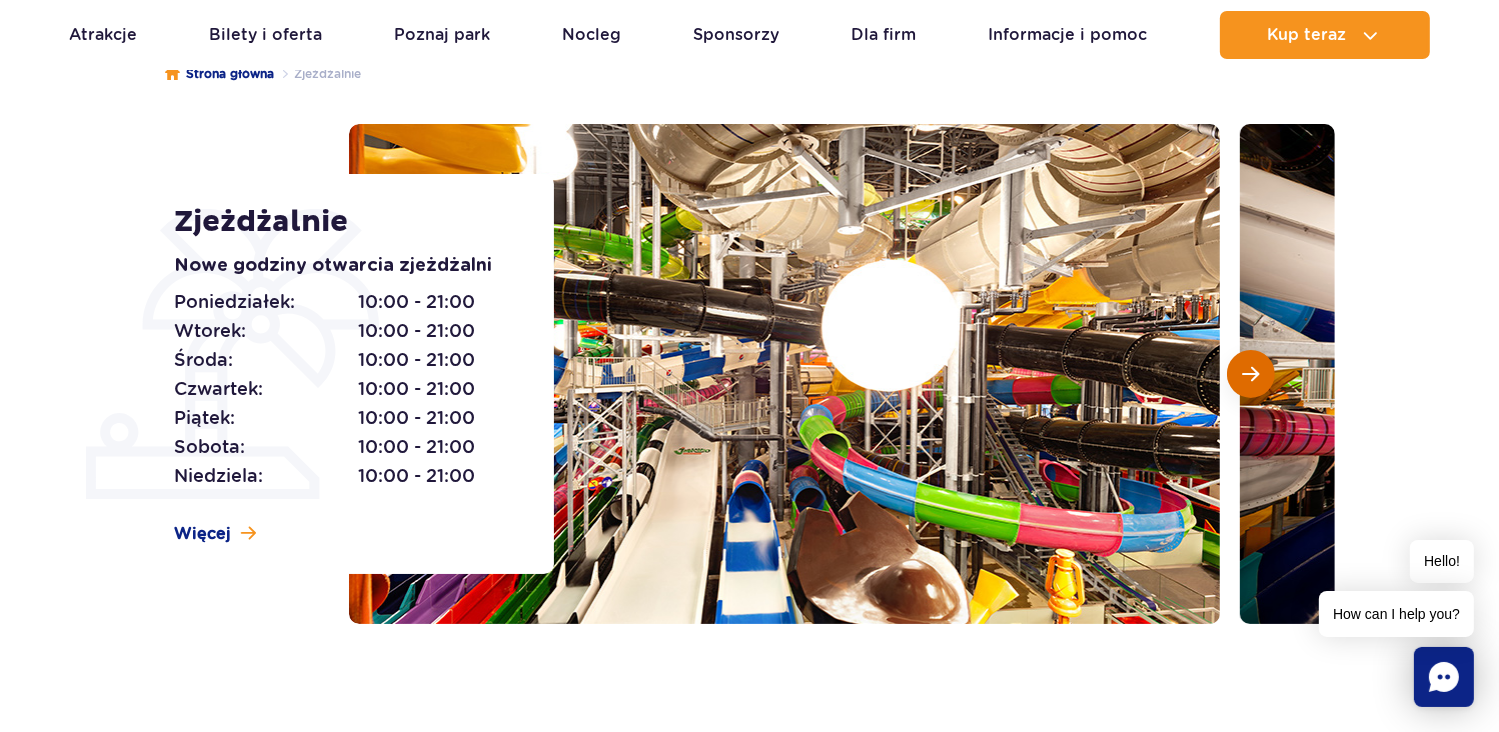 click at bounding box center [1251, 374] 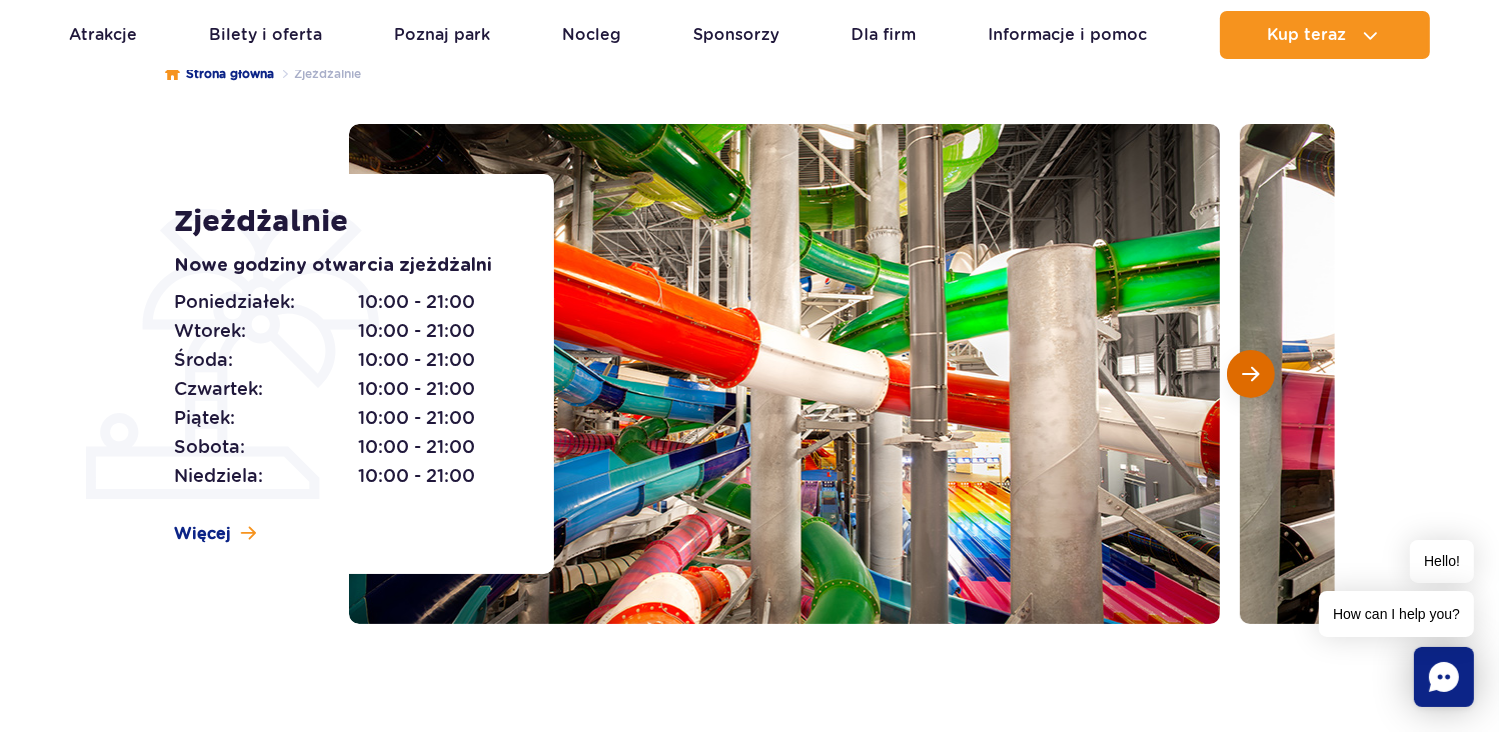 click at bounding box center [1251, 374] 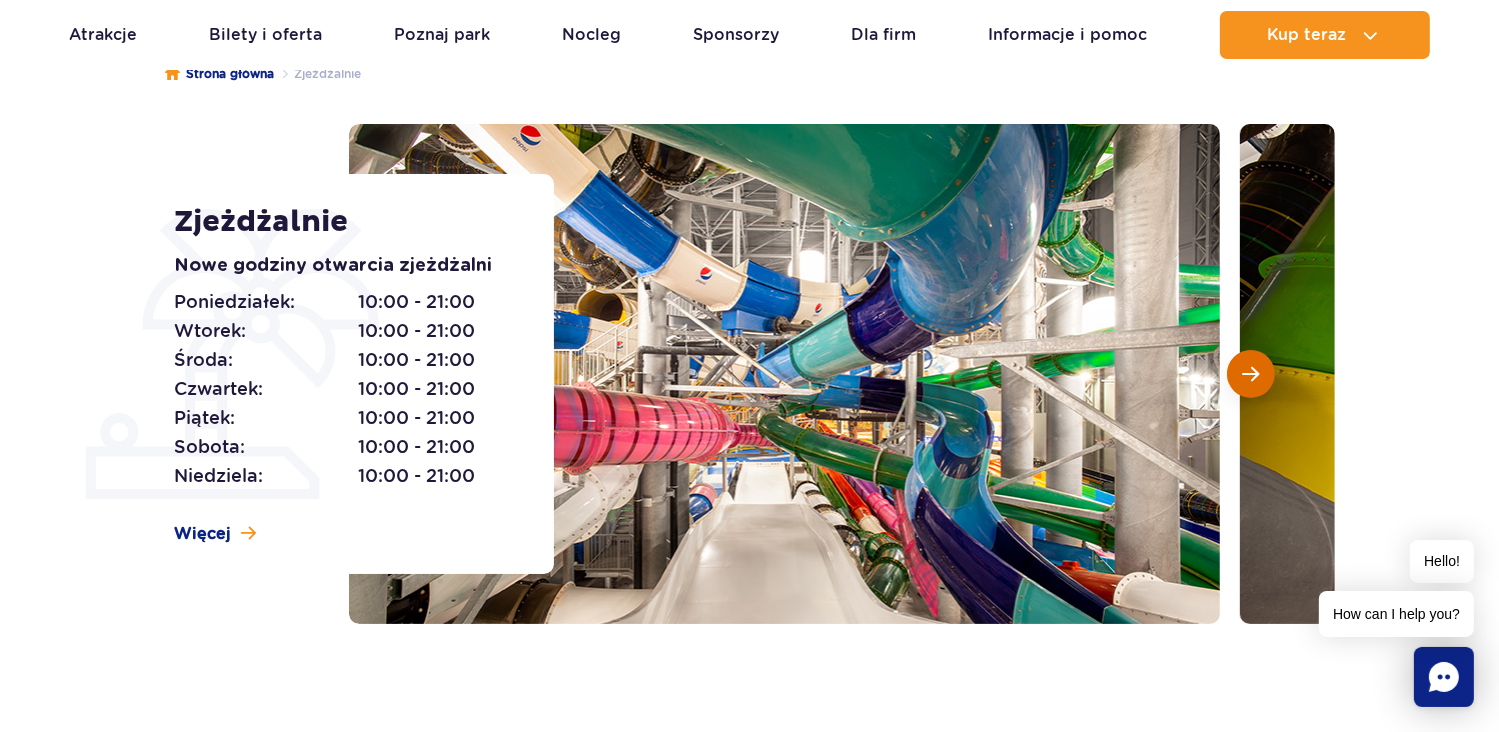 click at bounding box center [1251, 374] 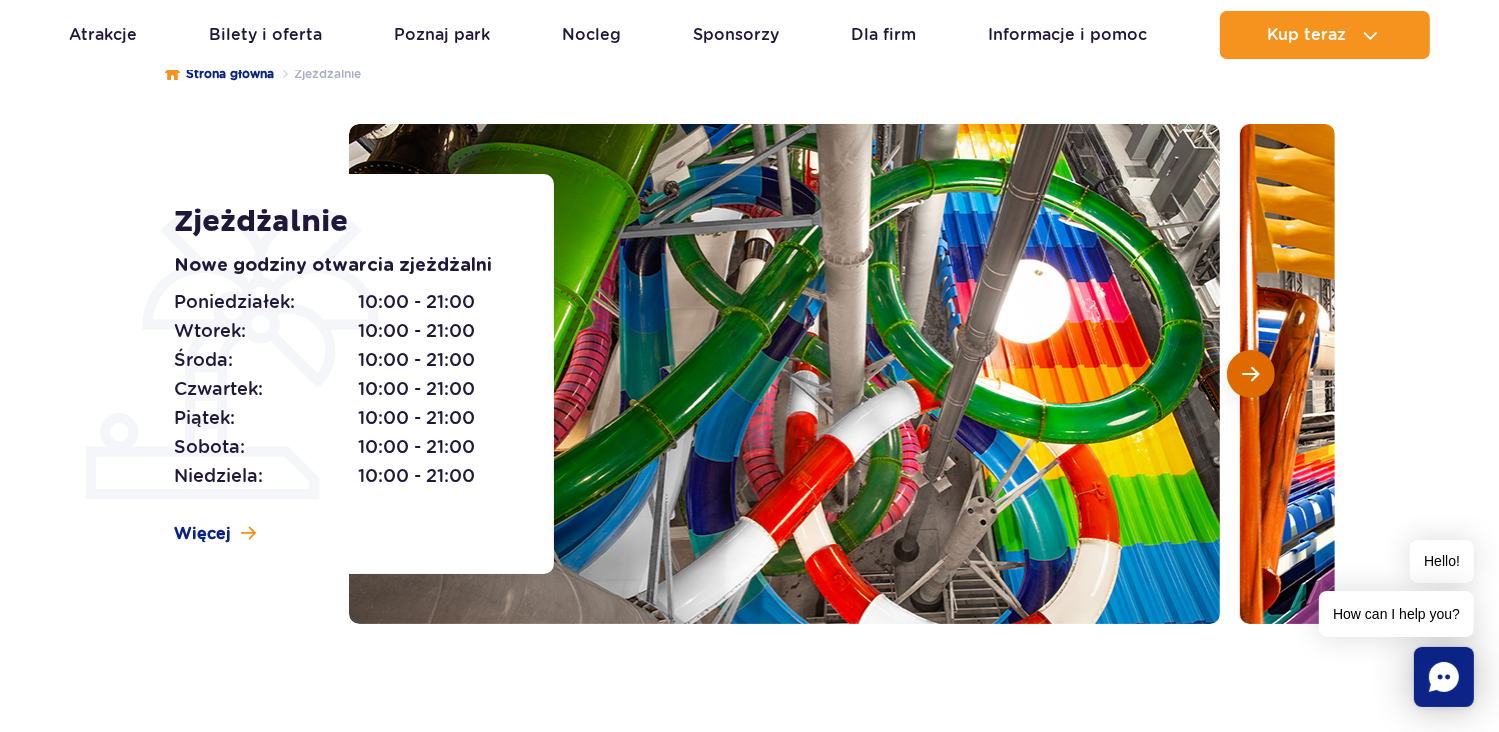 click at bounding box center (1251, 374) 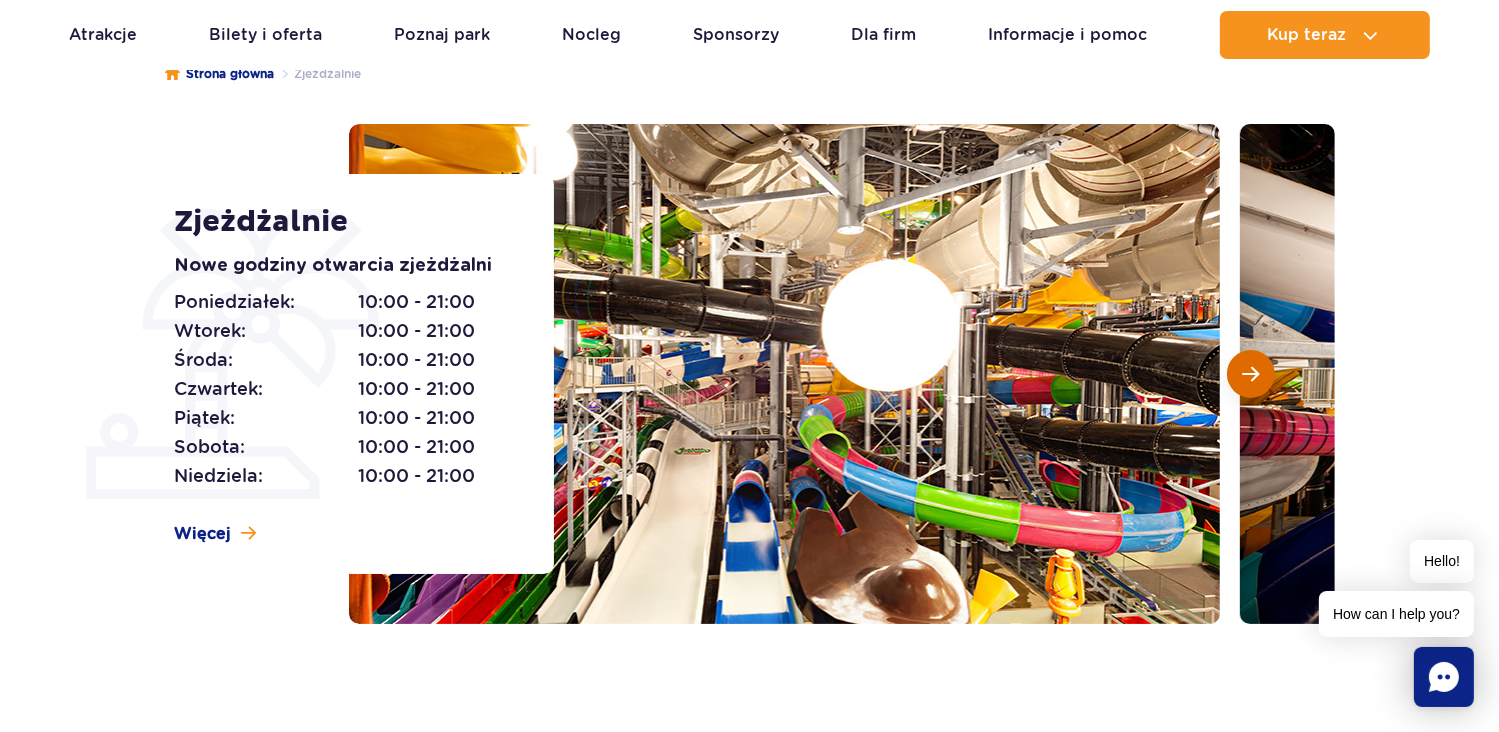 click at bounding box center (1251, 374) 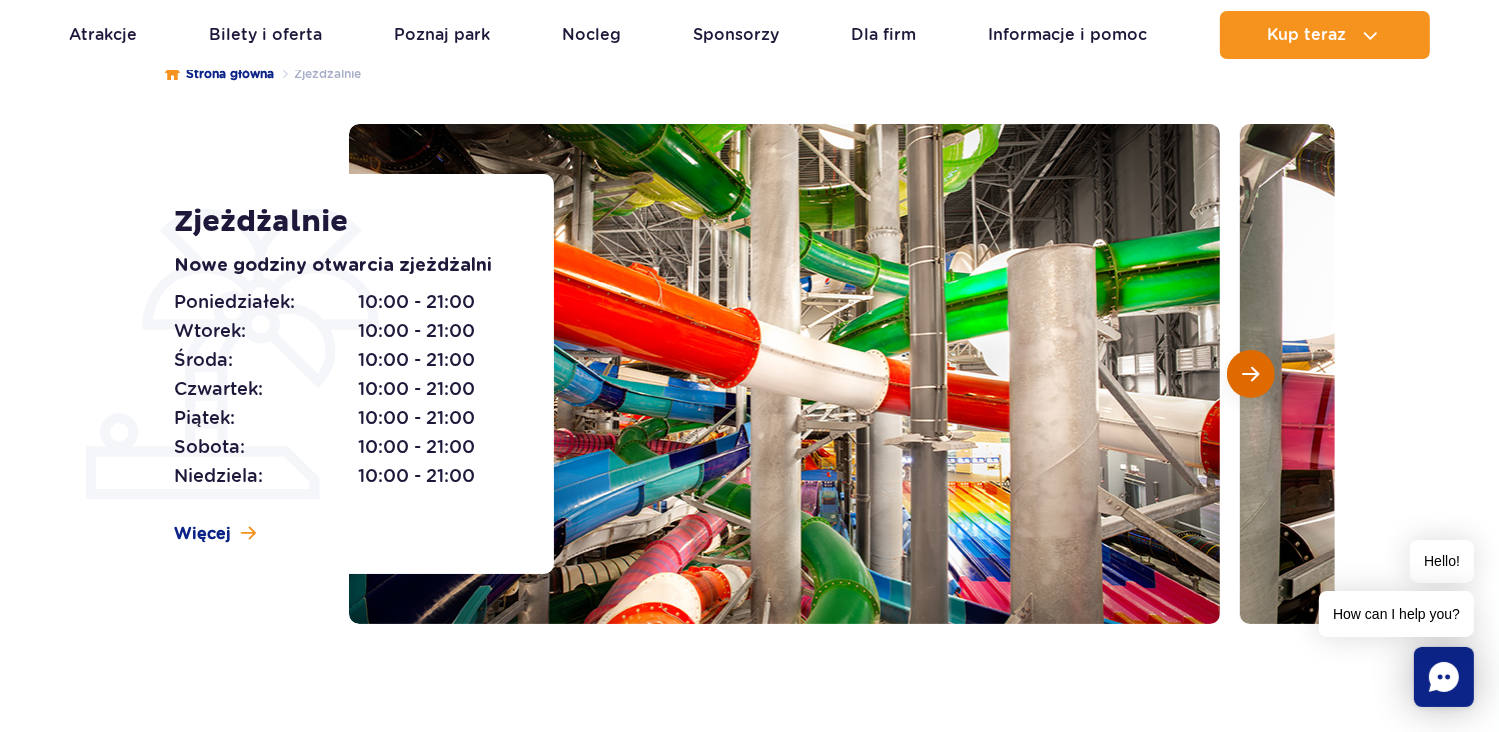 click at bounding box center (1251, 374) 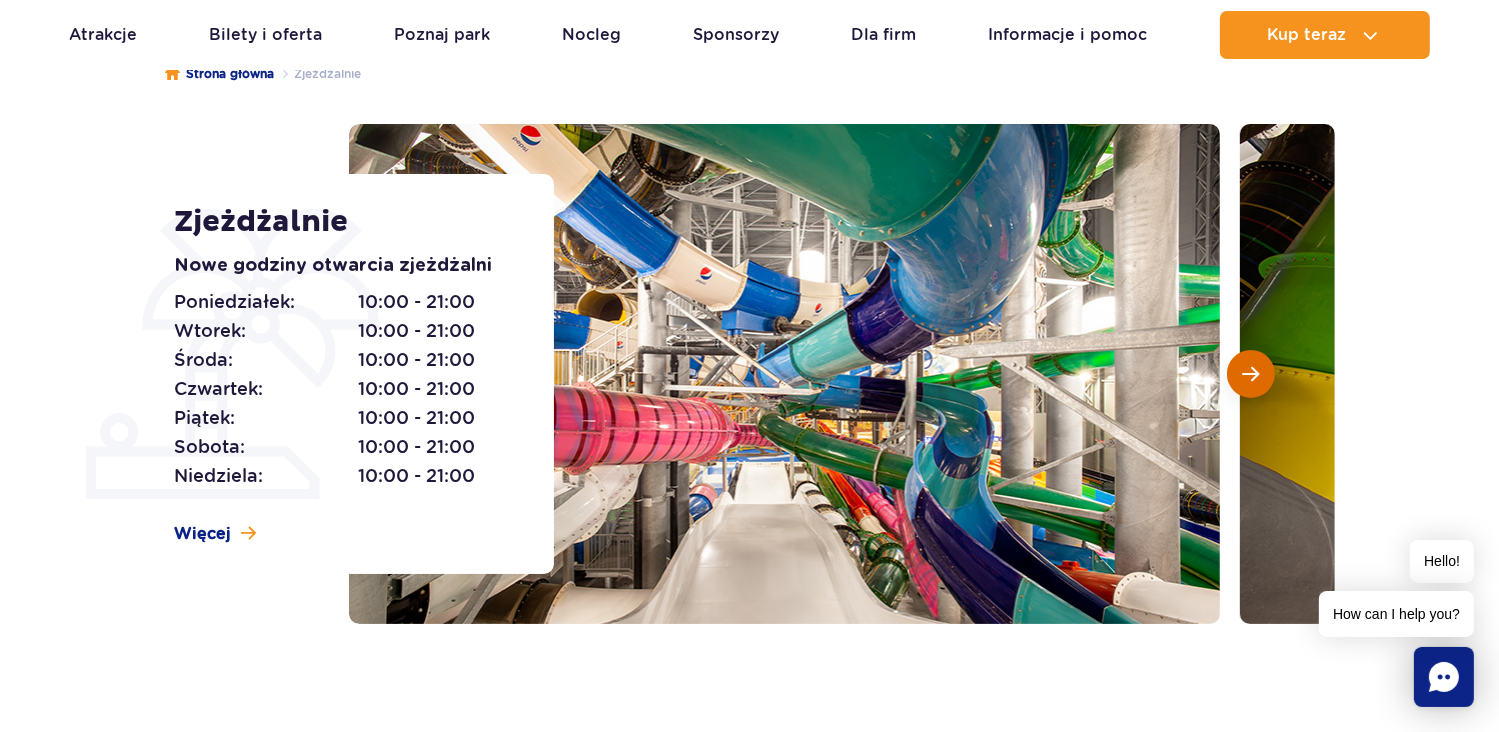 click at bounding box center [1251, 374] 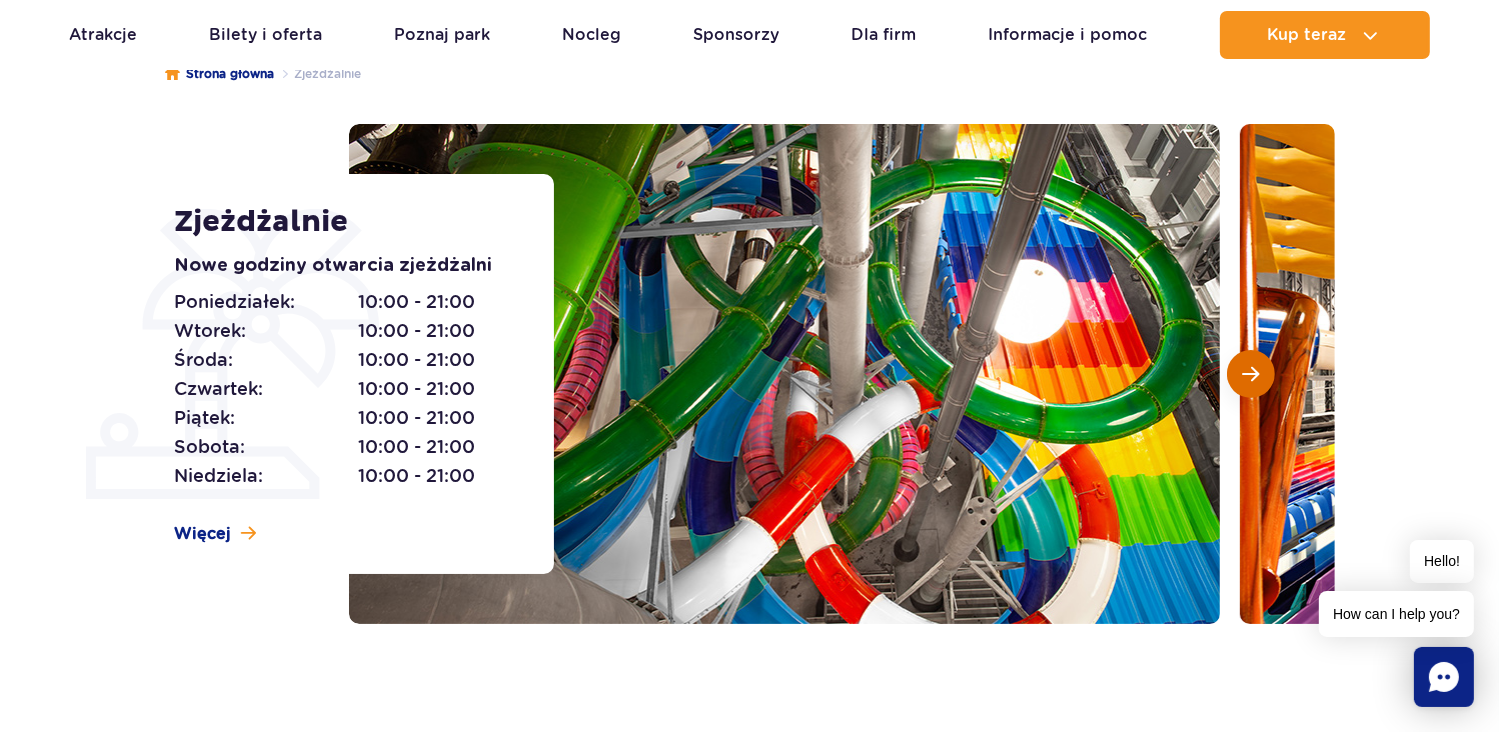 click at bounding box center (1251, 374) 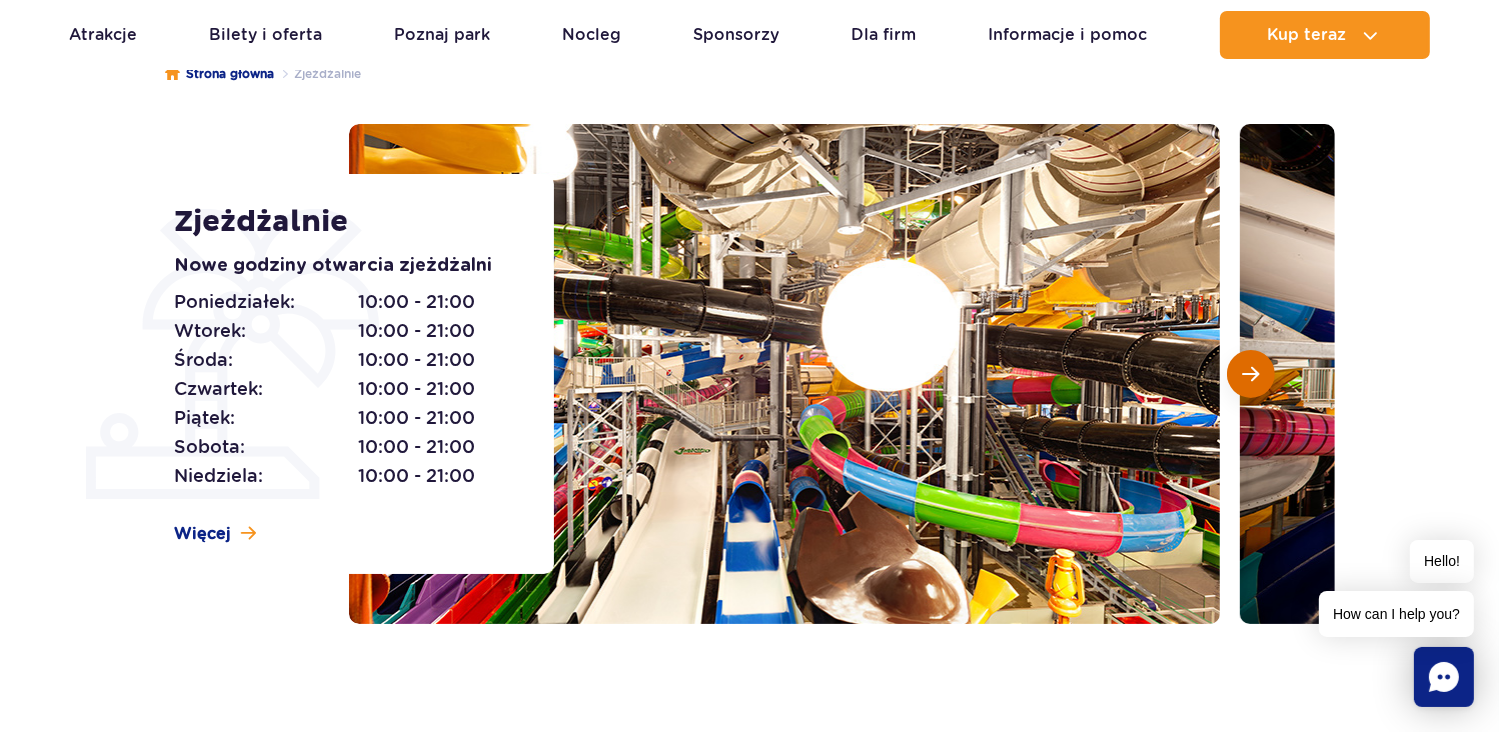 click at bounding box center [1251, 374] 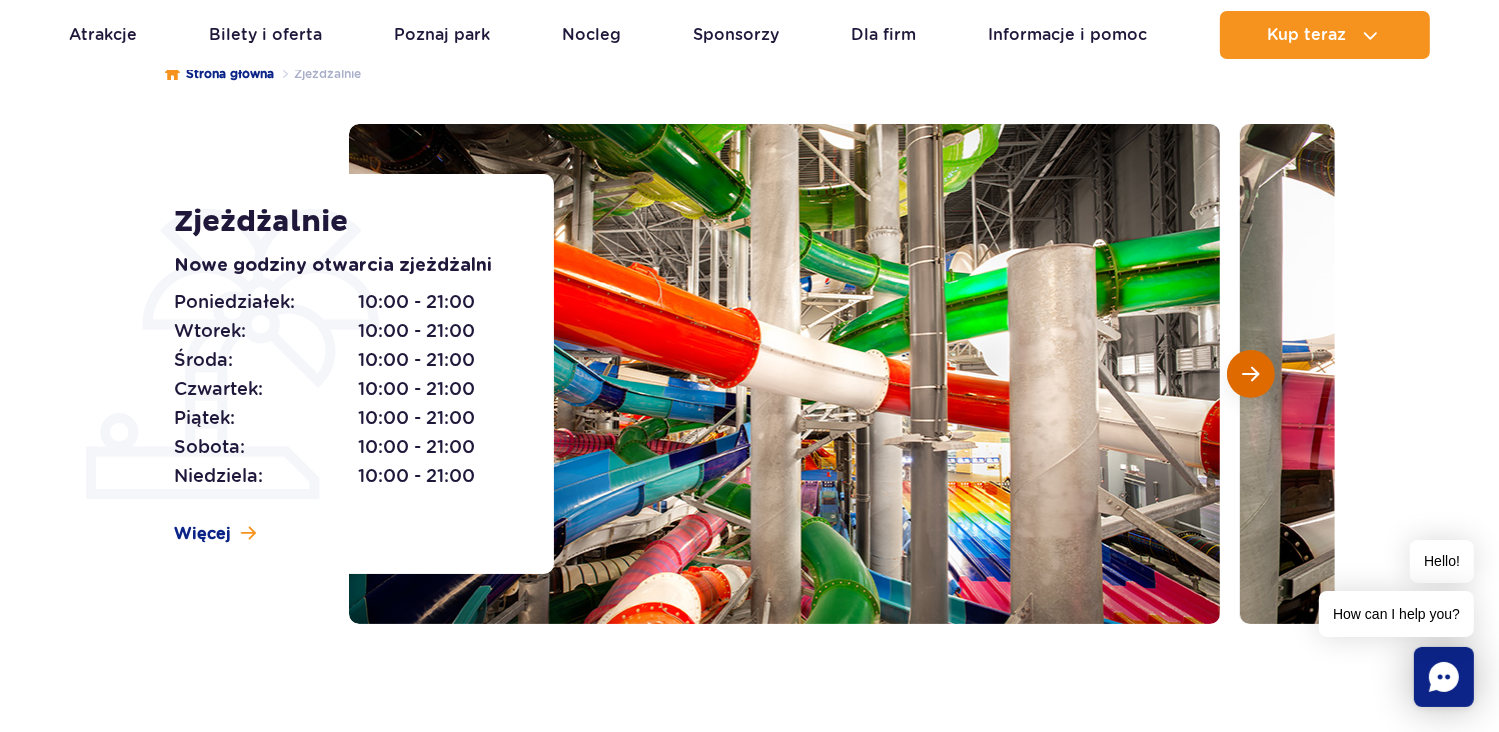 click at bounding box center [1251, 374] 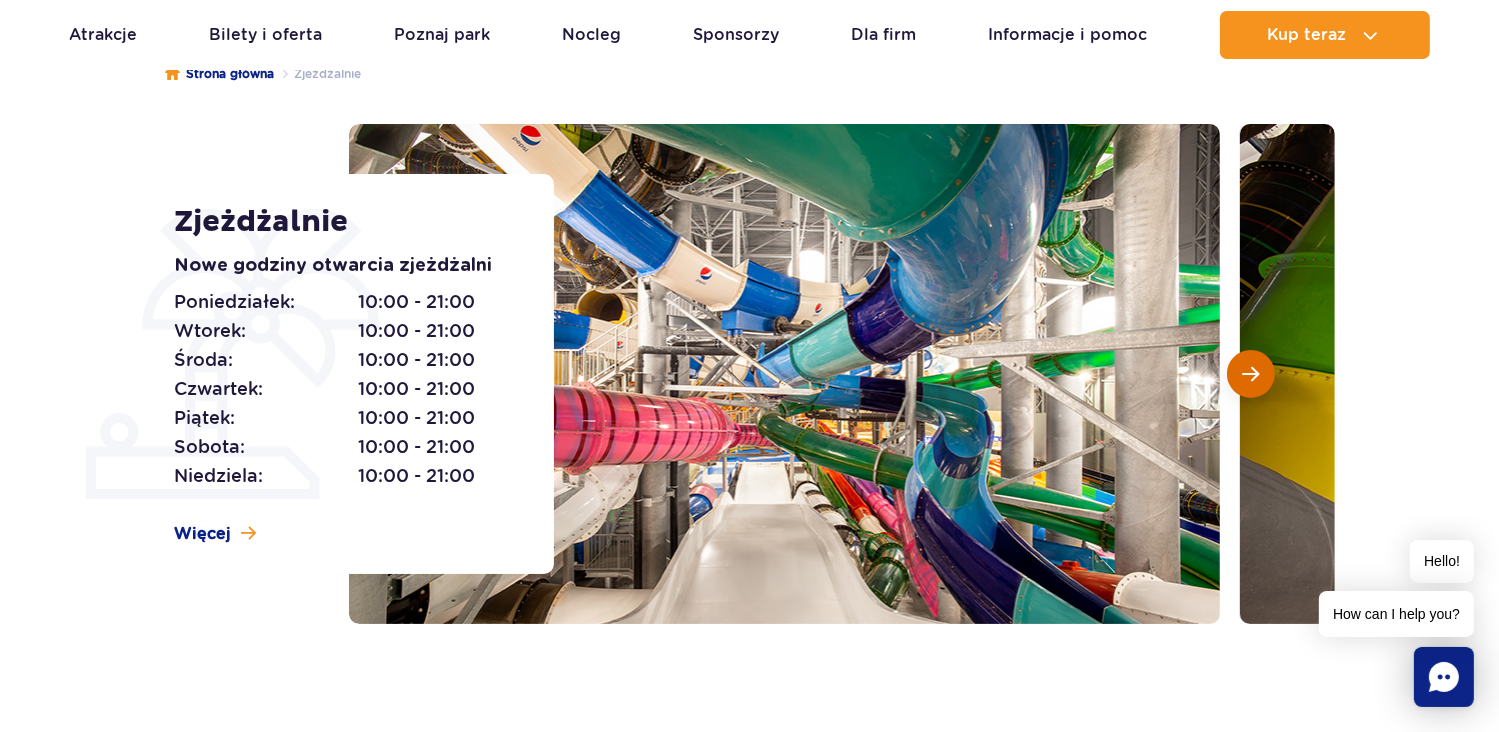 click at bounding box center [1251, 374] 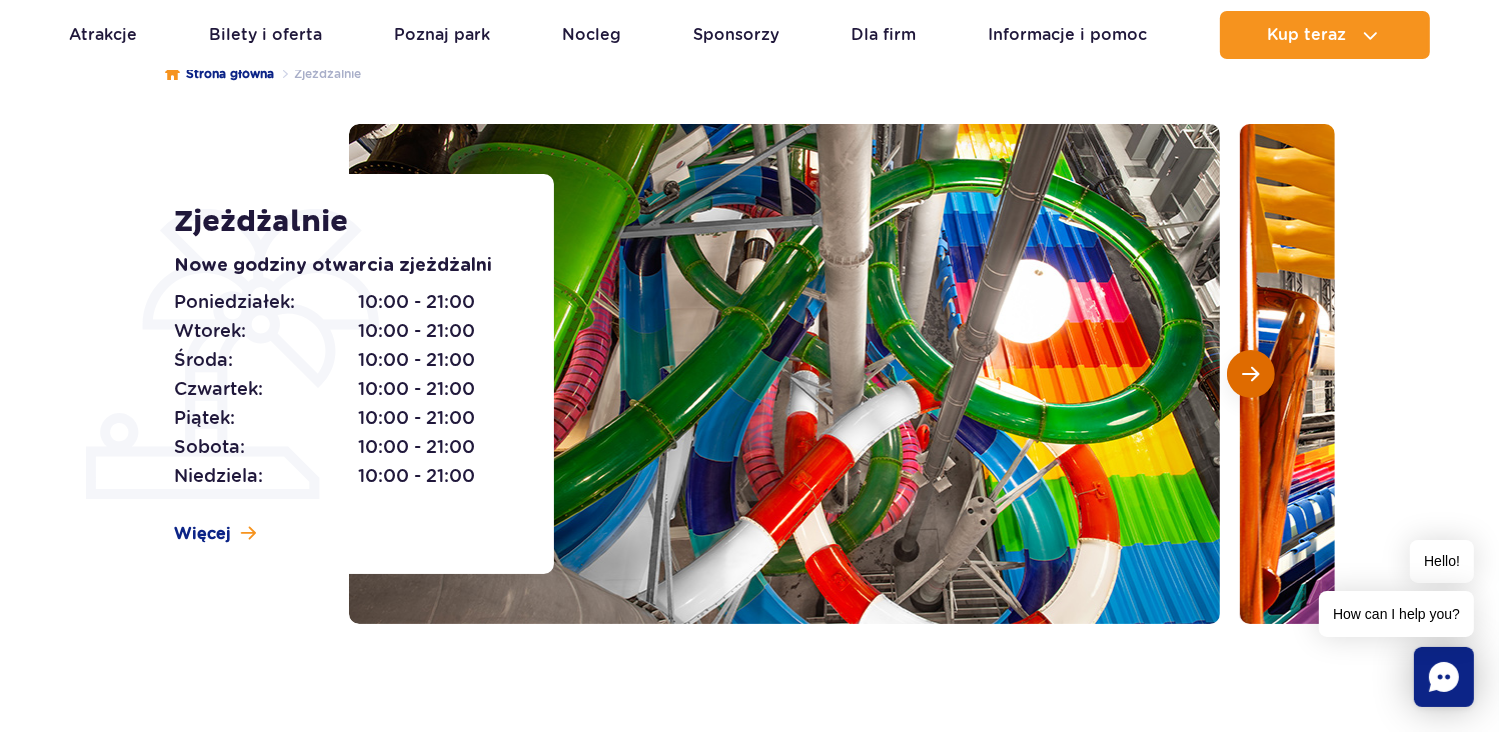 click at bounding box center [1251, 374] 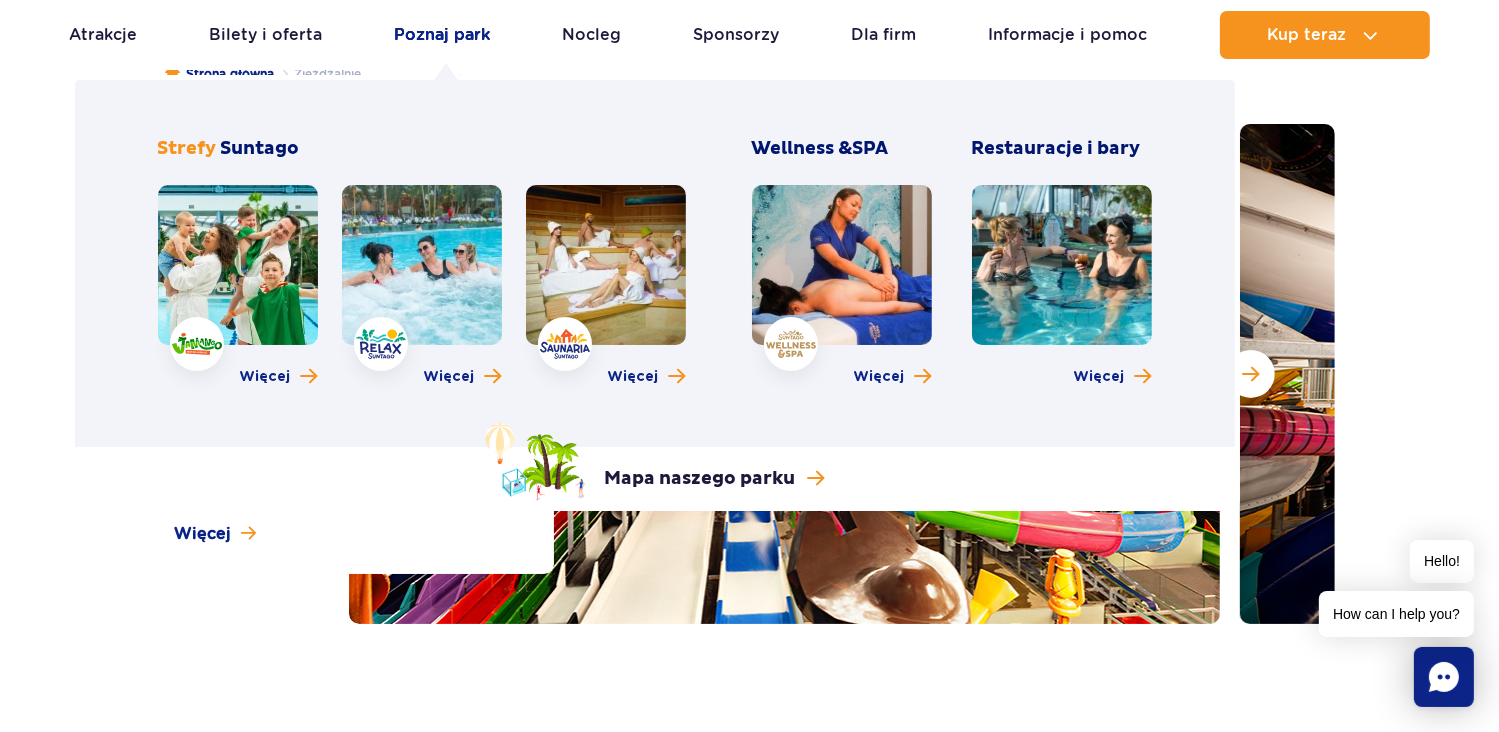 click on "Poznaj park" at bounding box center (443, 35) 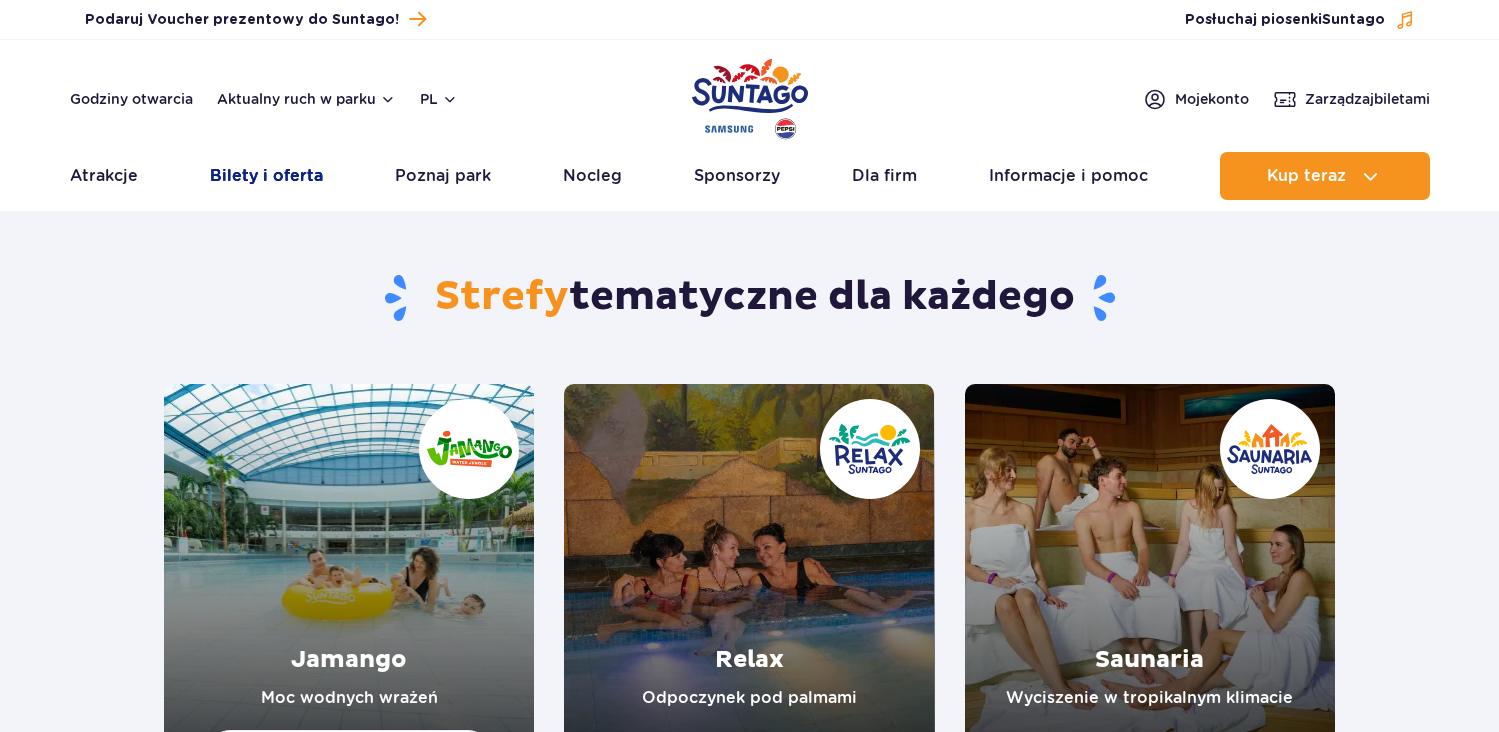 scroll, scrollTop: 0, scrollLeft: 0, axis: both 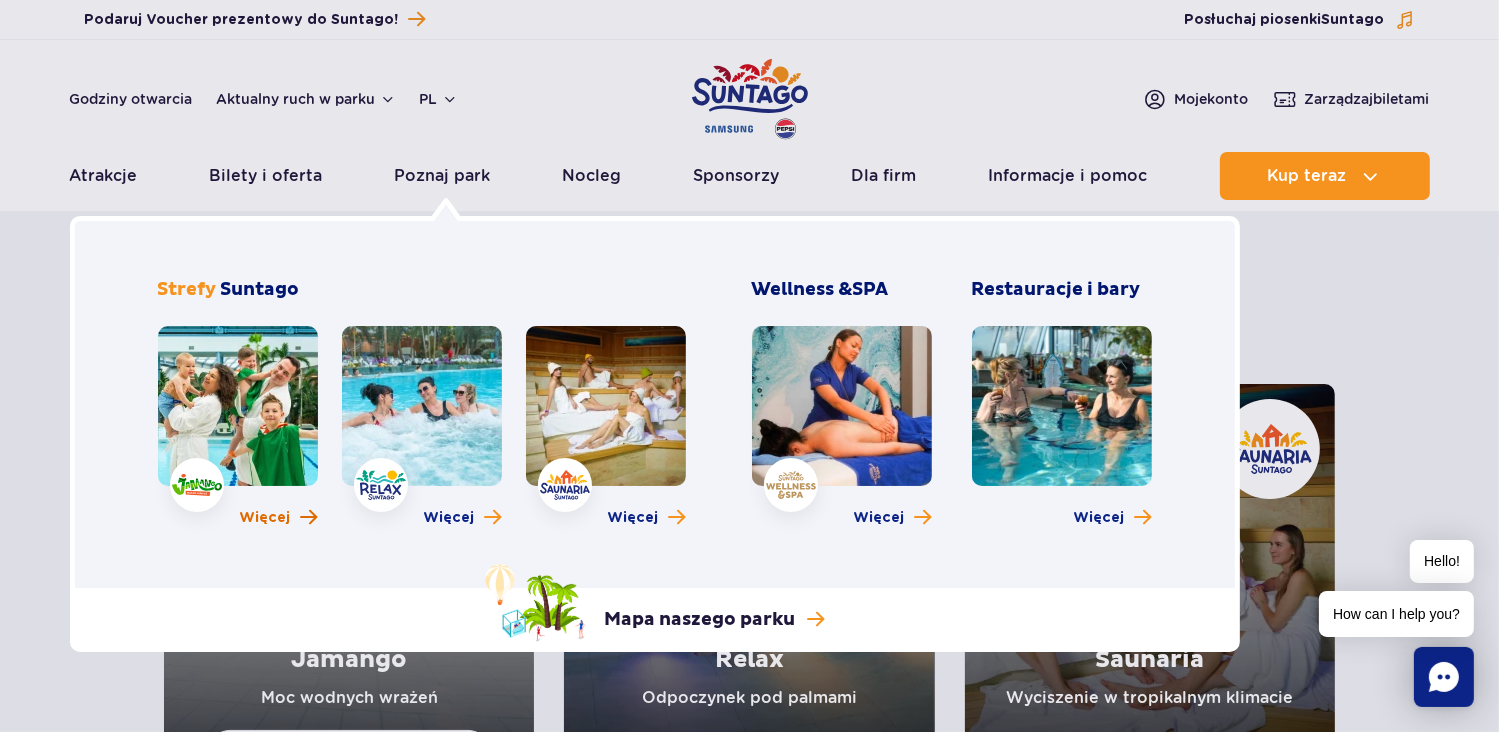 click on "Więcej" at bounding box center [265, 518] 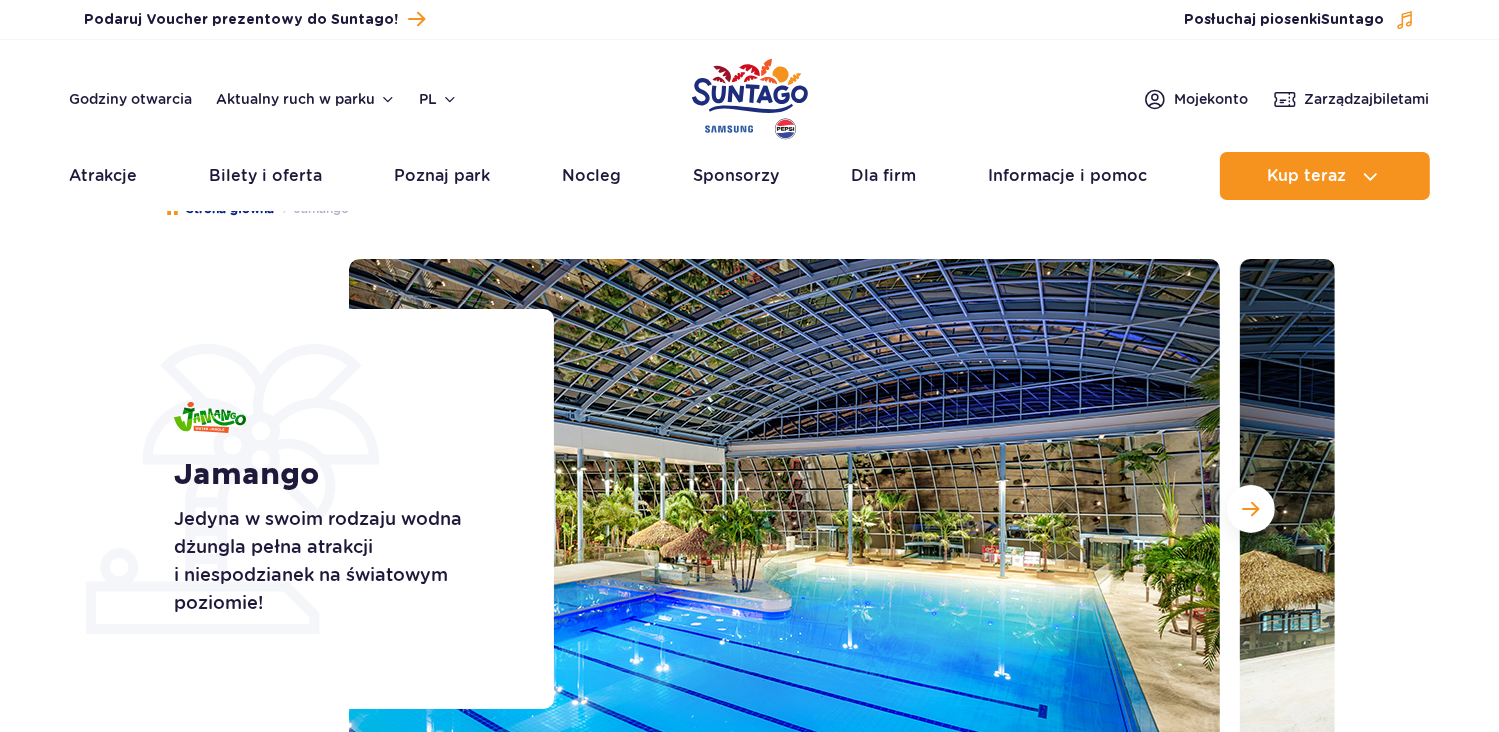 scroll, scrollTop: 0, scrollLeft: 0, axis: both 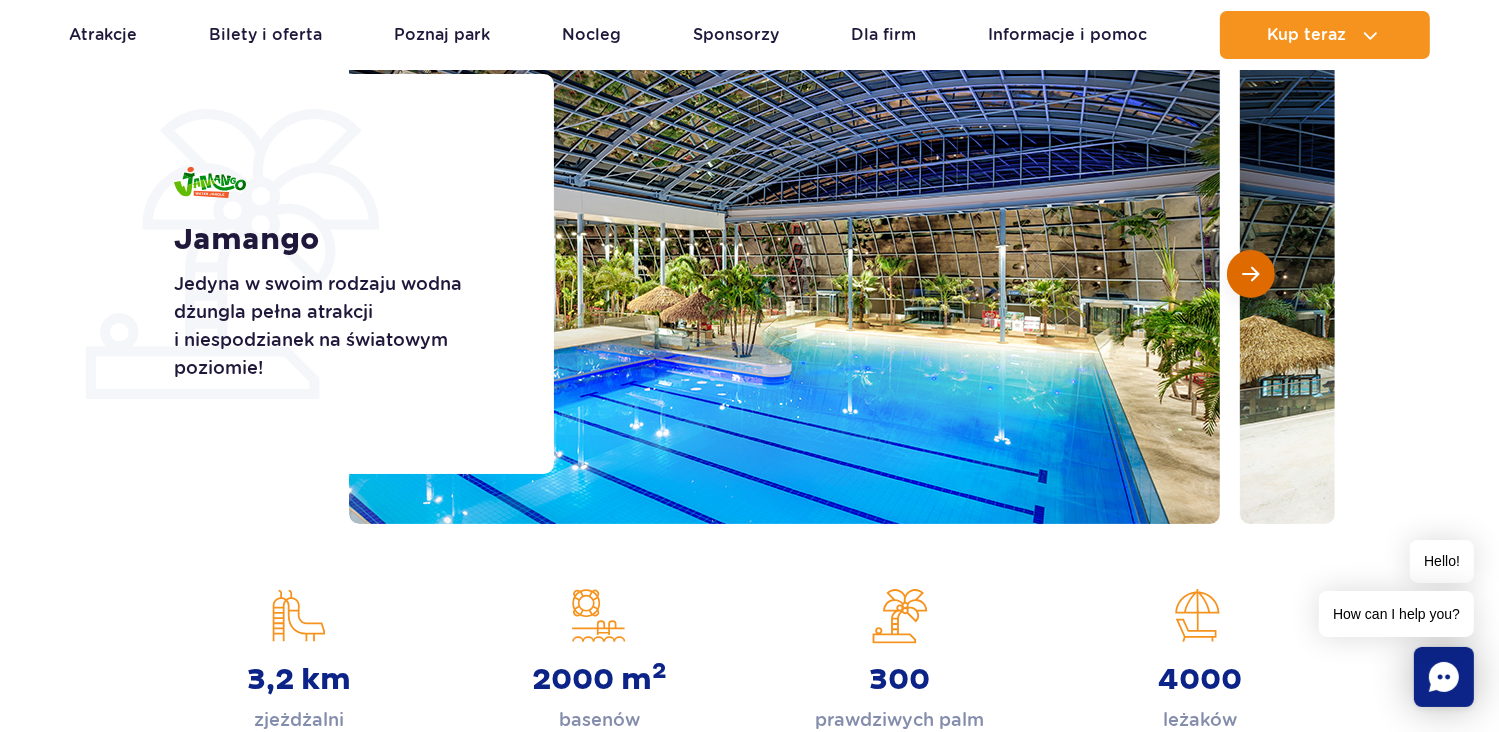 click at bounding box center [1251, 274] 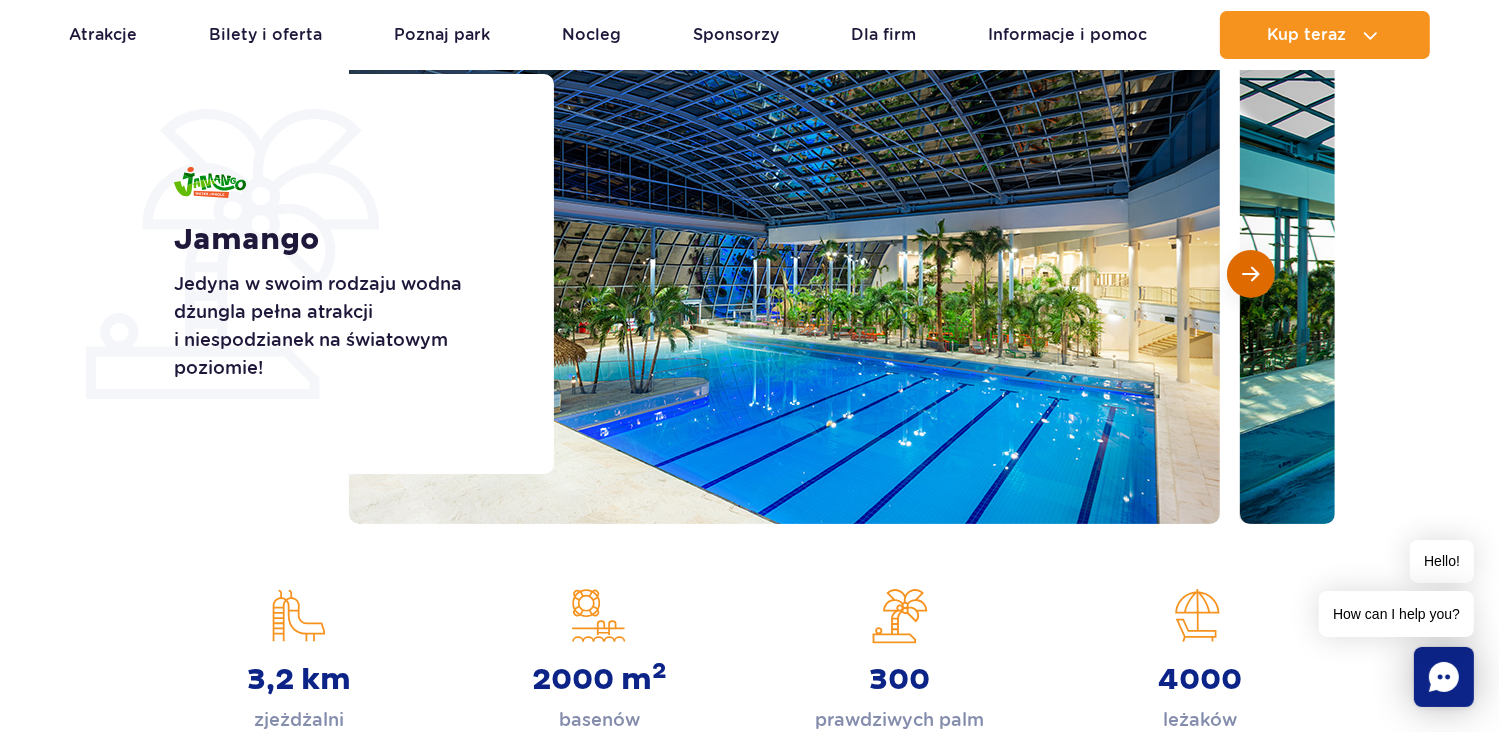 click at bounding box center (1251, 274) 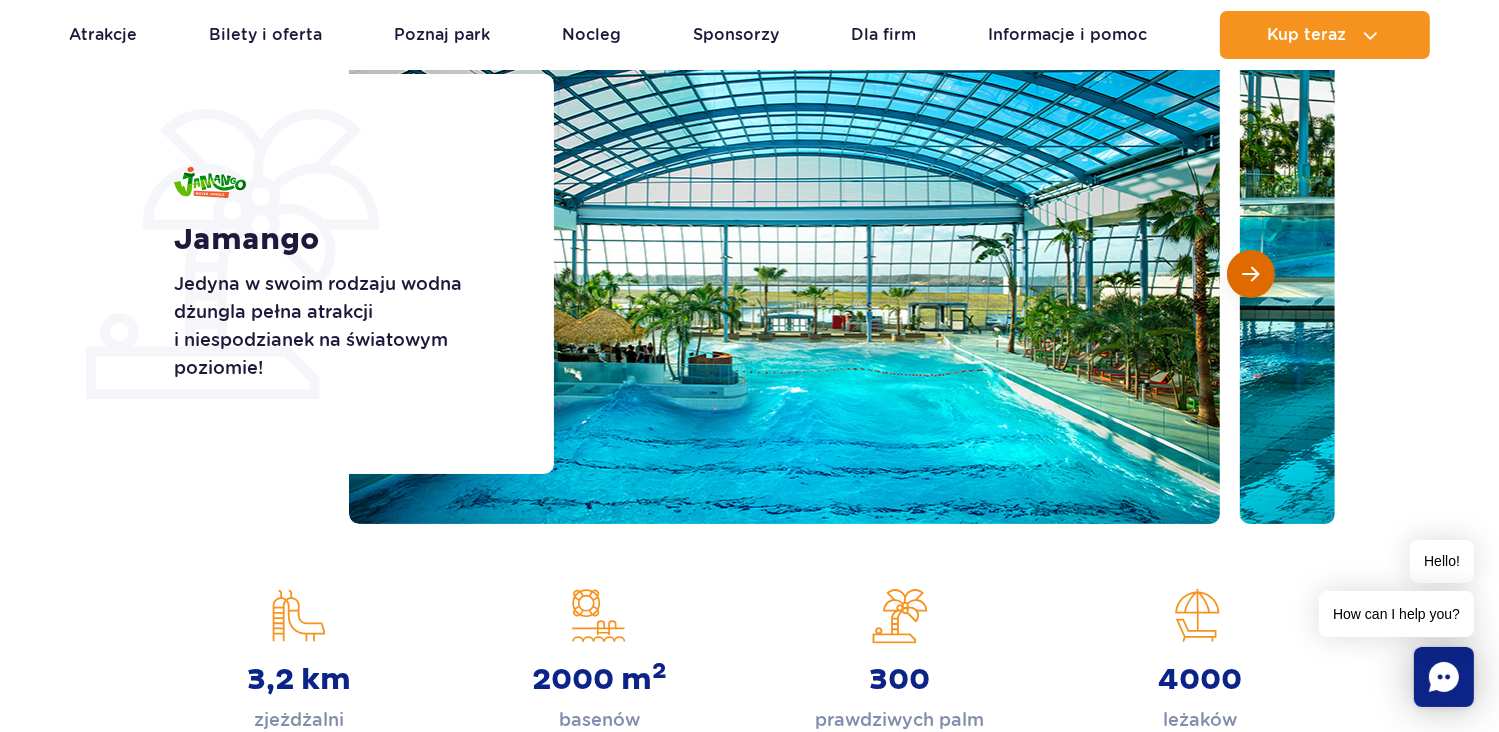 click at bounding box center (1251, 274) 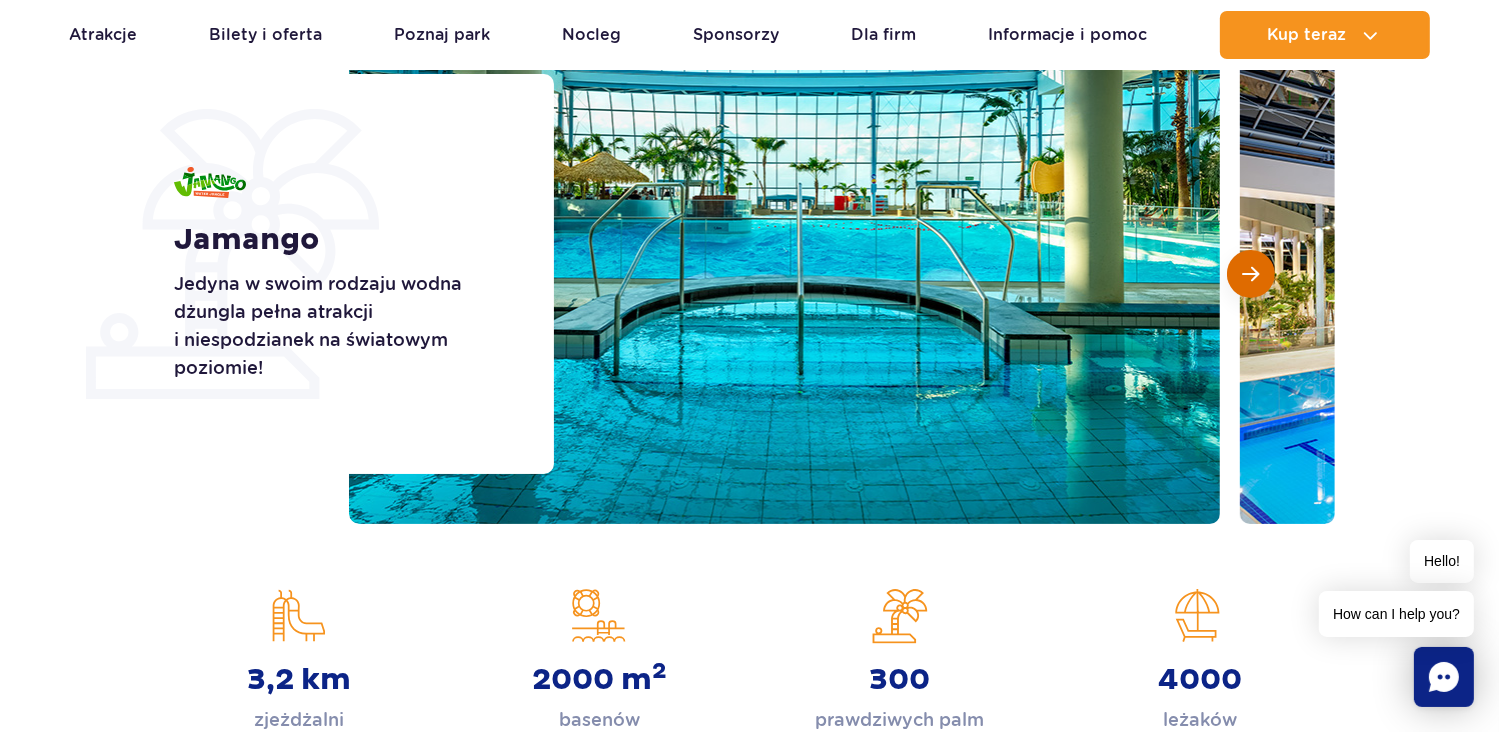 click at bounding box center [1251, 274] 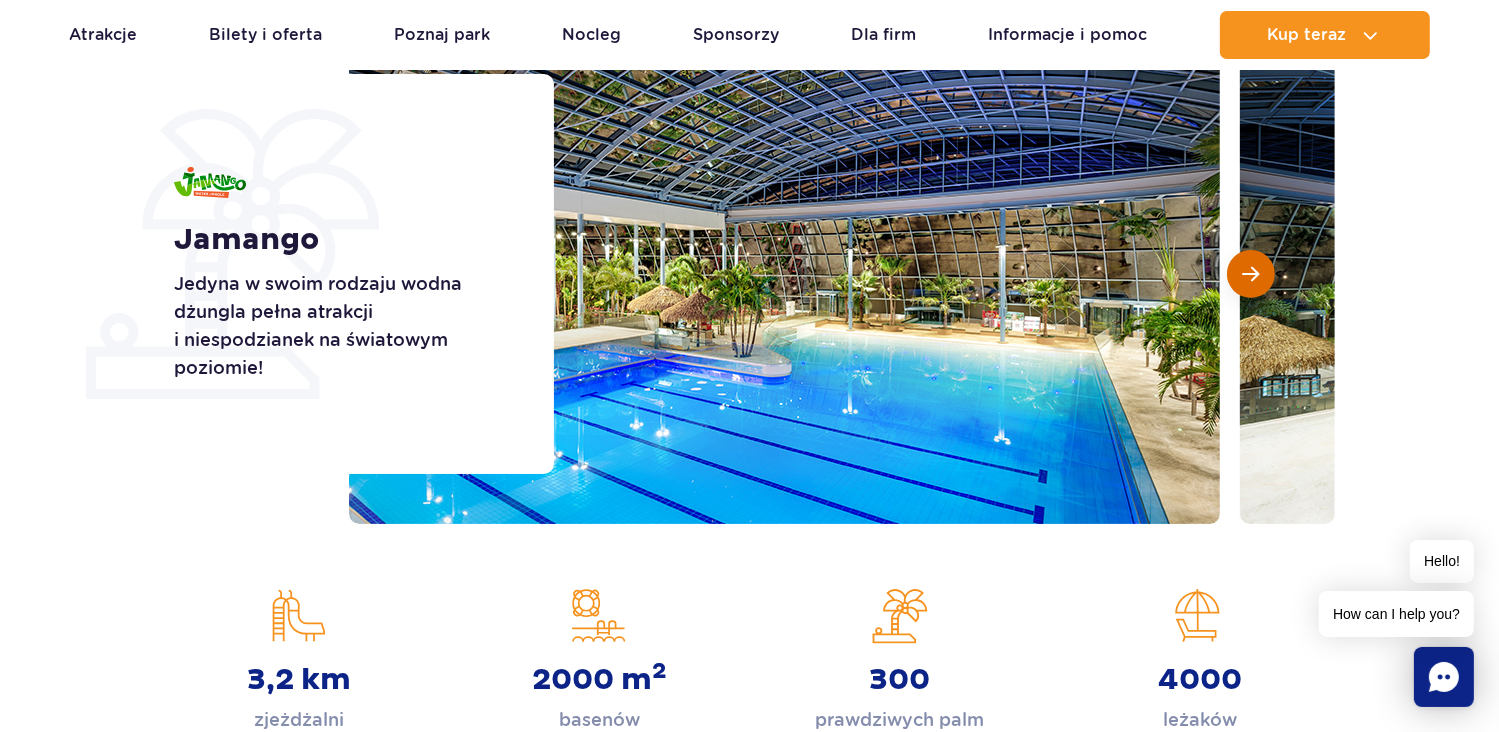 click at bounding box center [1251, 274] 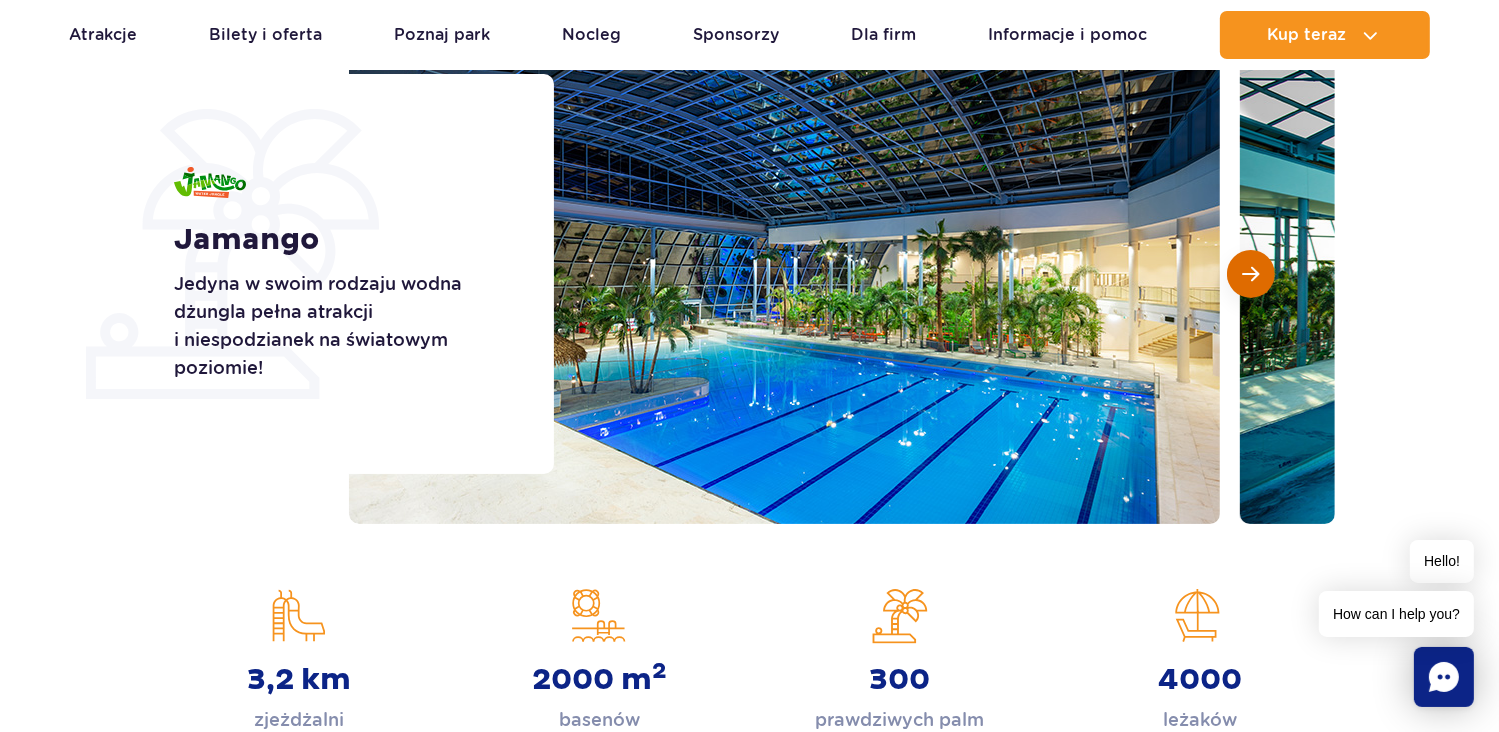 click at bounding box center (1251, 274) 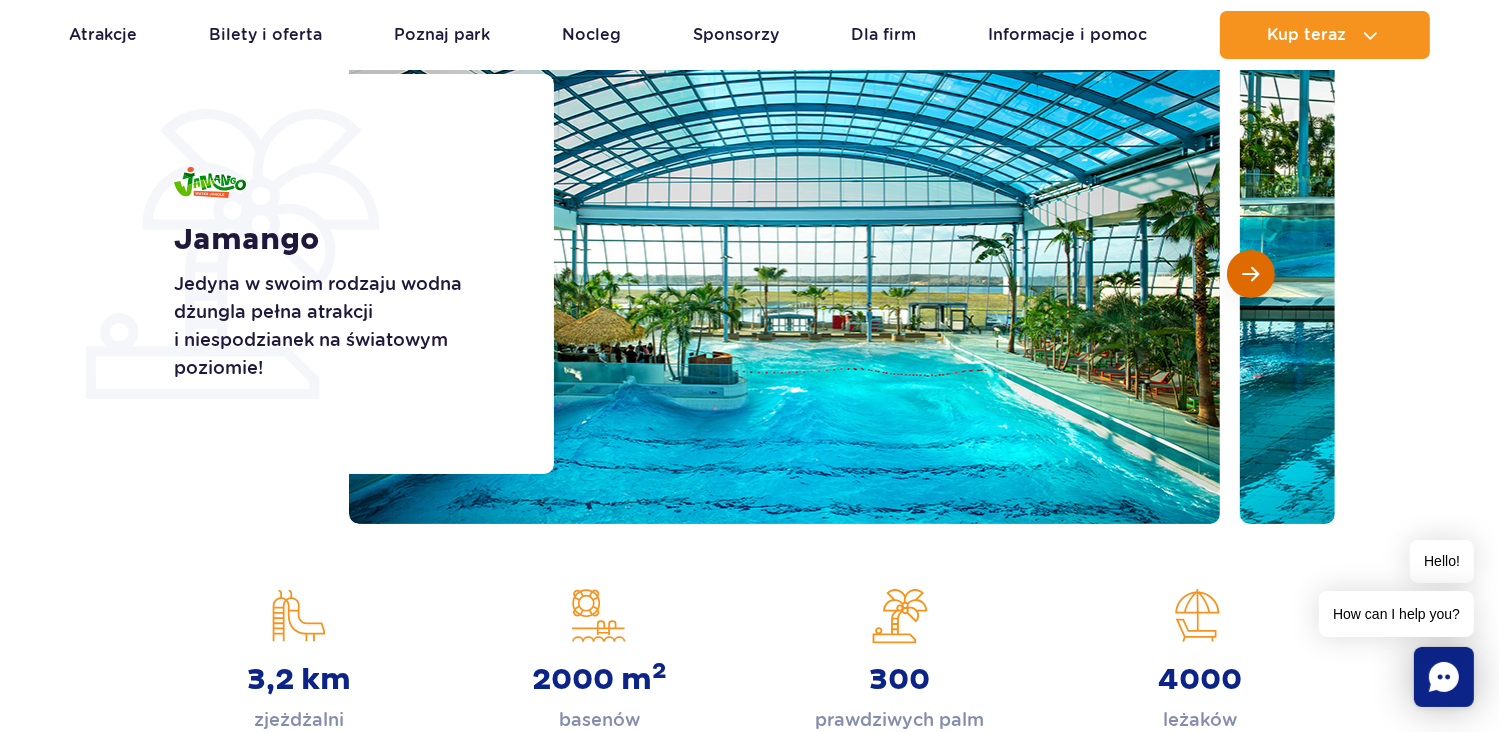 click at bounding box center (1251, 274) 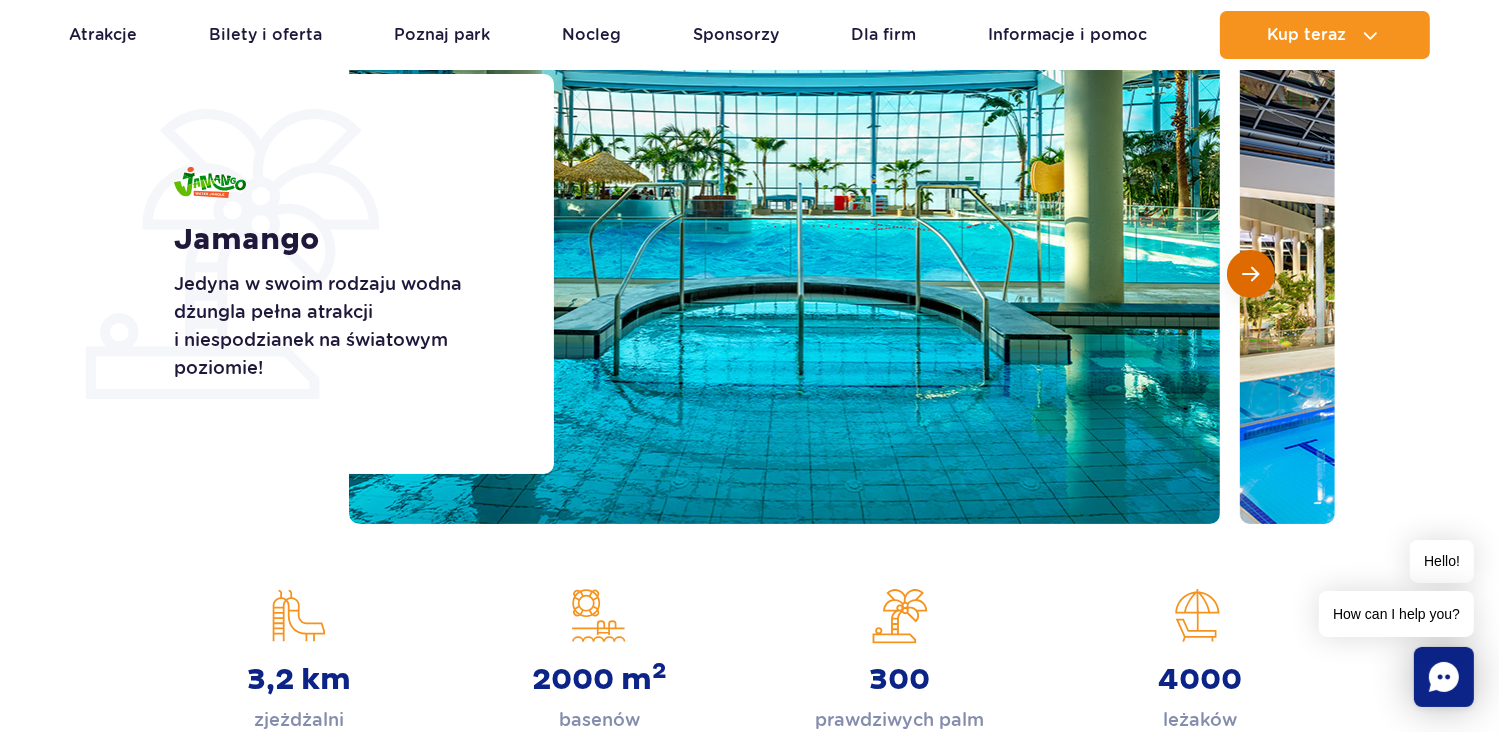 click at bounding box center [1251, 274] 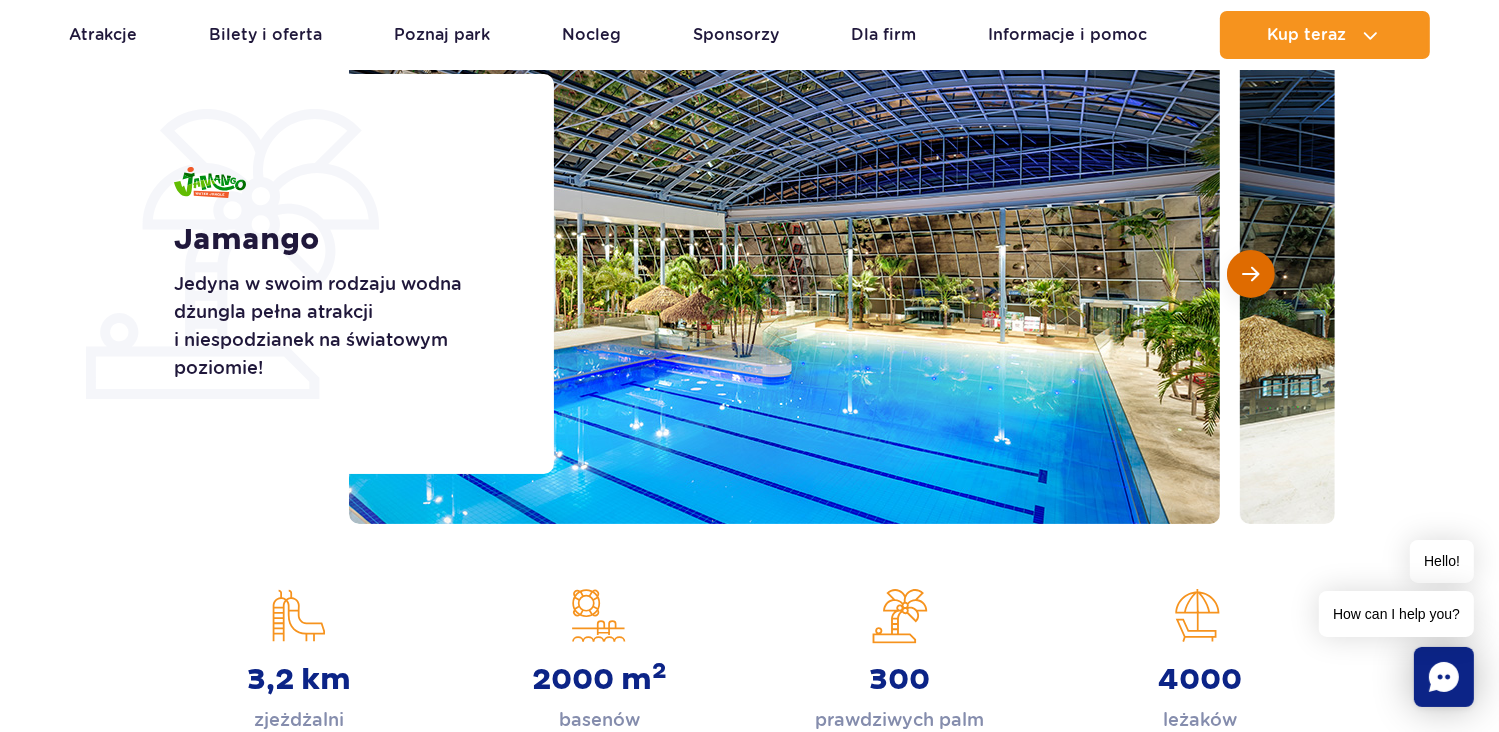 click at bounding box center [1251, 274] 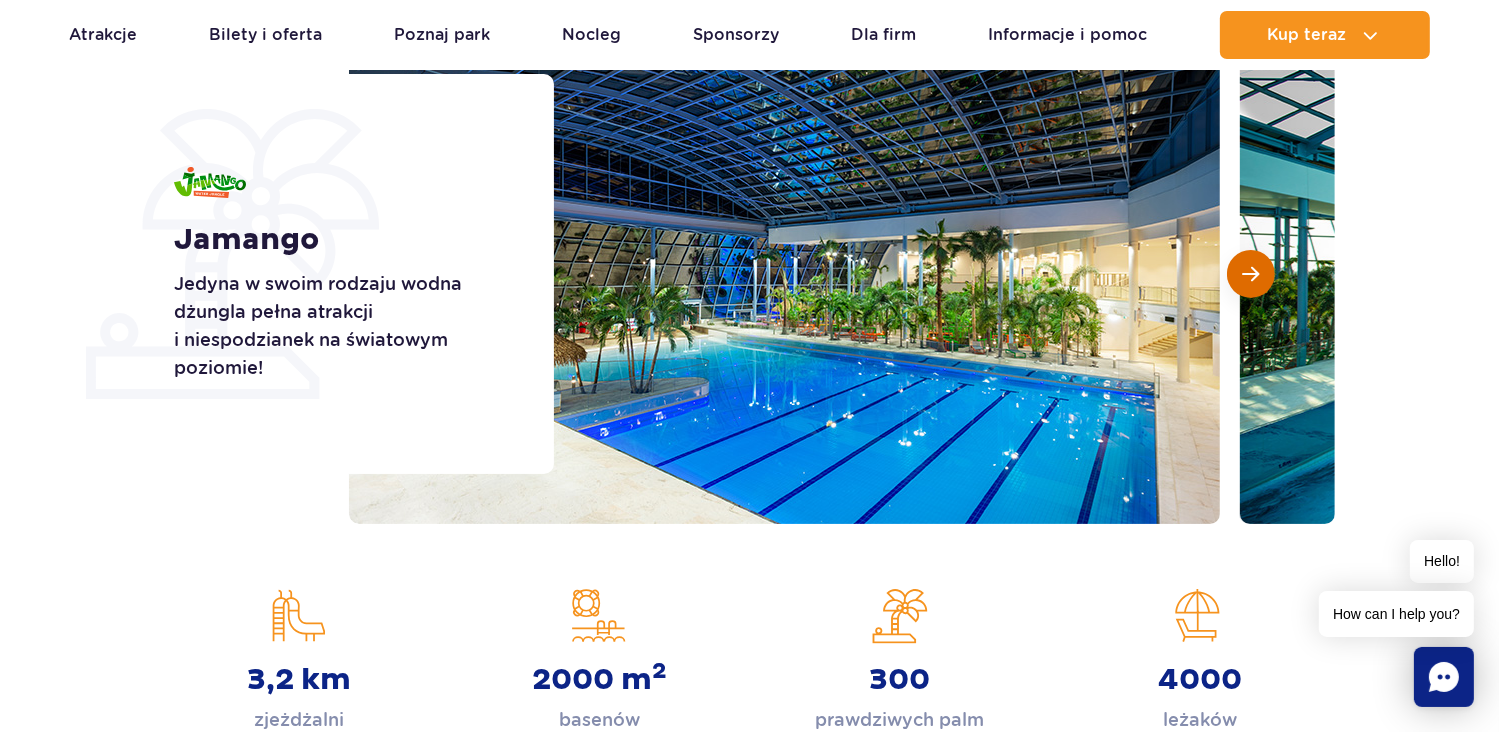 click at bounding box center (1251, 274) 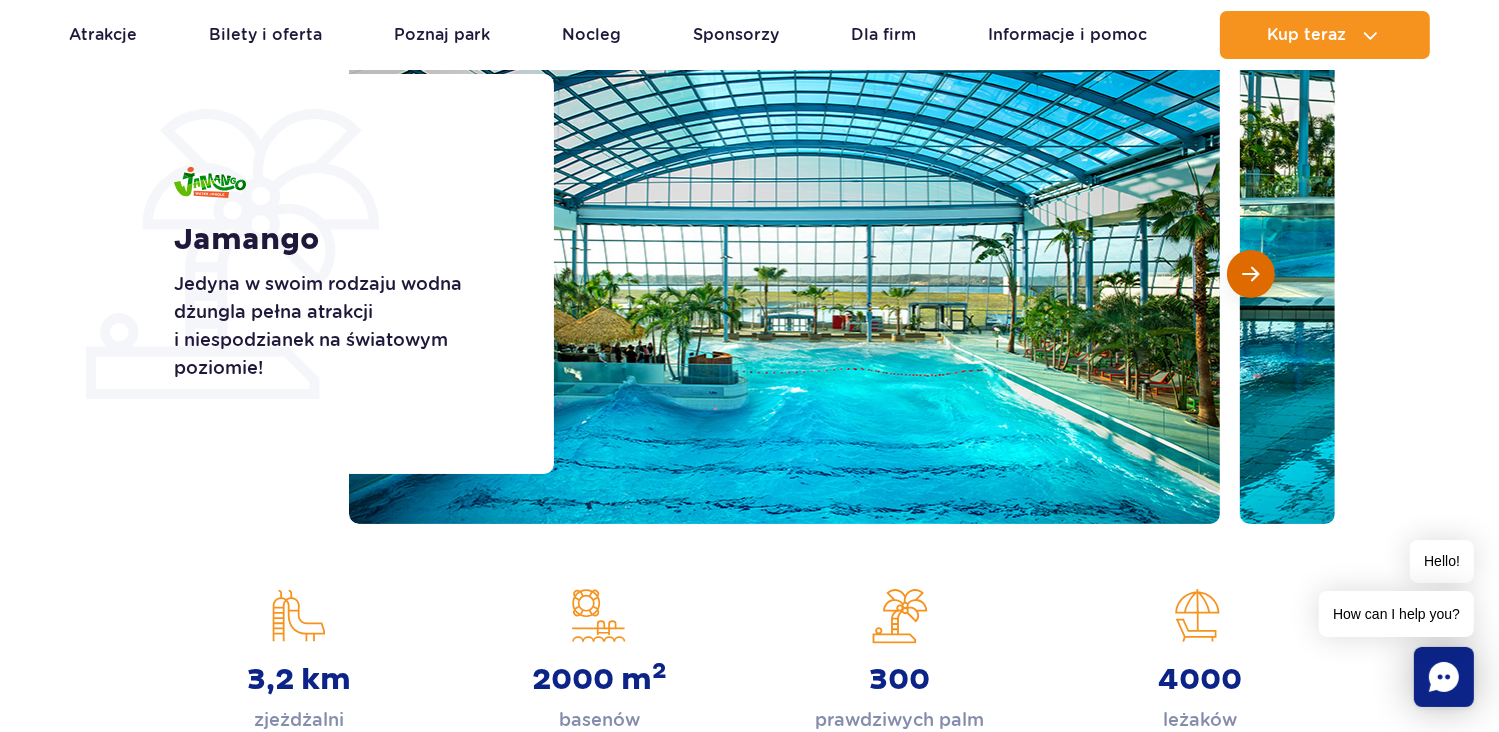click at bounding box center (1251, 274) 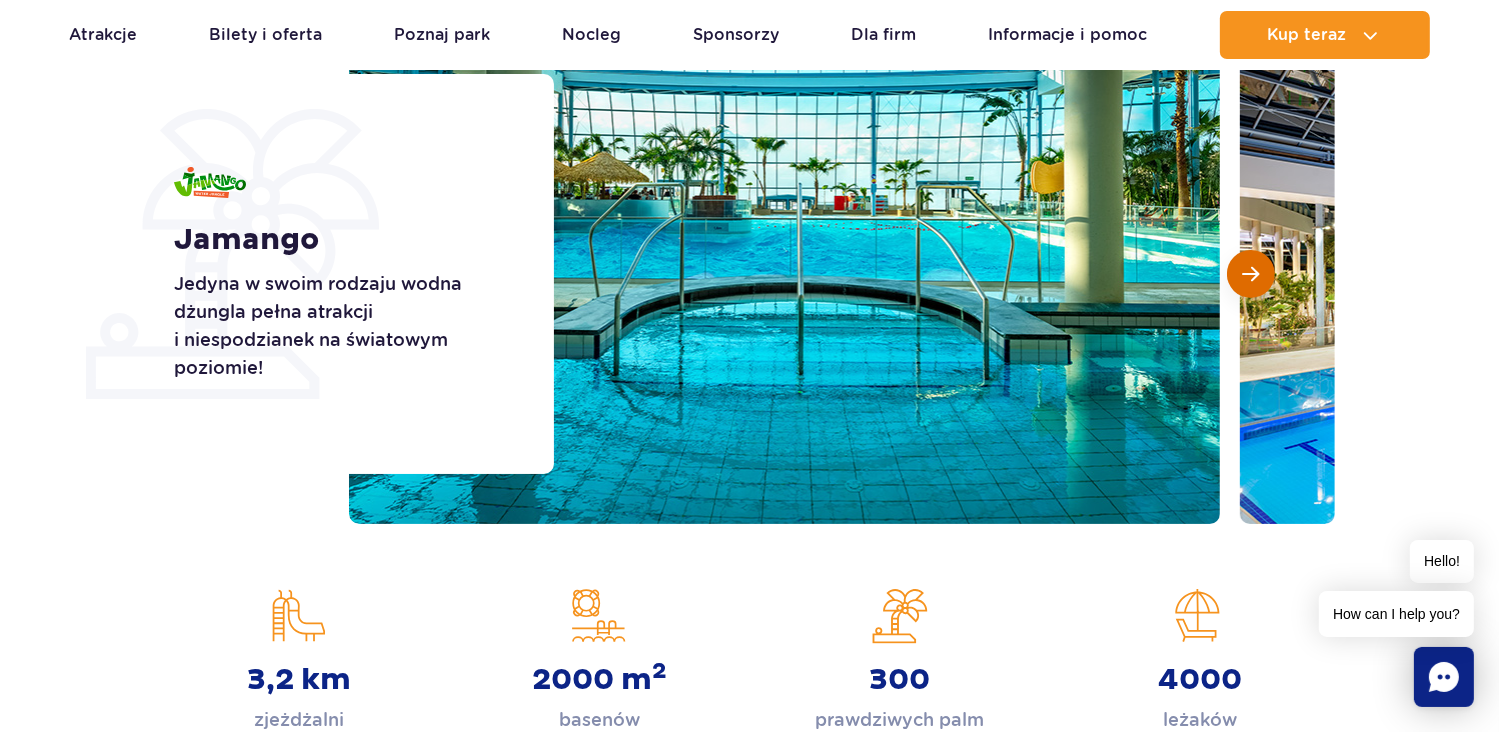click at bounding box center [1251, 274] 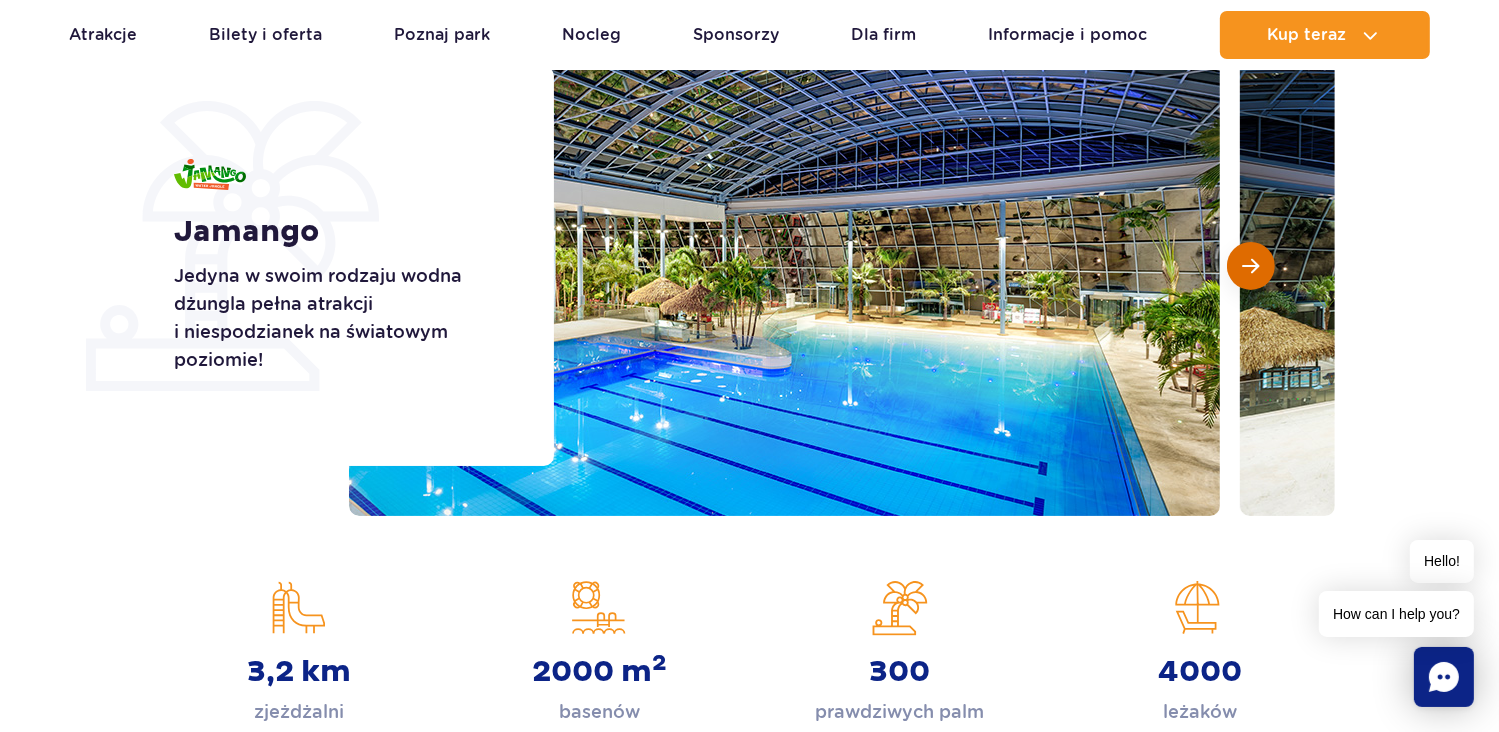 scroll, scrollTop: 300, scrollLeft: 0, axis: vertical 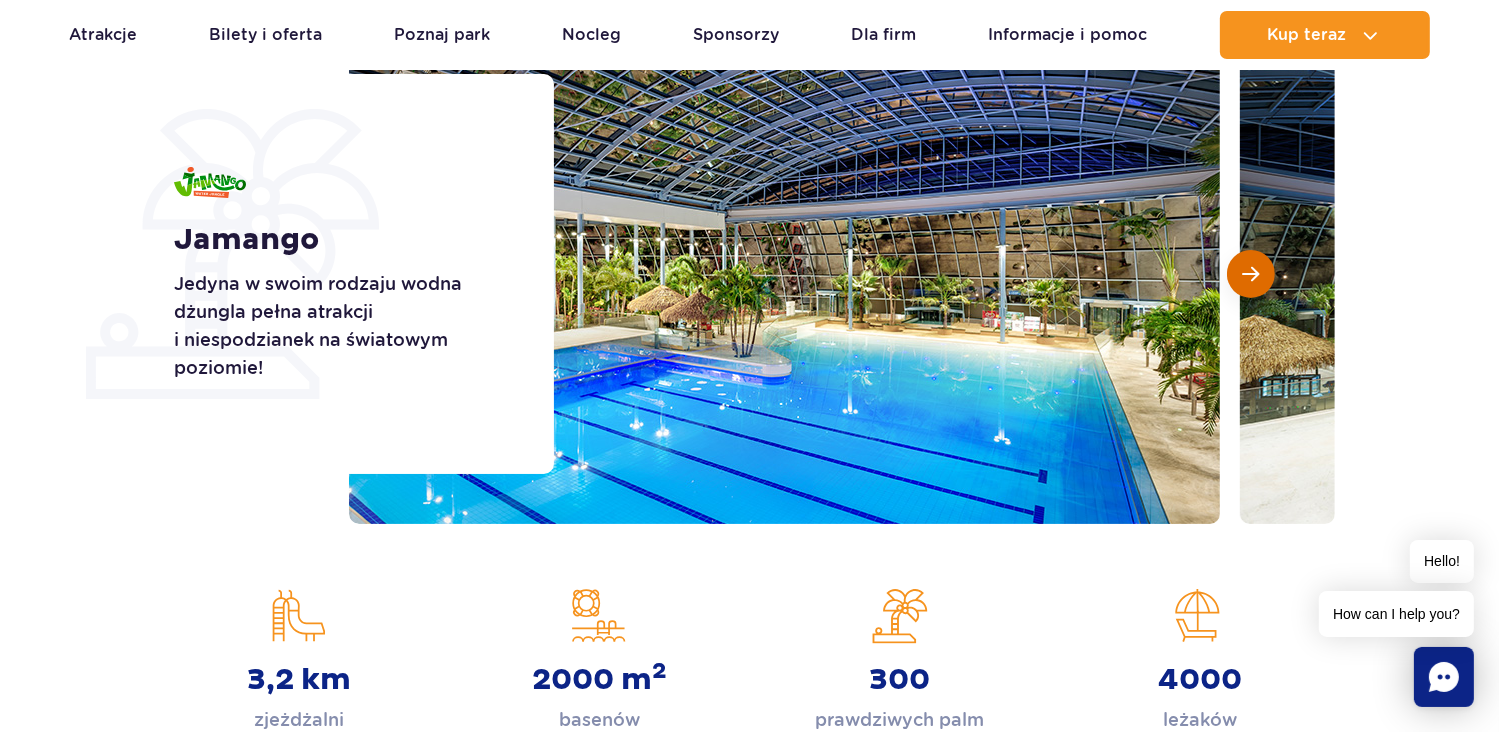 click at bounding box center [1251, 274] 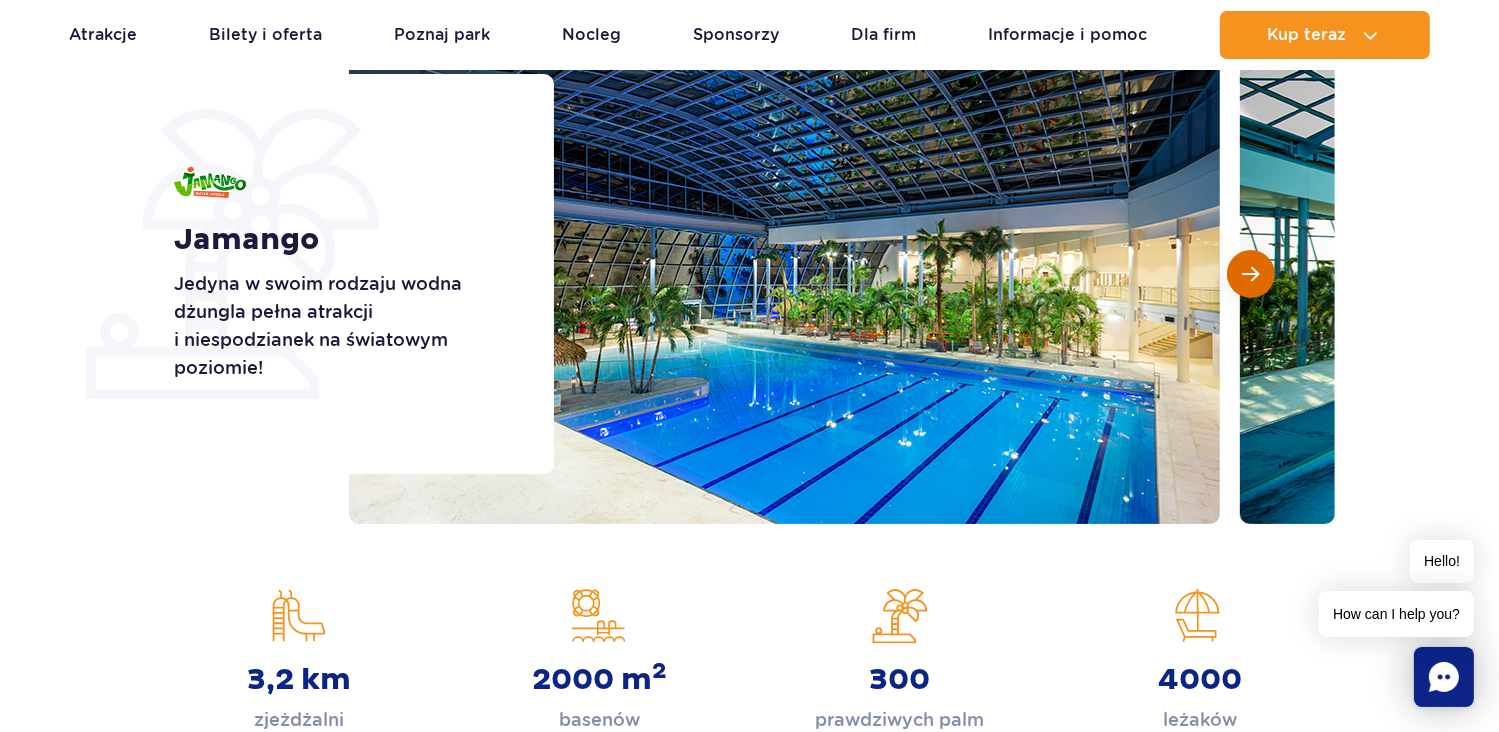 click at bounding box center (1251, 274) 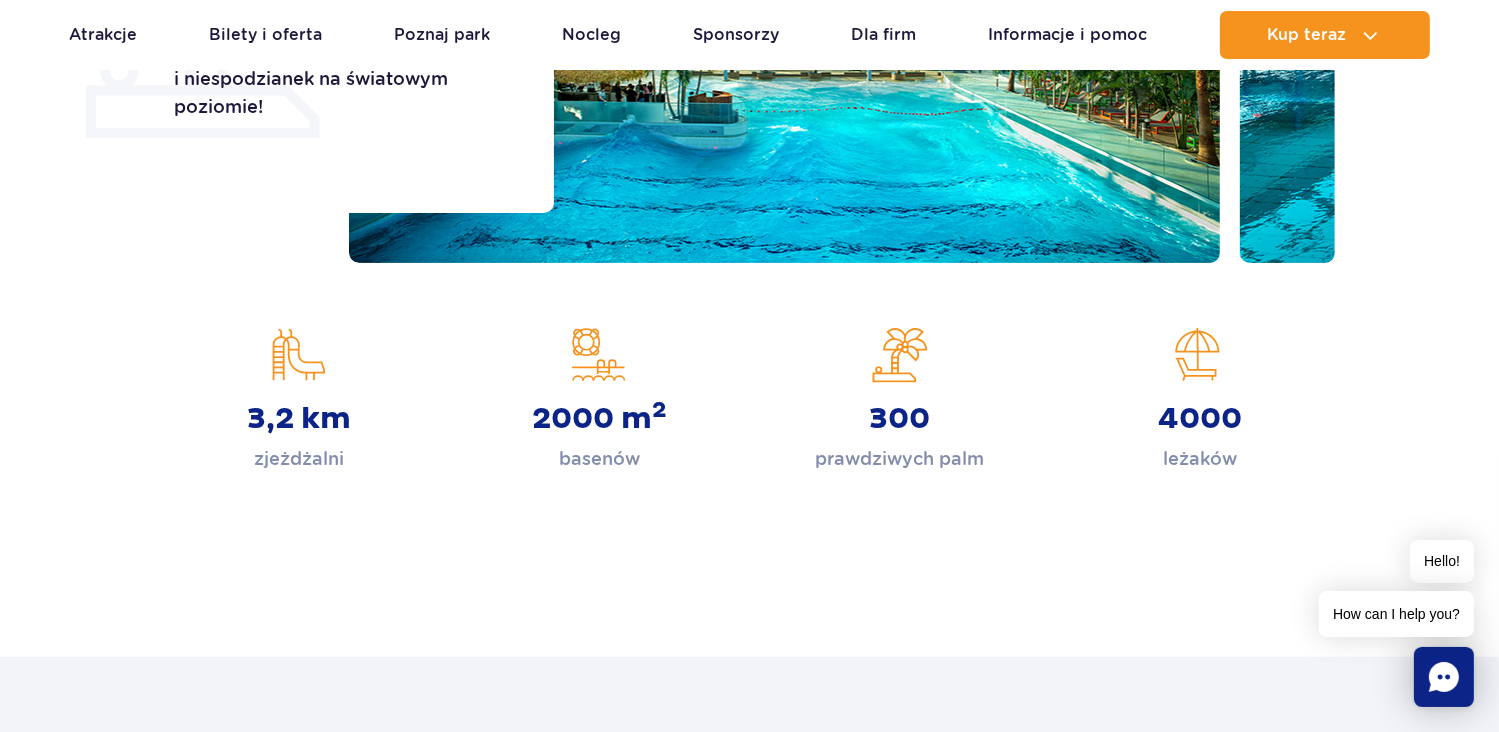 scroll, scrollTop: 600, scrollLeft: 0, axis: vertical 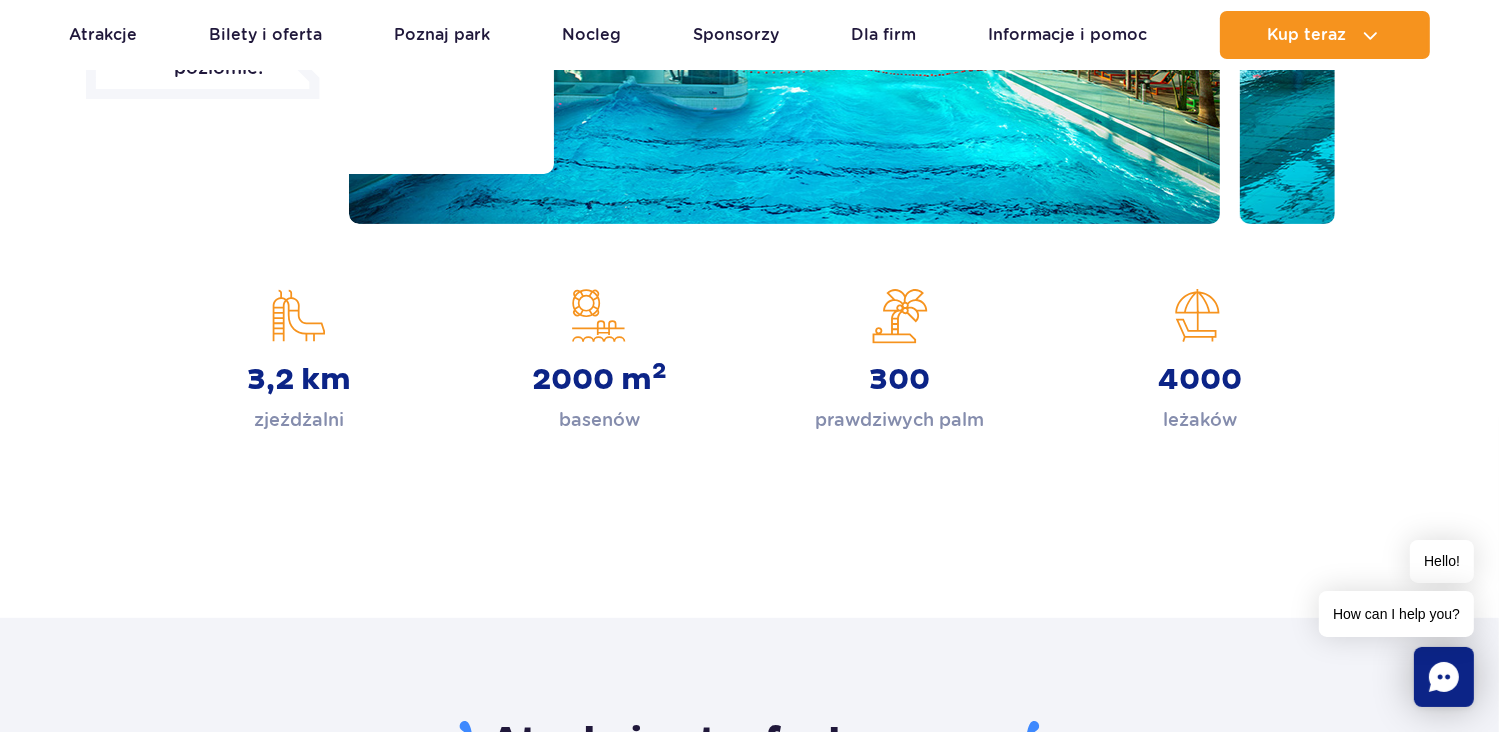click on "3,2 km" at bounding box center (299, 380) 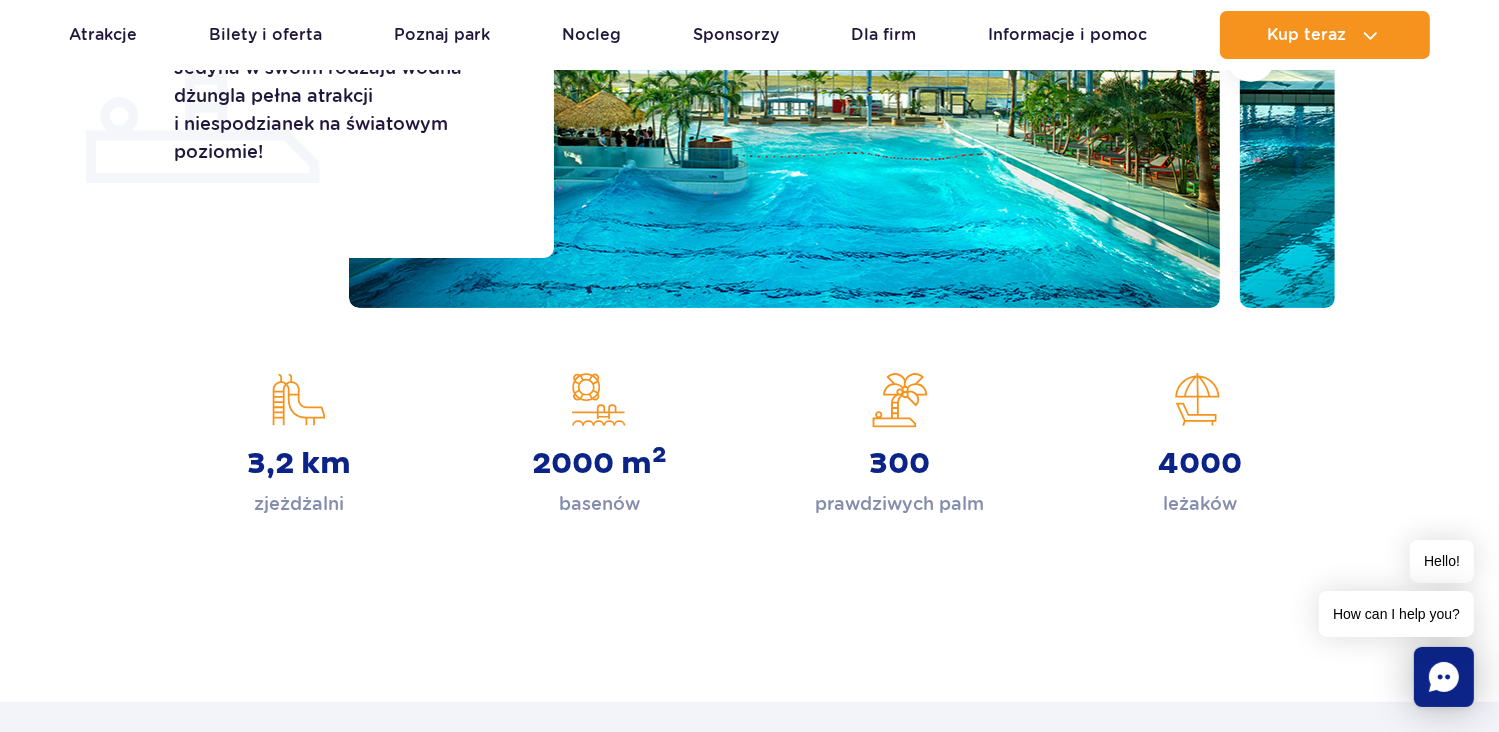 scroll, scrollTop: 400, scrollLeft: 0, axis: vertical 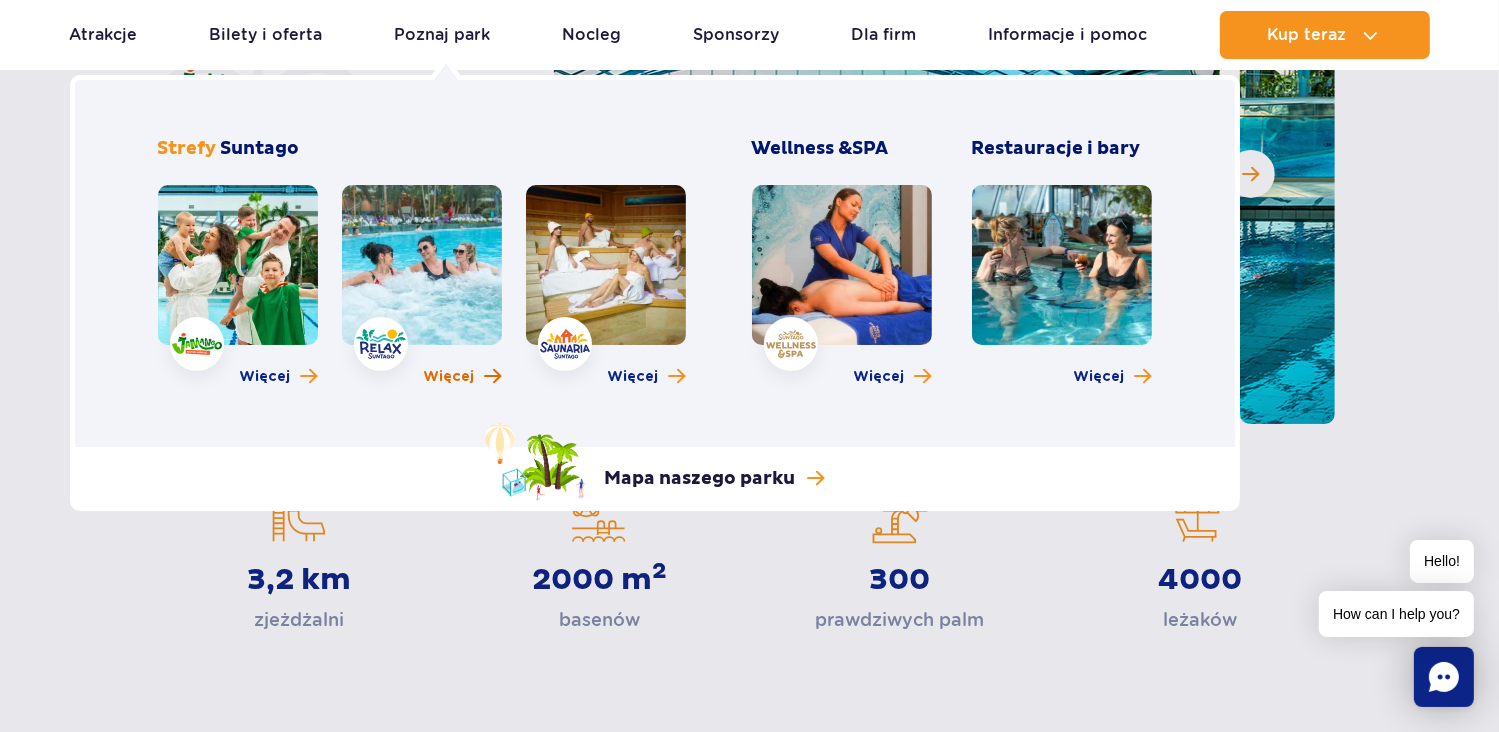 click on "Więcej" at bounding box center (449, 377) 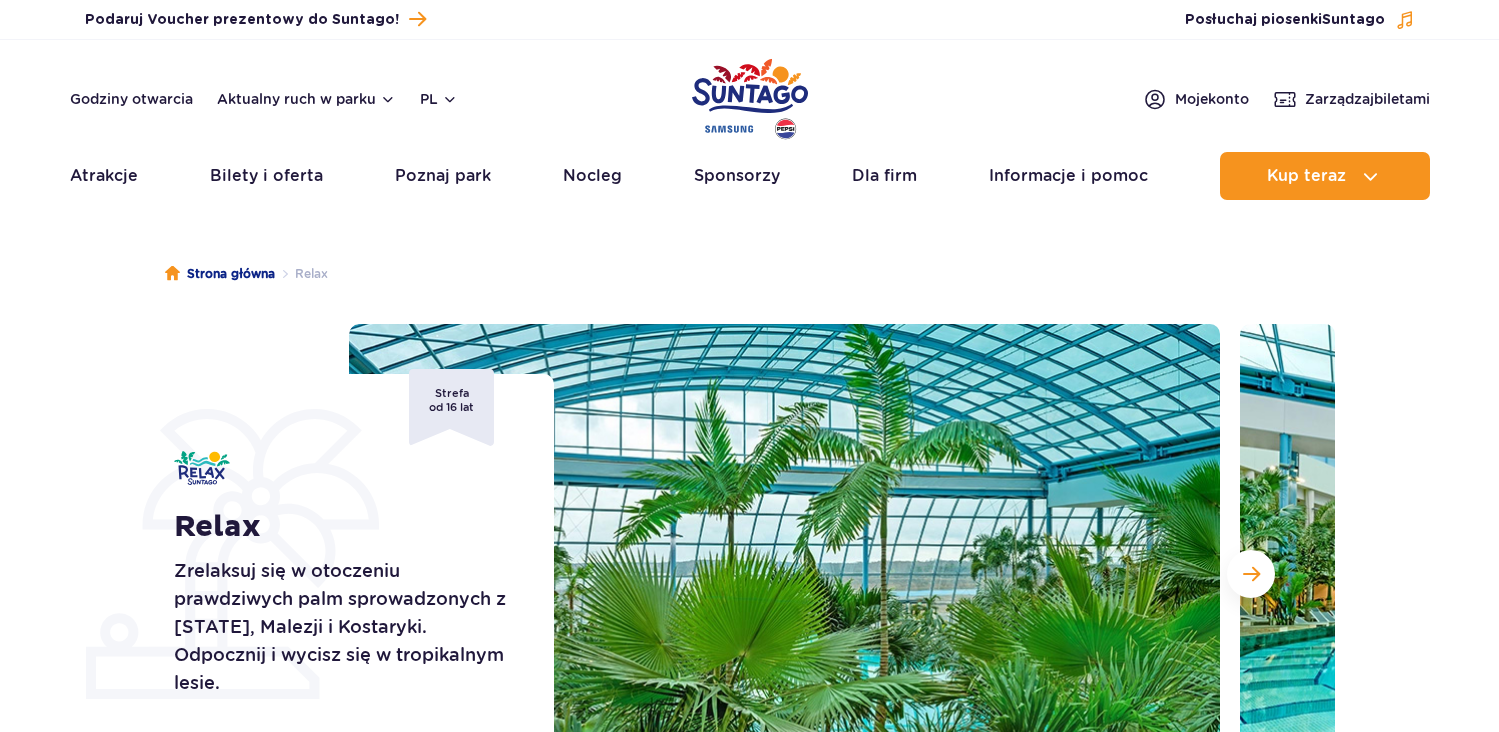 scroll, scrollTop: 0, scrollLeft: 0, axis: both 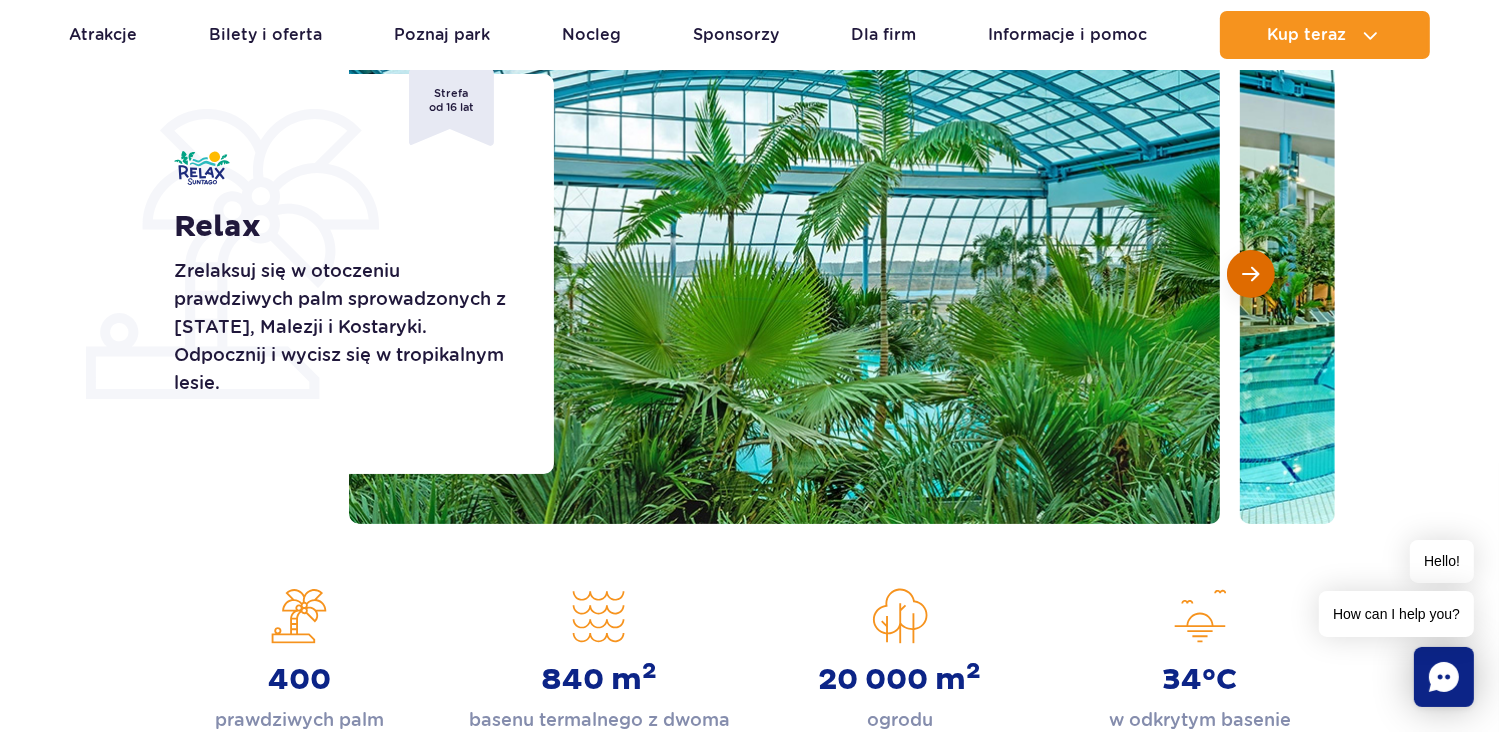 click at bounding box center (1251, 274) 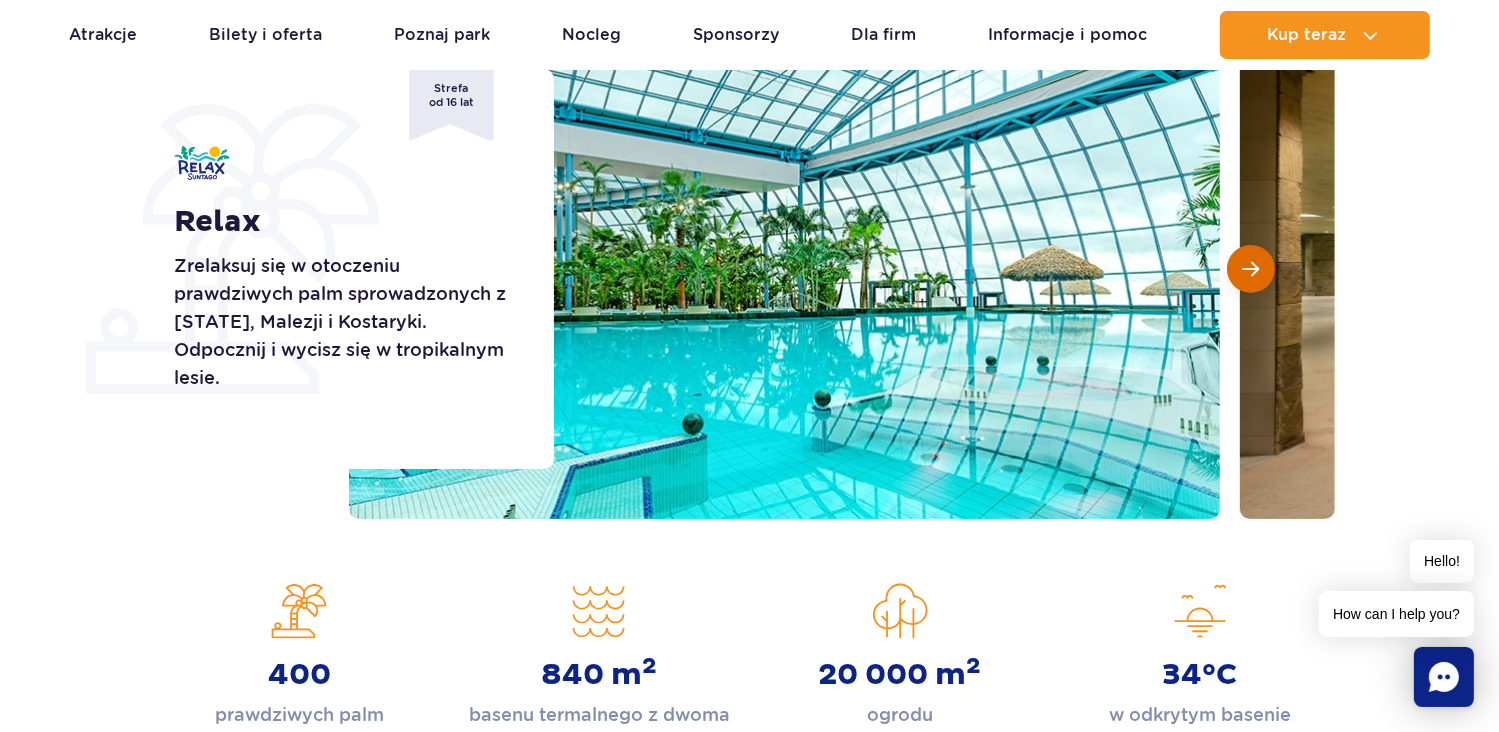 scroll, scrollTop: 300, scrollLeft: 0, axis: vertical 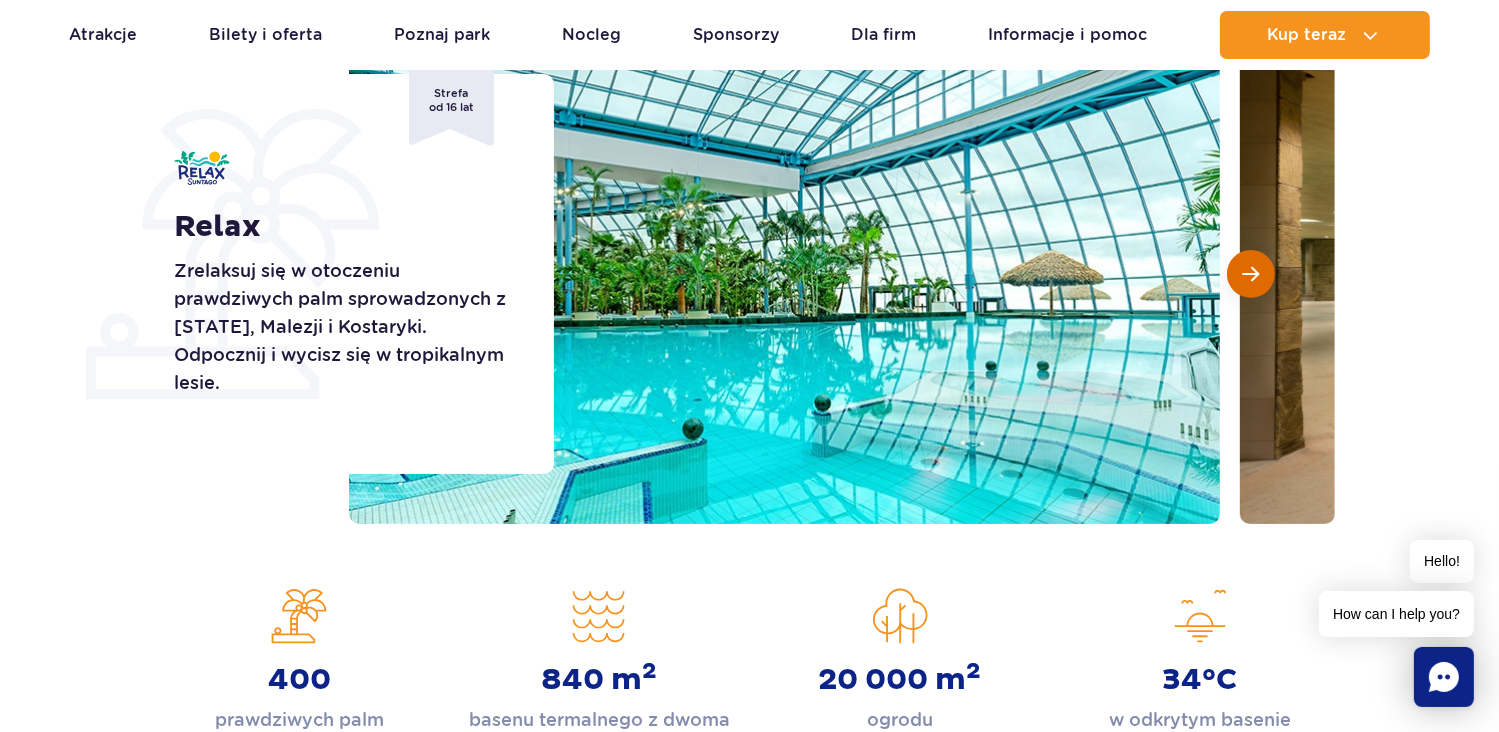 click at bounding box center [1251, 274] 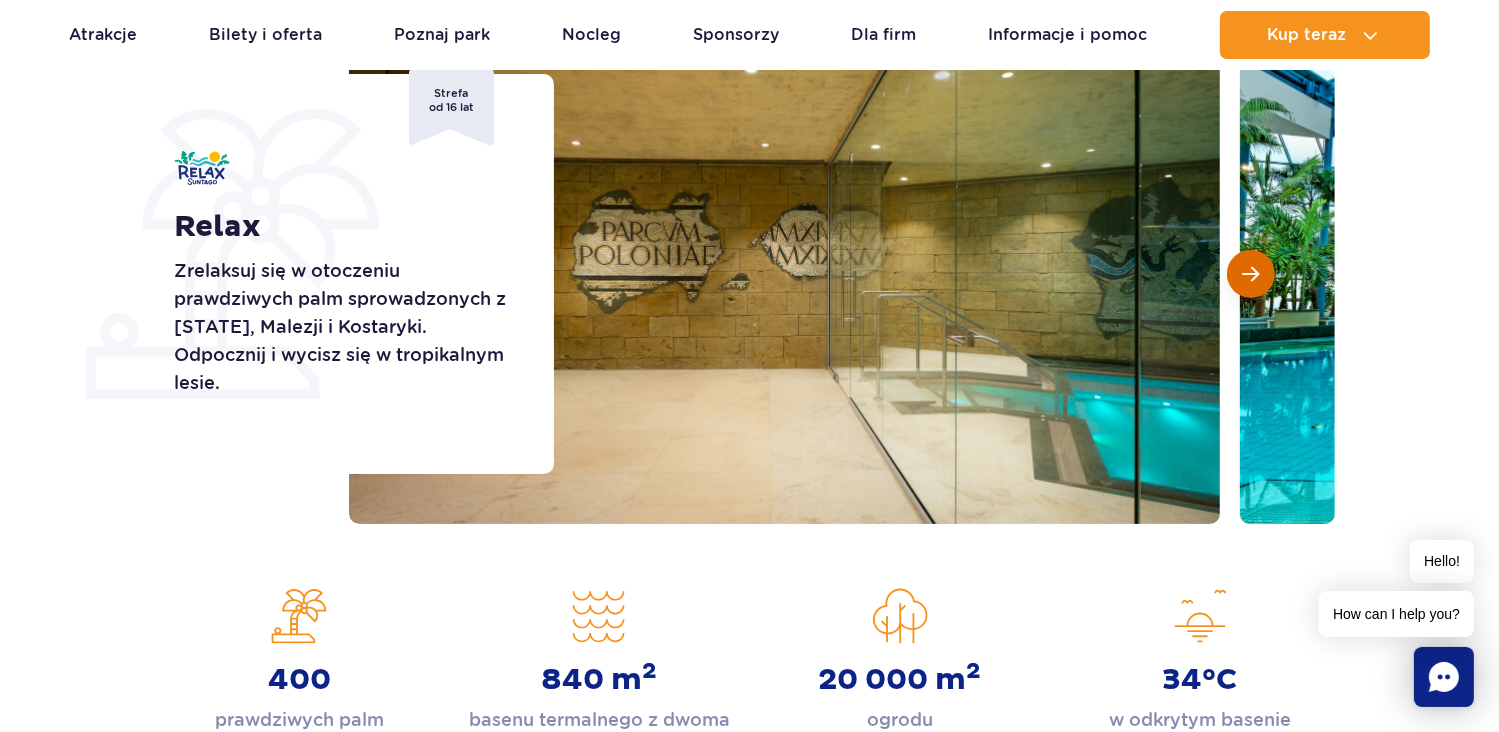 click at bounding box center [1251, 274] 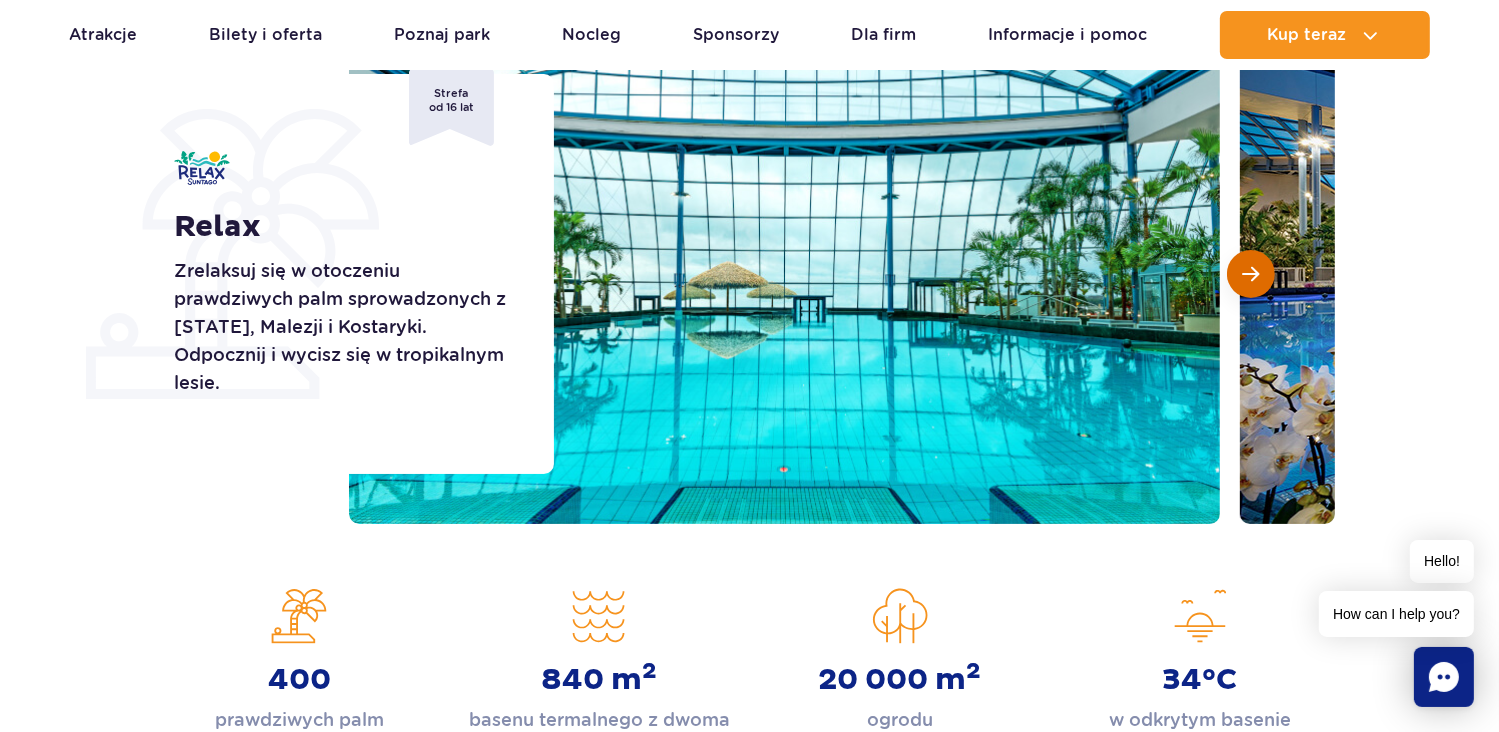 click at bounding box center (1251, 274) 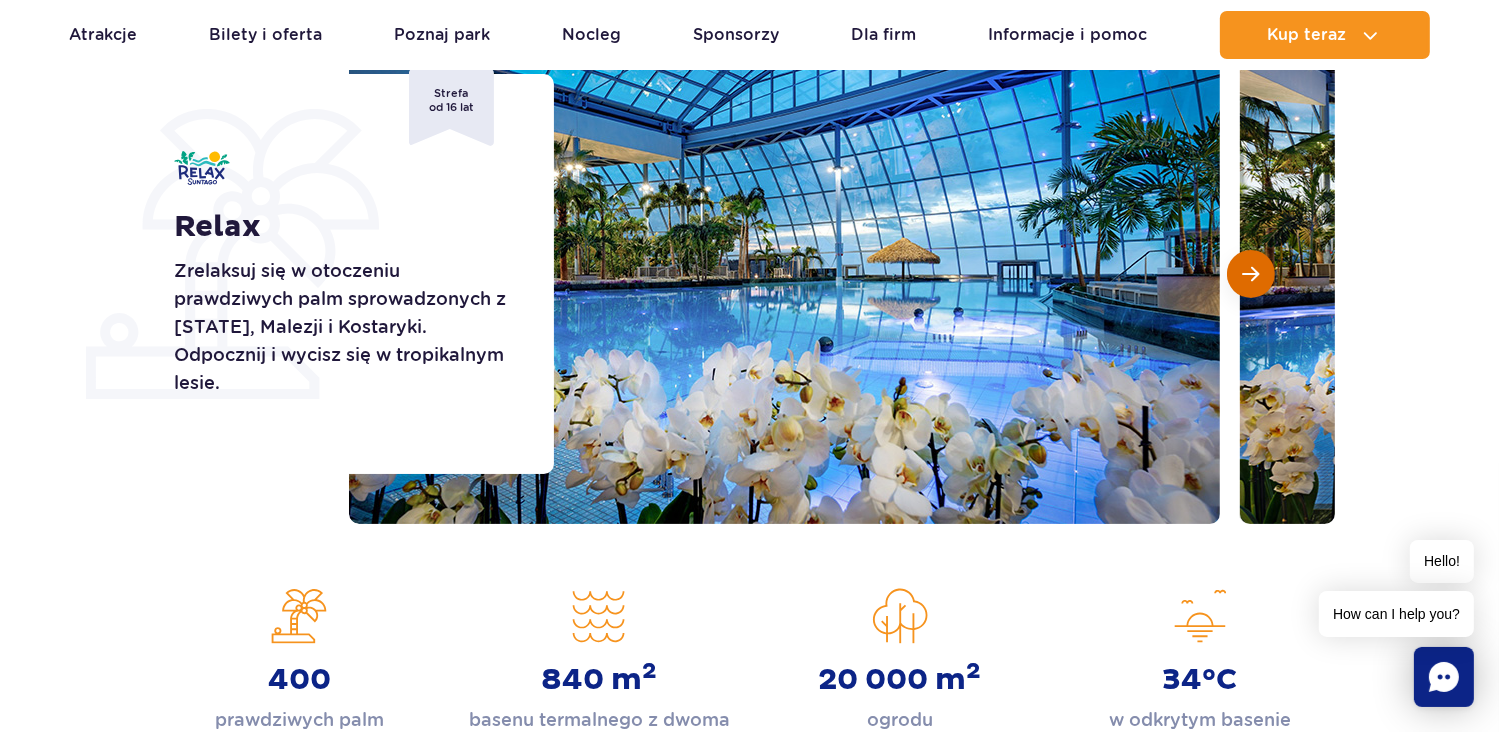 click at bounding box center [1251, 274] 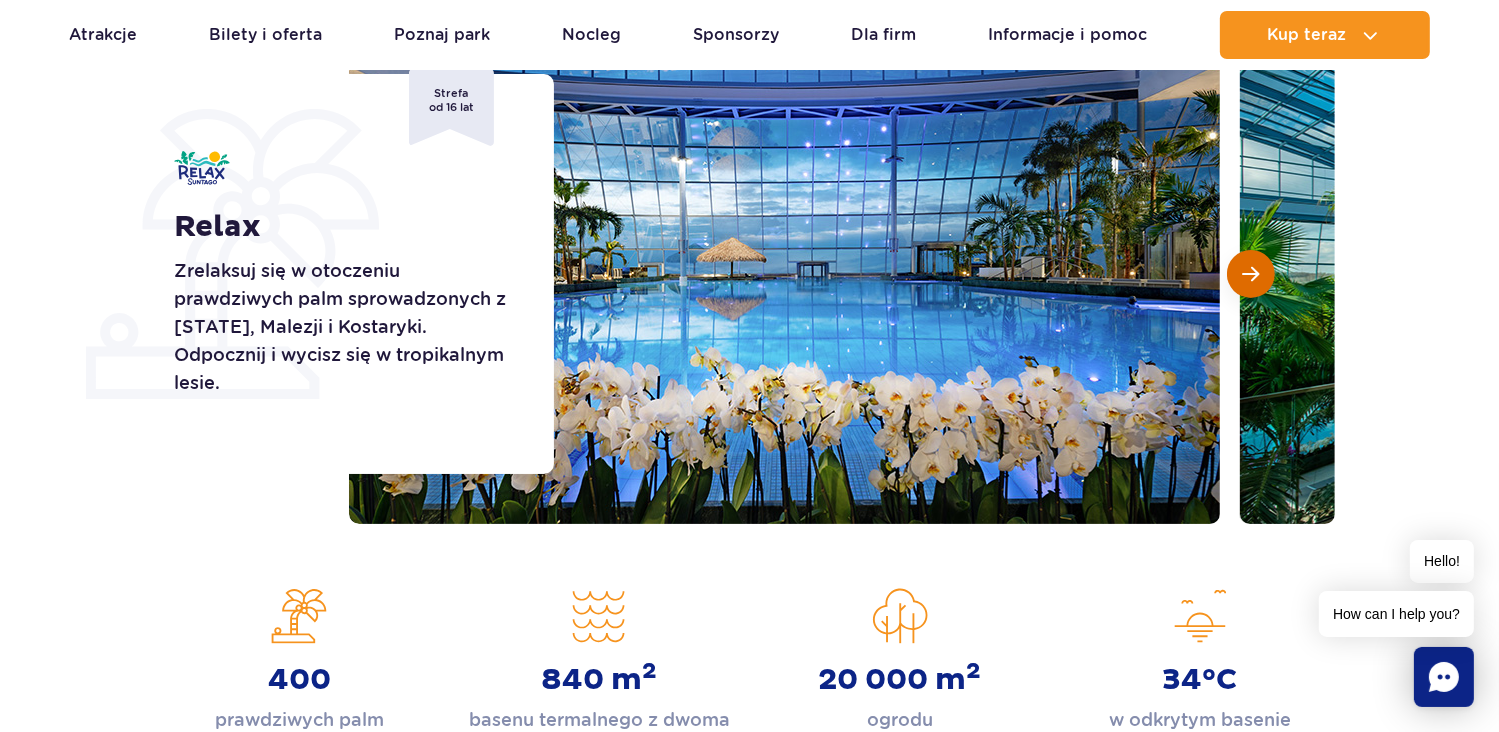 click at bounding box center (1251, 274) 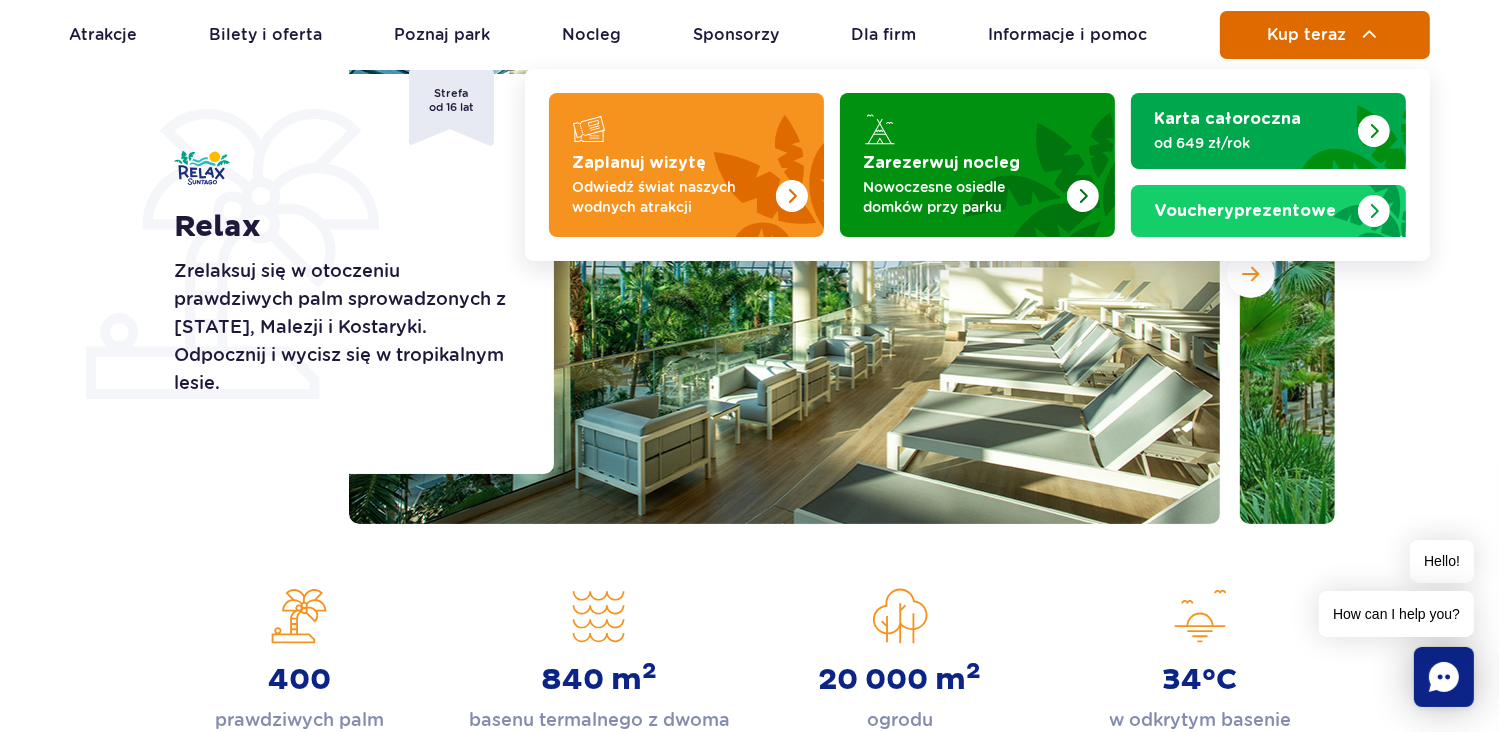 click on "Kup teraz" at bounding box center [1306, 35] 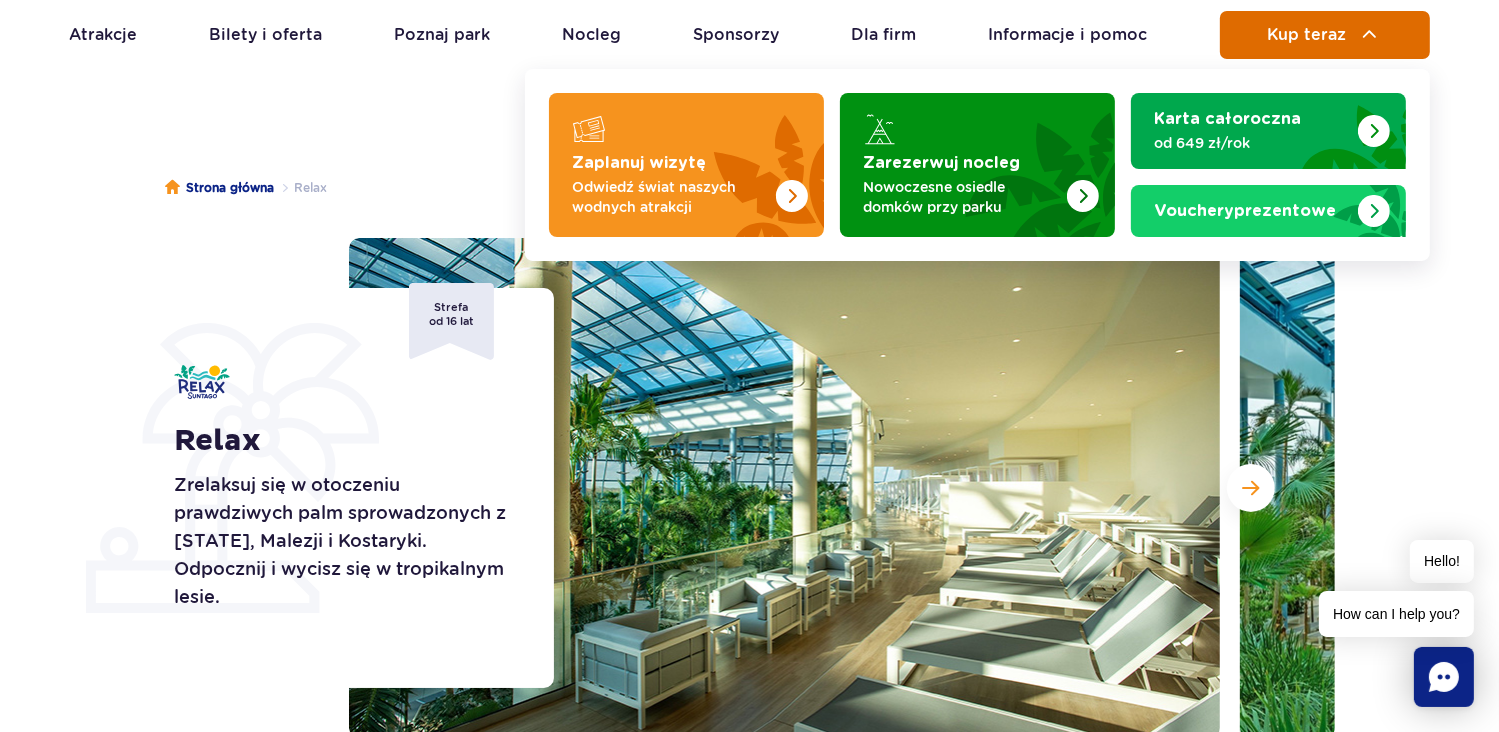 scroll, scrollTop: 0, scrollLeft: 0, axis: both 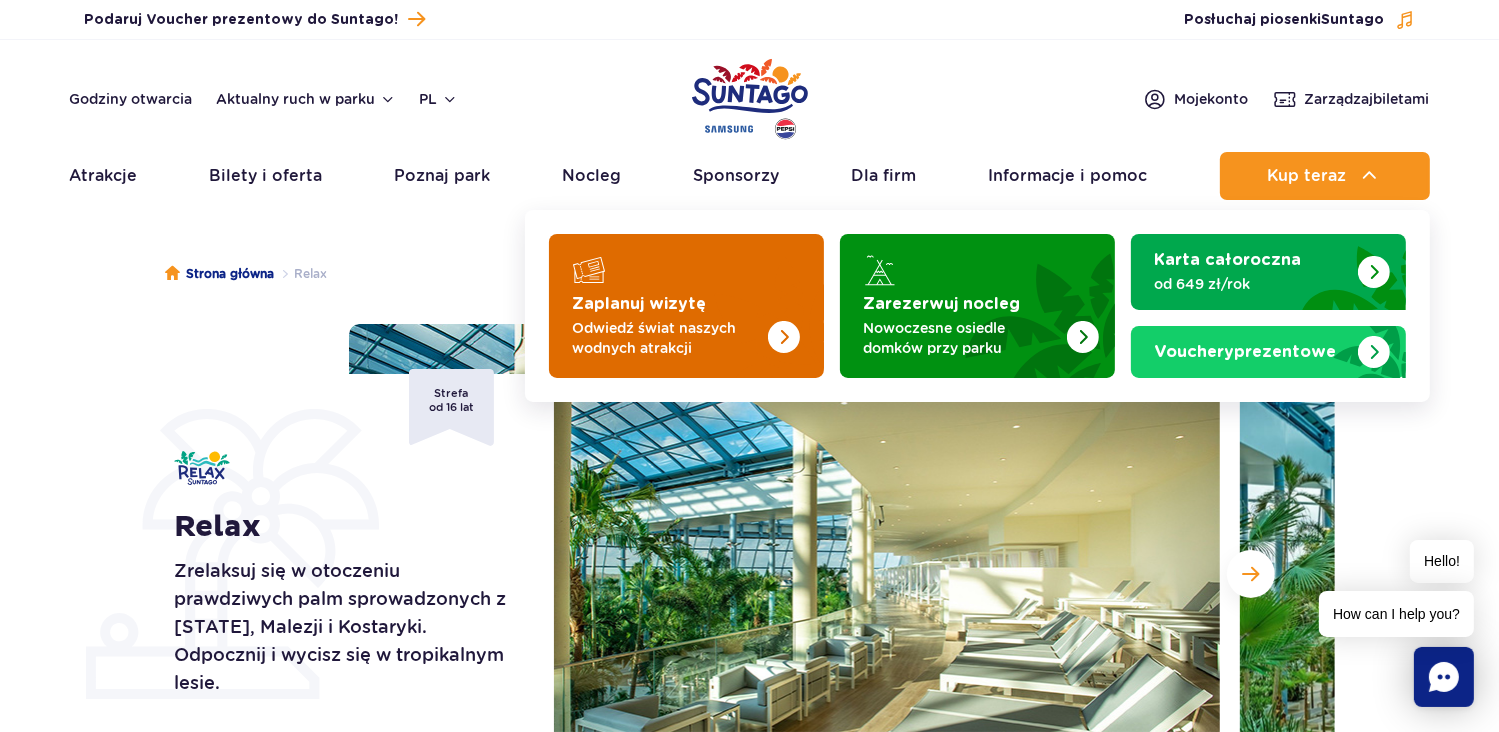 click on "Odwiedź świat naszych wodnych atrakcji" at bounding box center (670, 338) 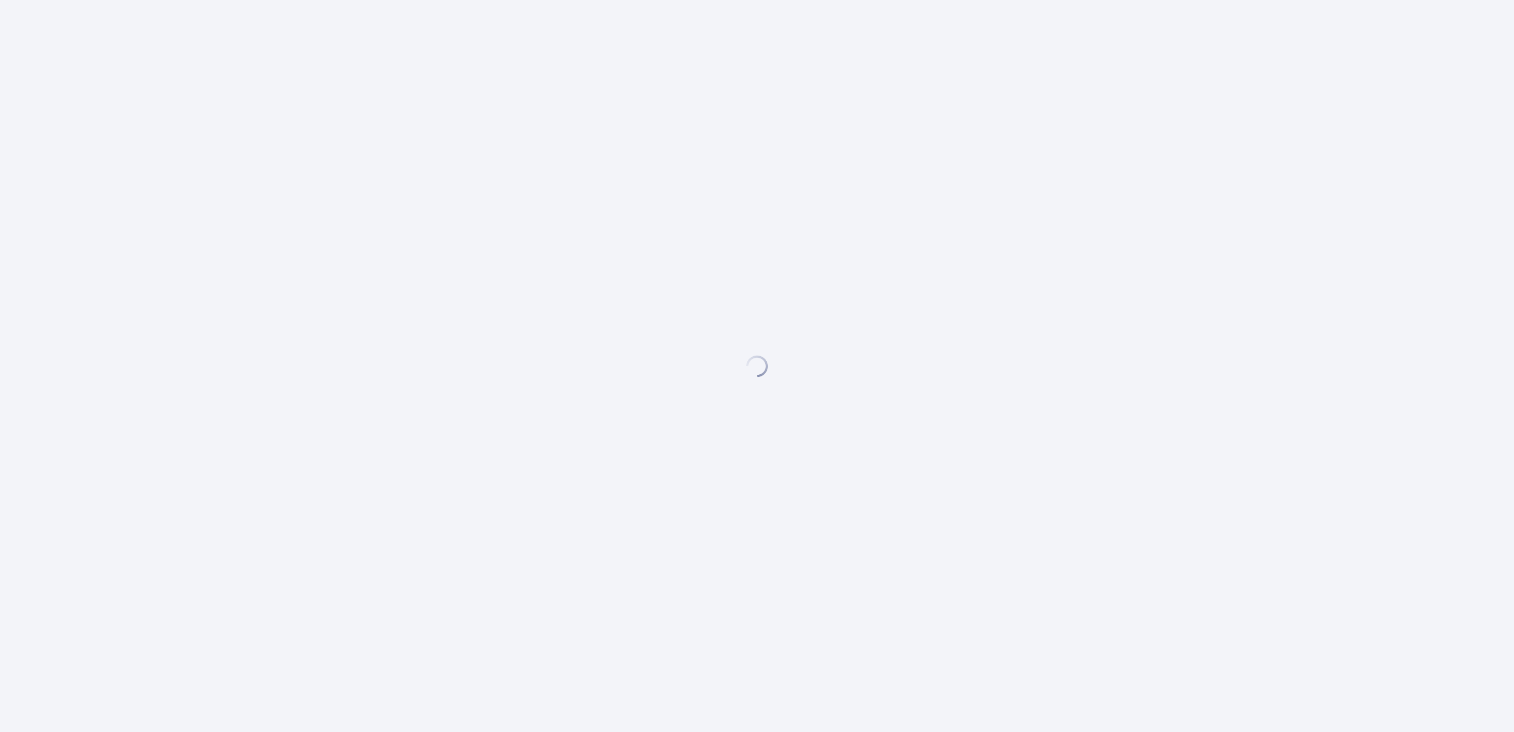scroll, scrollTop: 0, scrollLeft: 0, axis: both 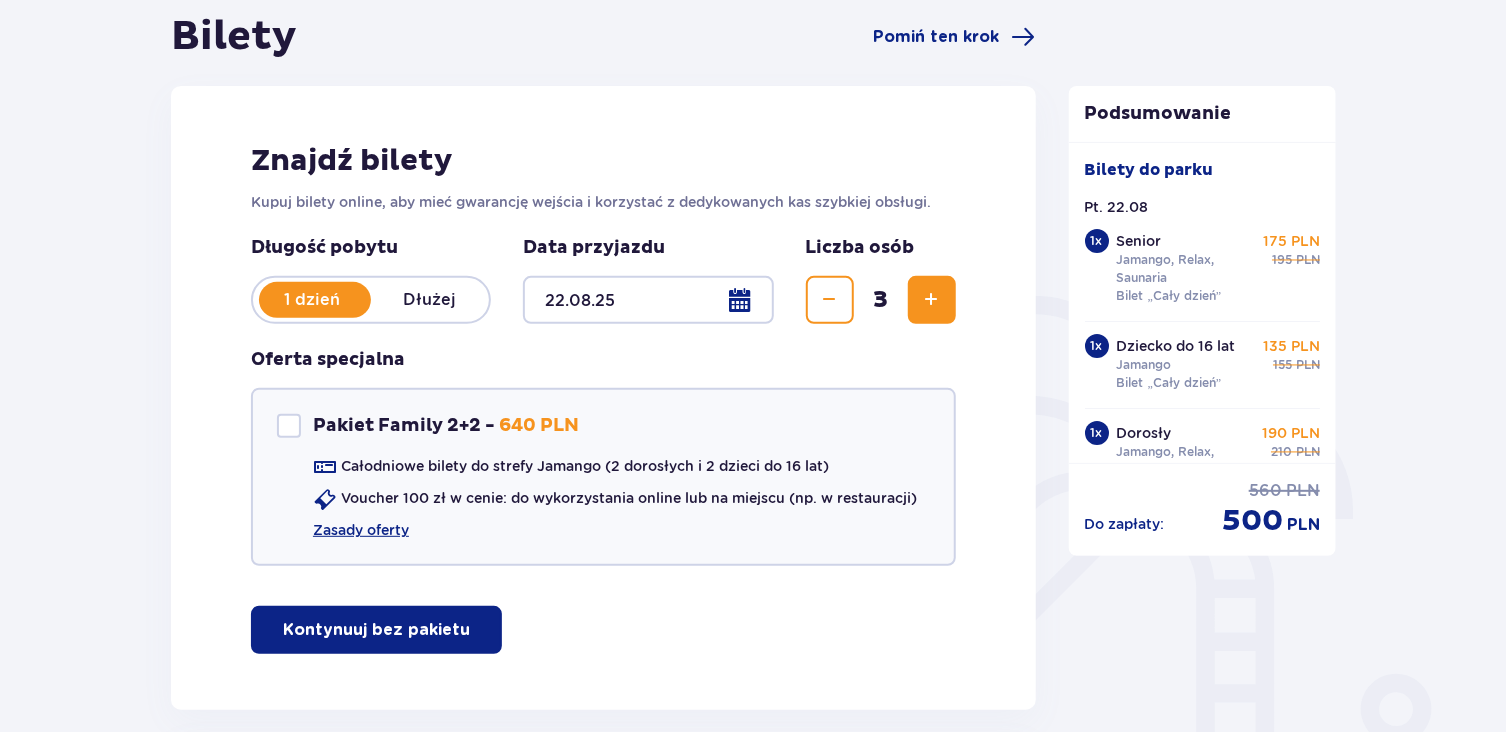 click at bounding box center (648, 300) 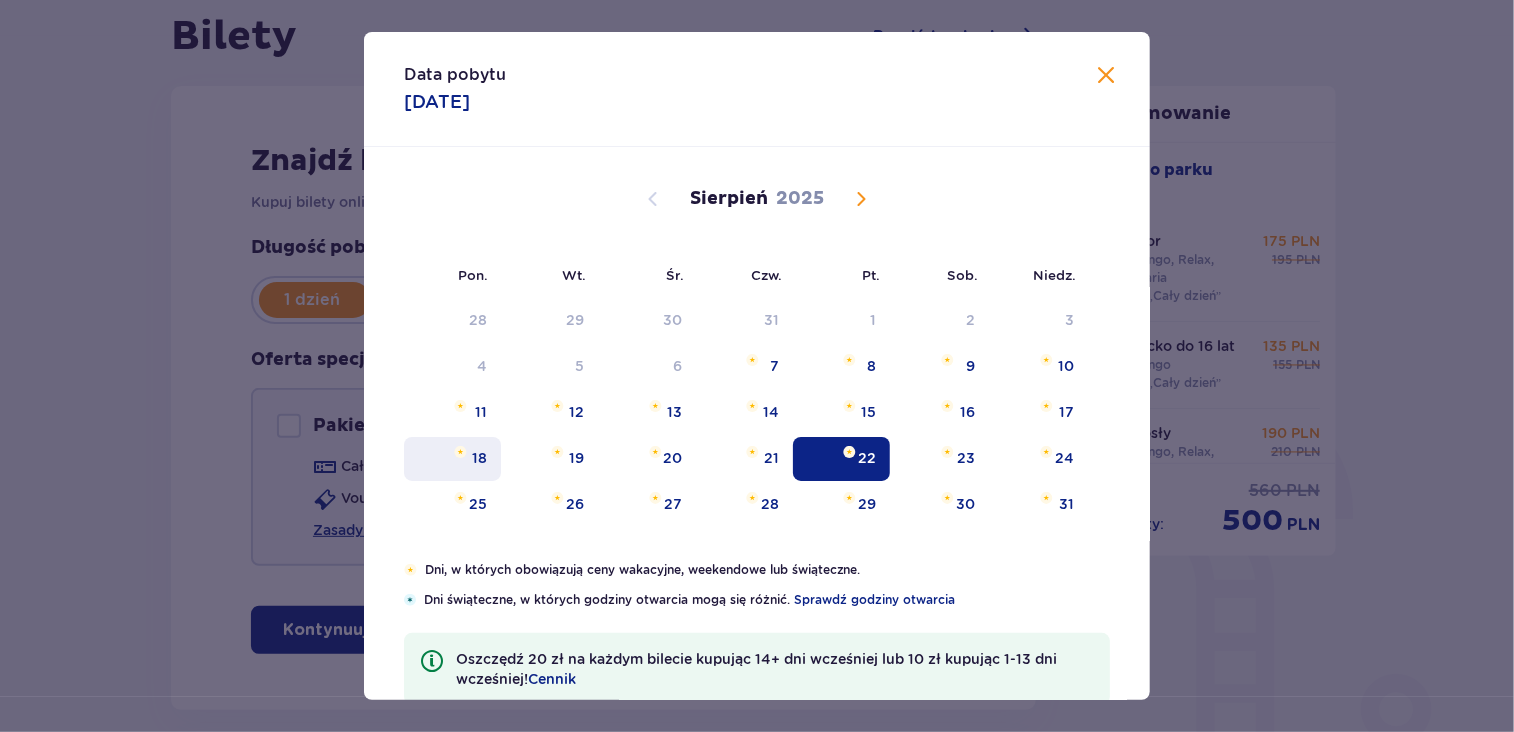 click on "18" at bounding box center [452, 459] 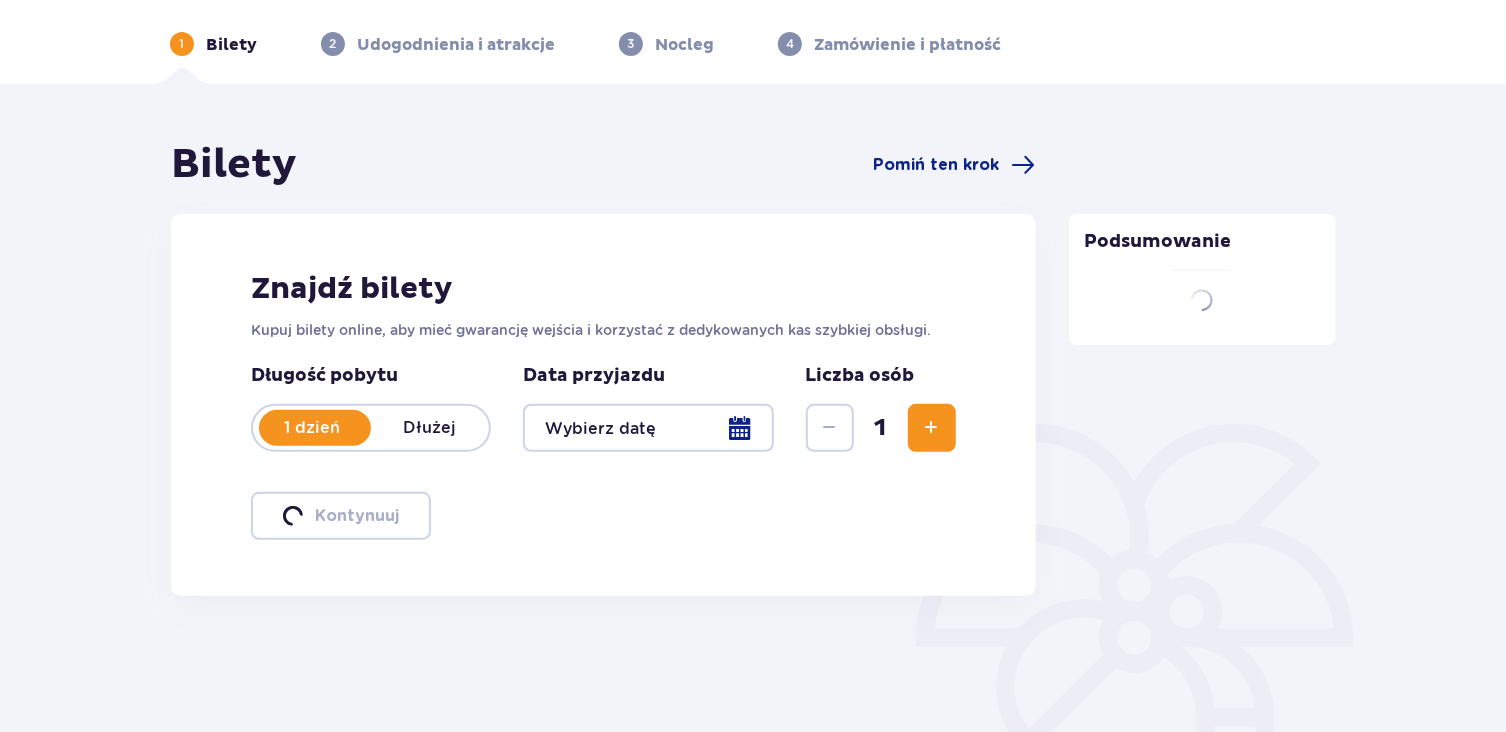 scroll, scrollTop: 200, scrollLeft: 0, axis: vertical 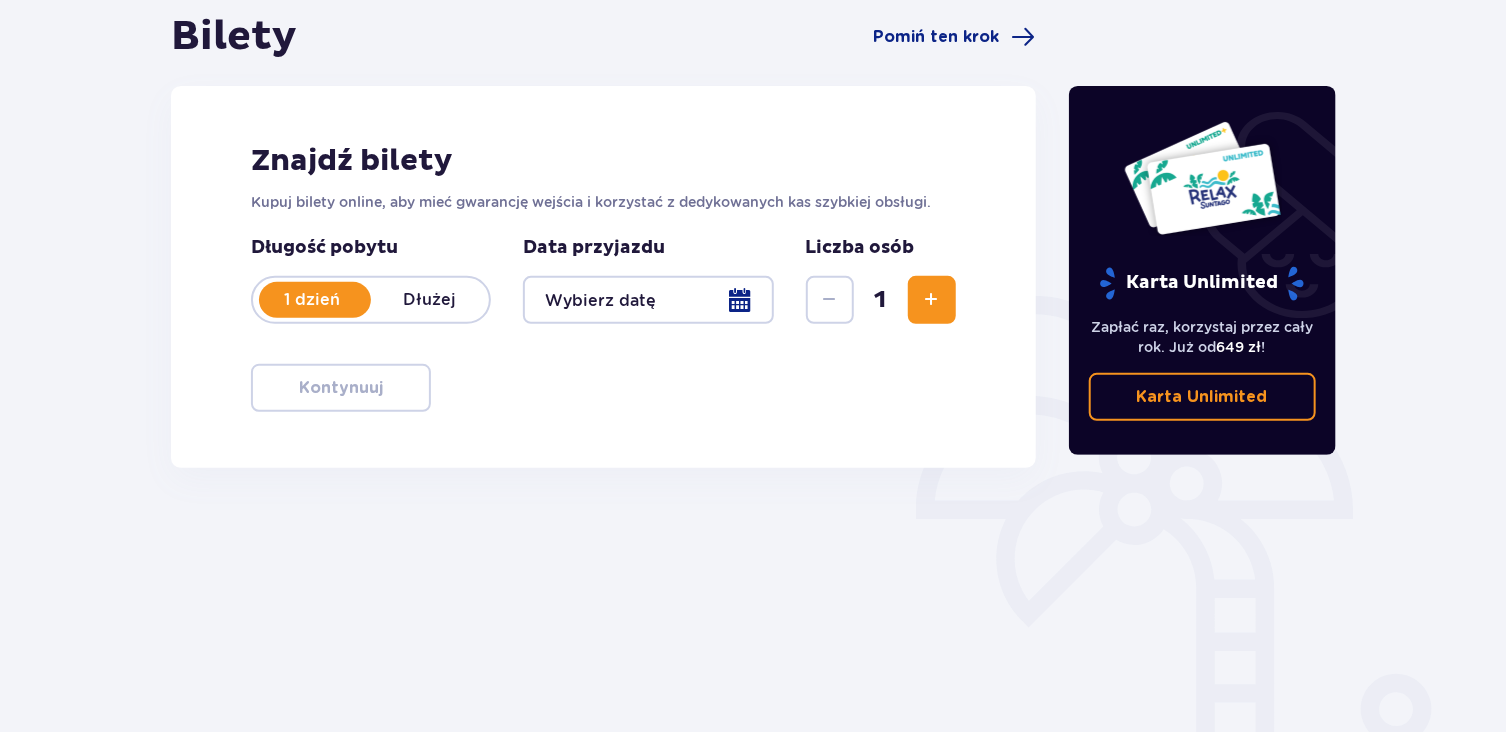 click at bounding box center [932, 300] 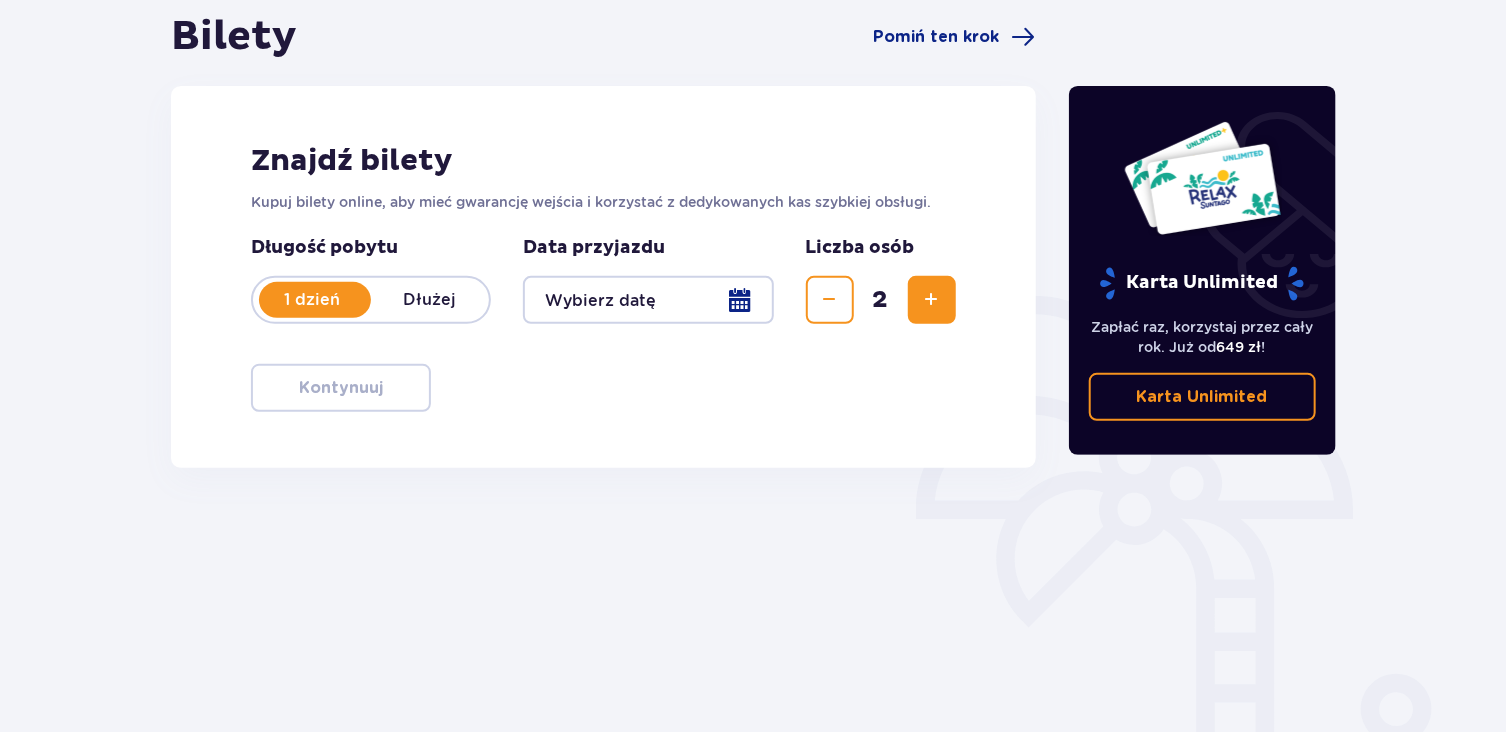 click at bounding box center (932, 300) 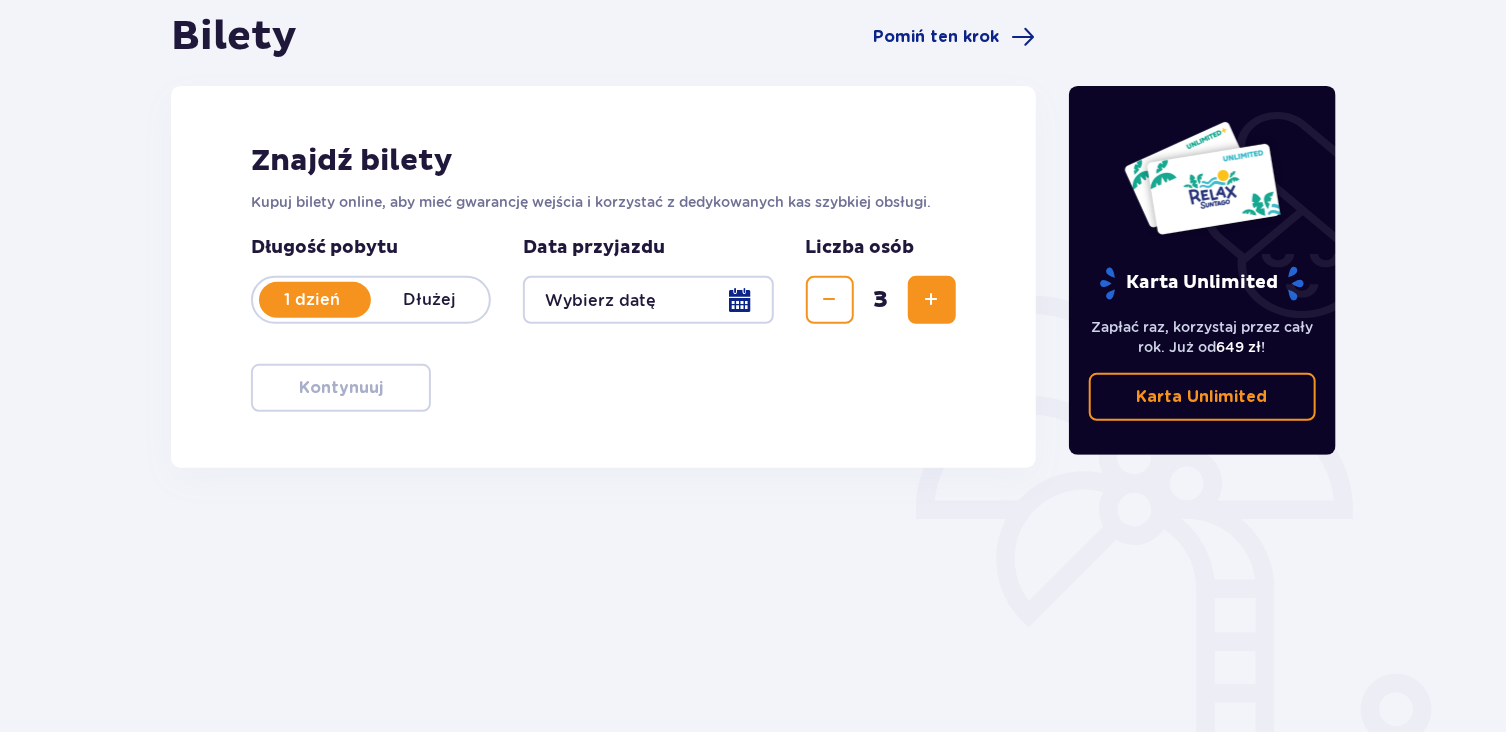 click at bounding box center (648, 300) 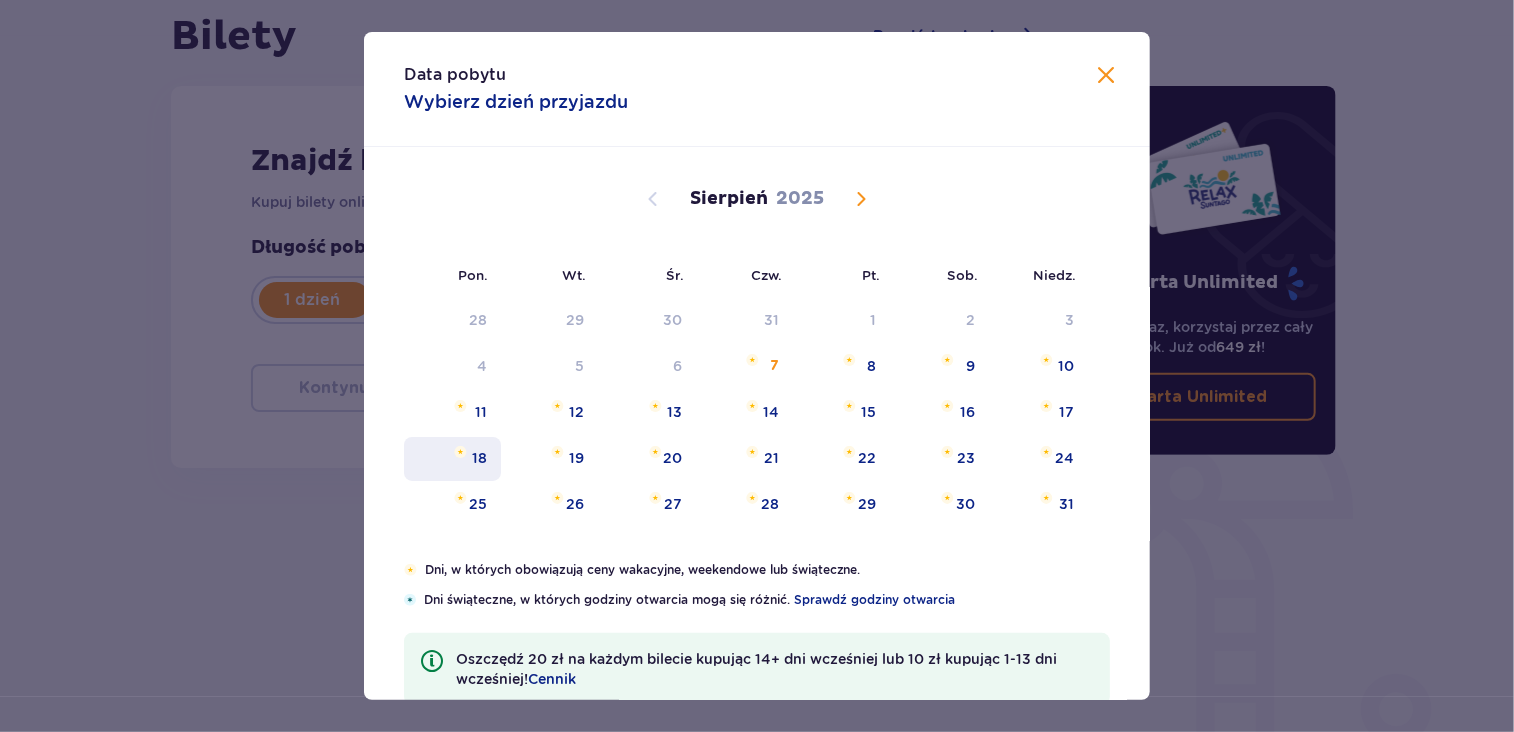 click on "18" at bounding box center [479, 458] 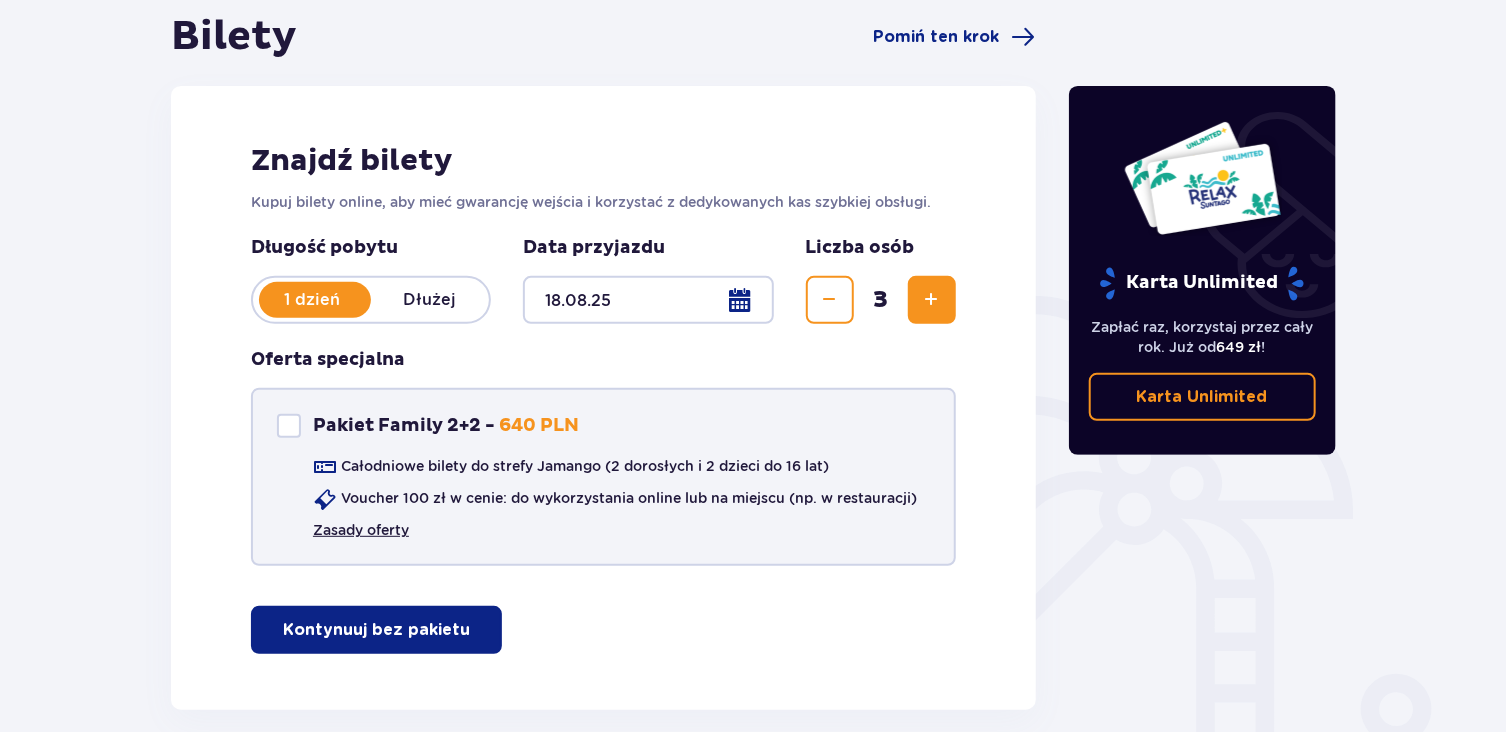 click on "Zasady oferty" at bounding box center [361, 530] 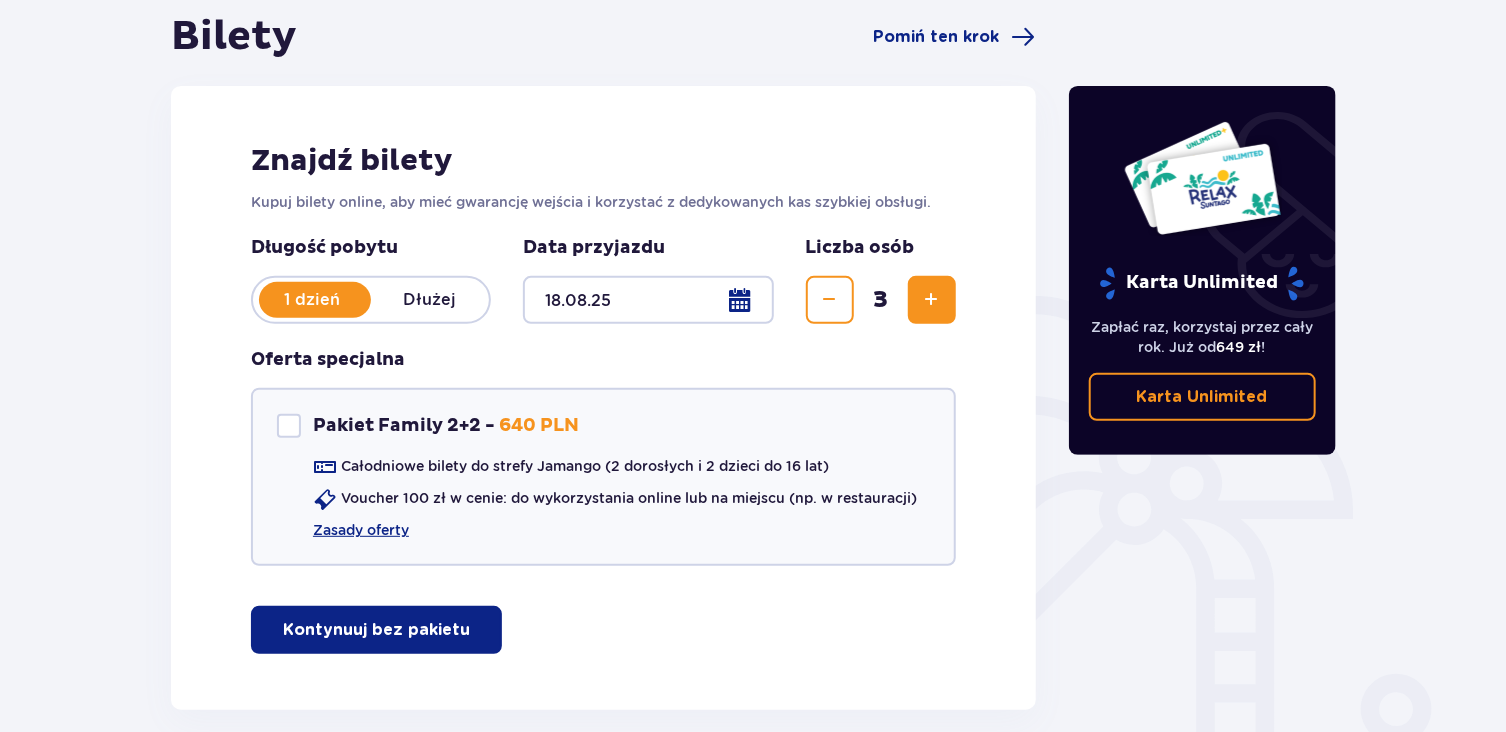 click on "Kontynuuj bez pakietu" at bounding box center [376, 630] 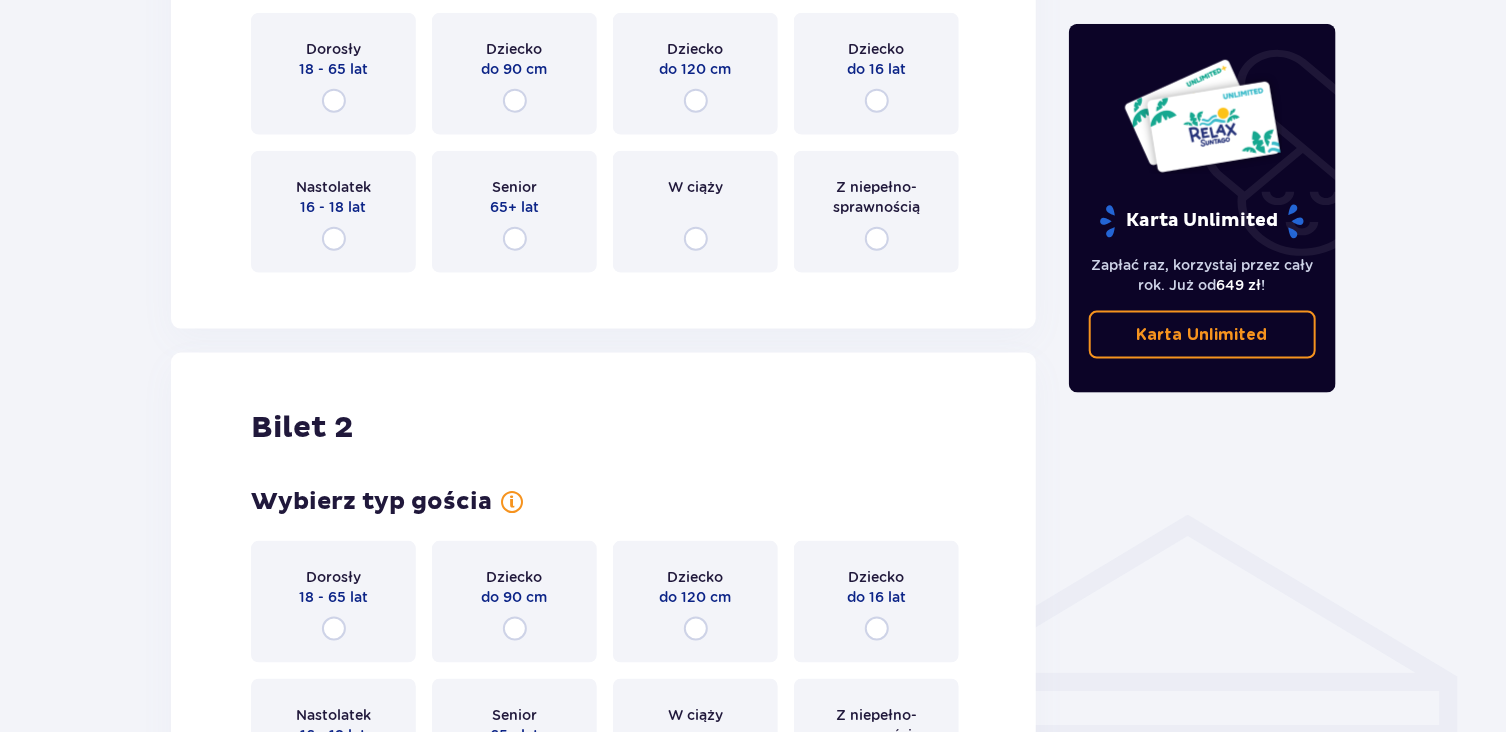 scroll, scrollTop: 1009, scrollLeft: 0, axis: vertical 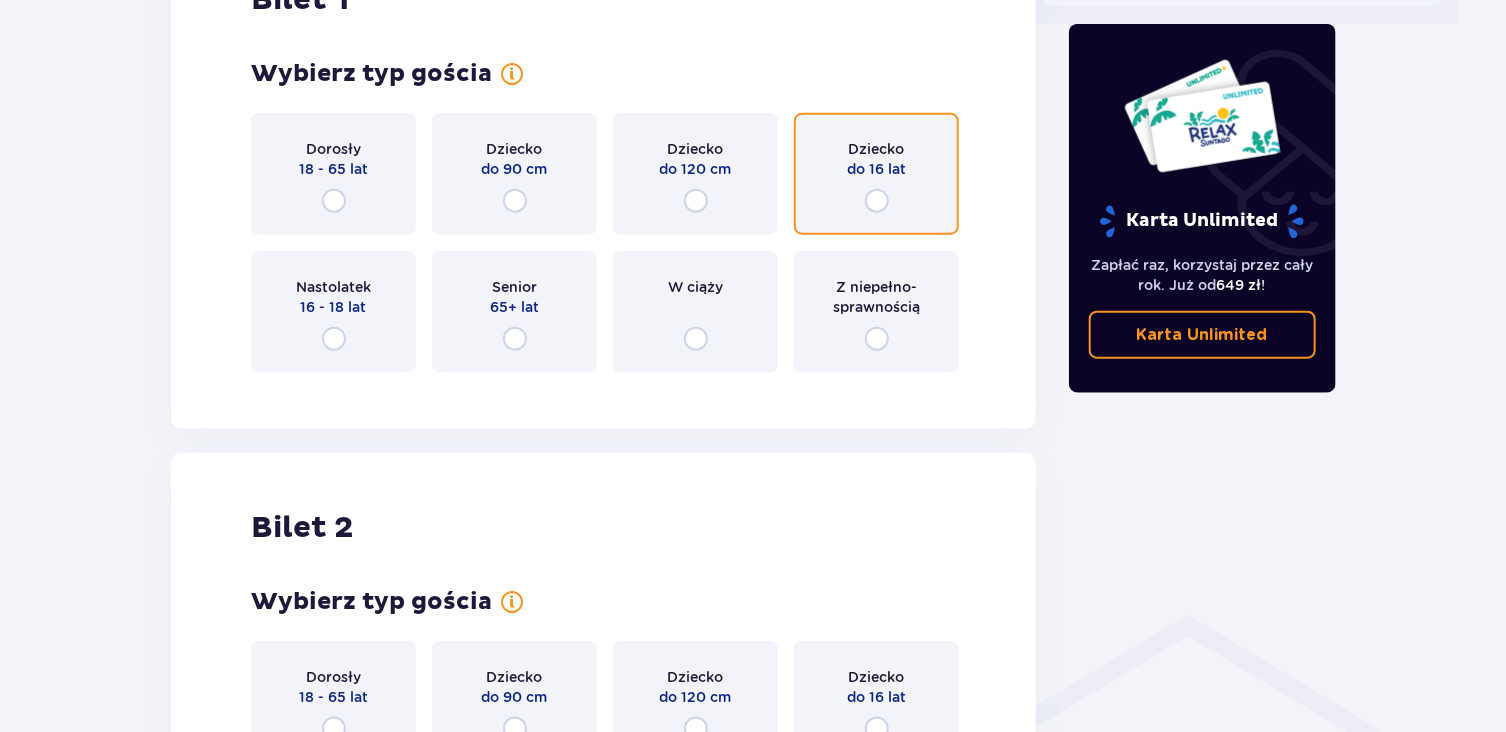 click at bounding box center (877, 201) 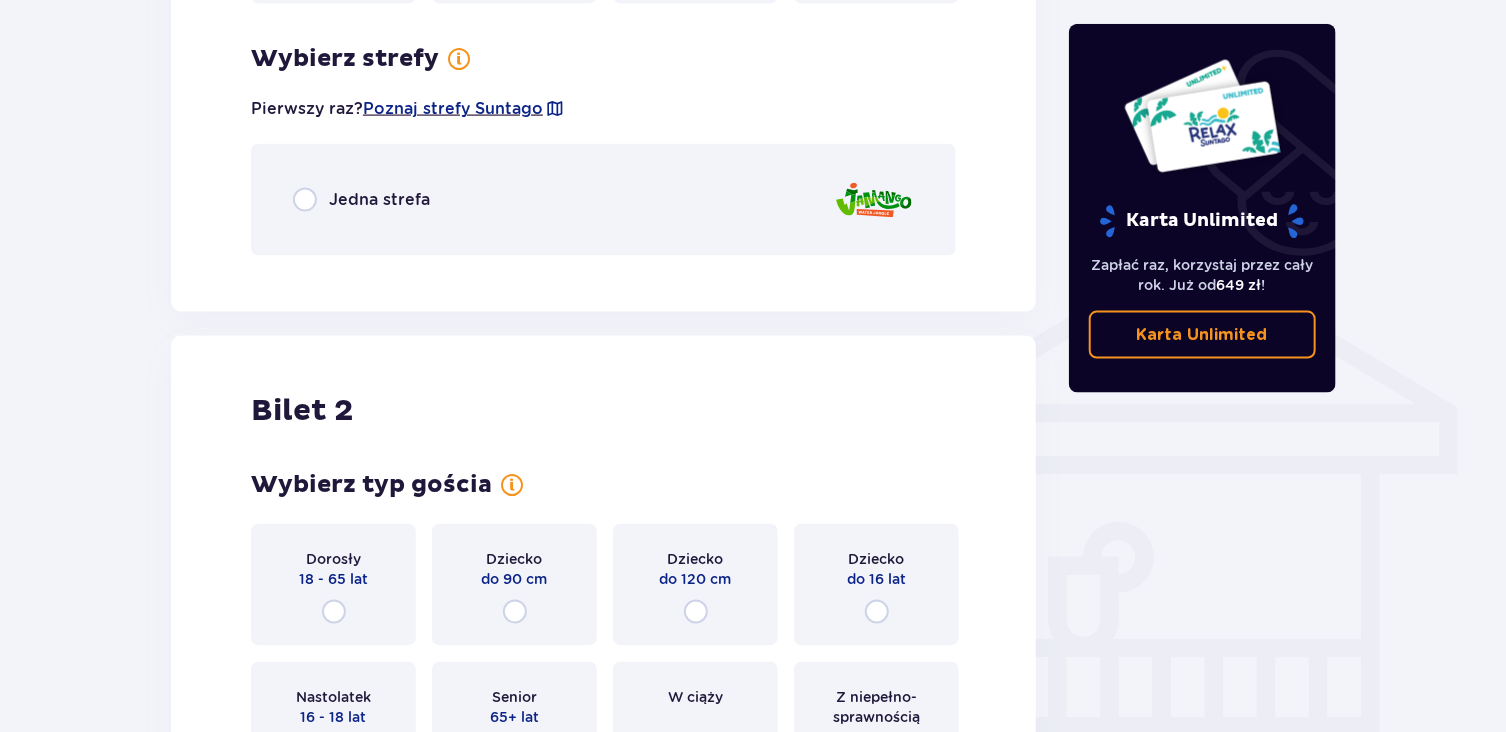 scroll, scrollTop: 1397, scrollLeft: 0, axis: vertical 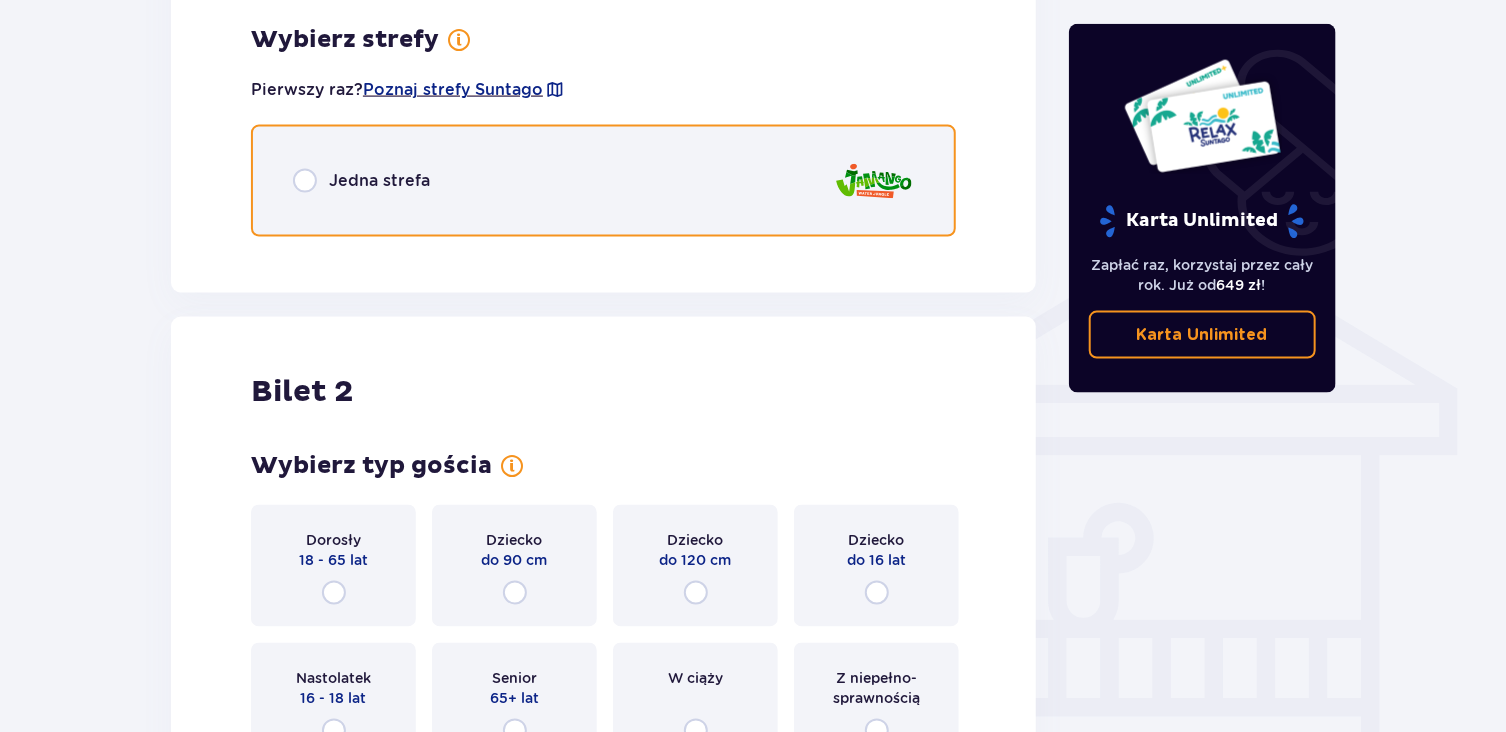 click at bounding box center [305, 181] 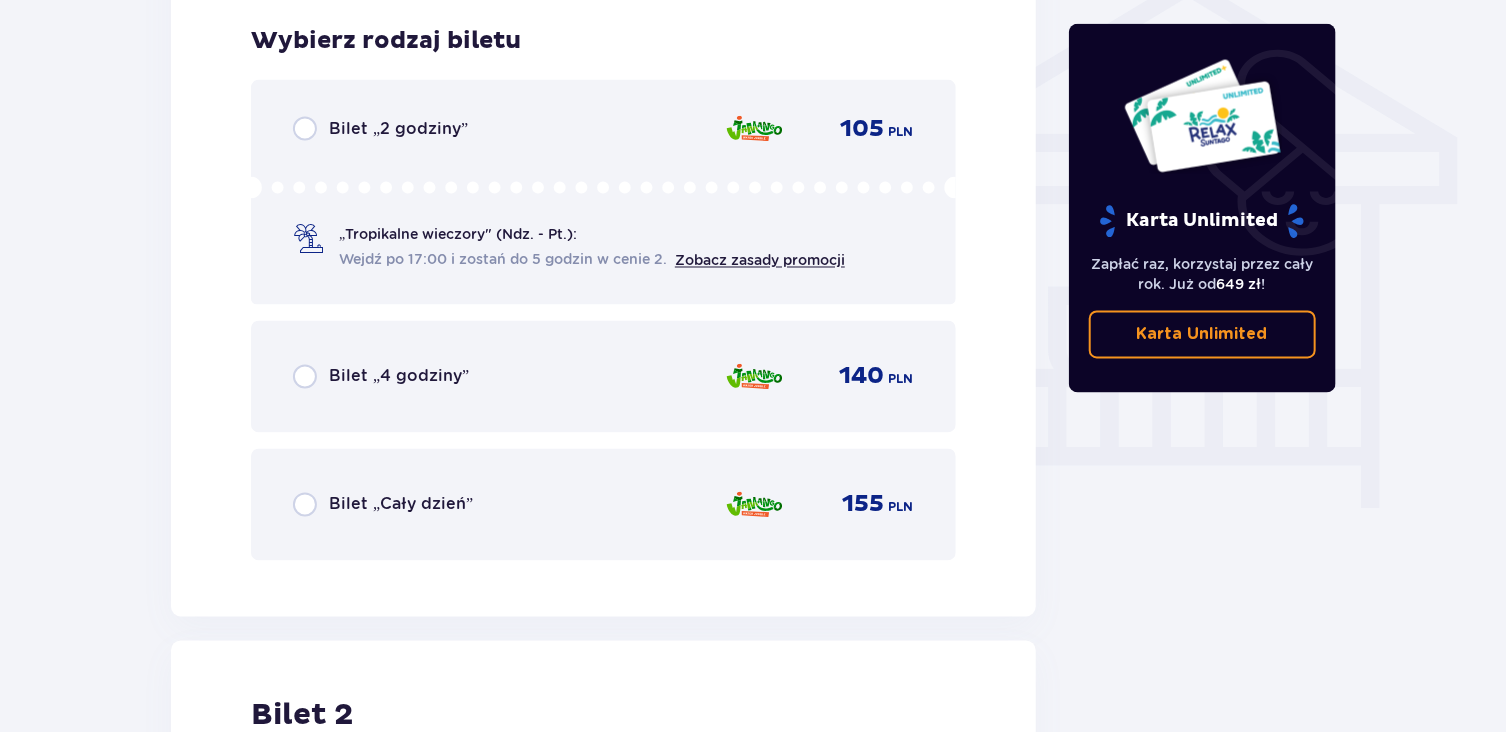 scroll, scrollTop: 1649, scrollLeft: 0, axis: vertical 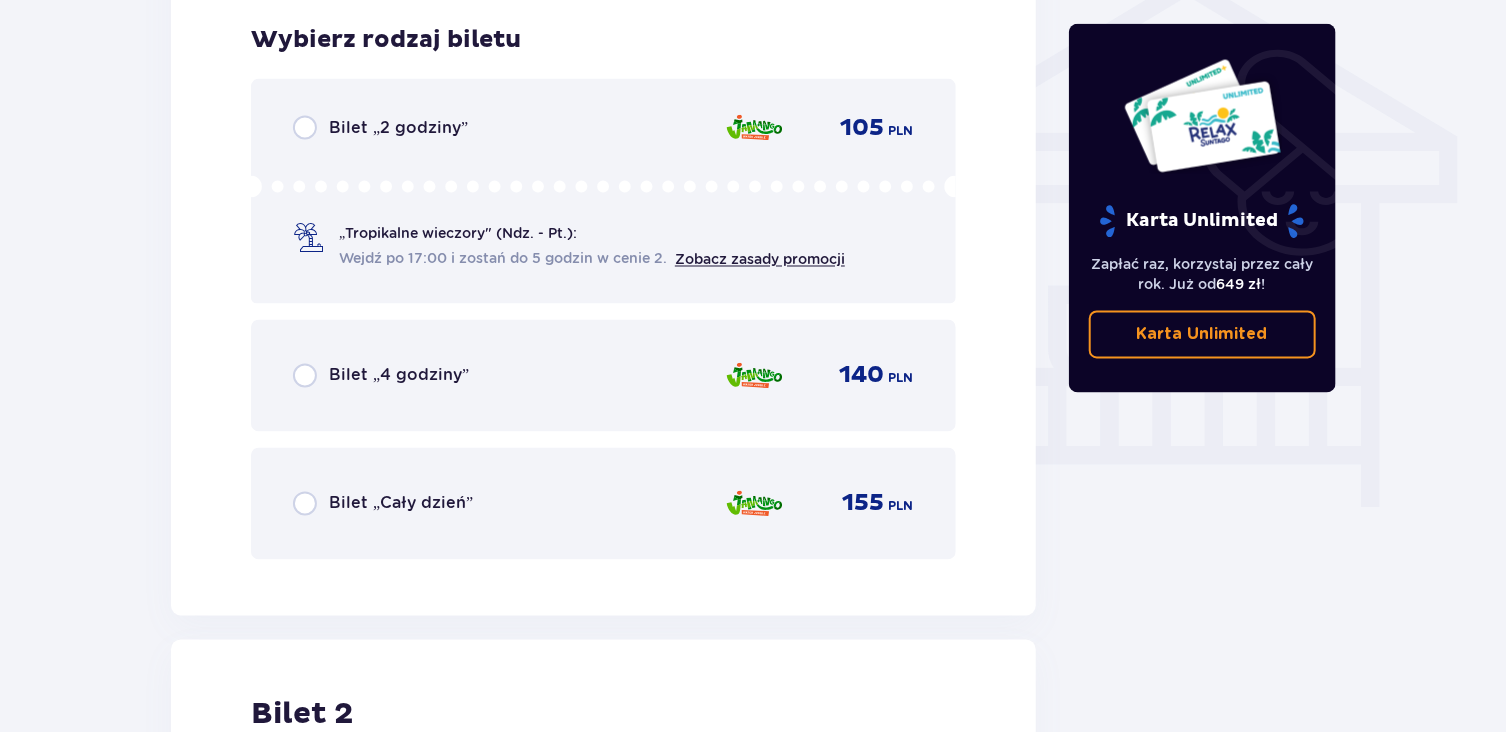 click on "Wejdź po 17:00 i zostań do 5 godzin w cenie 2." at bounding box center [503, 259] 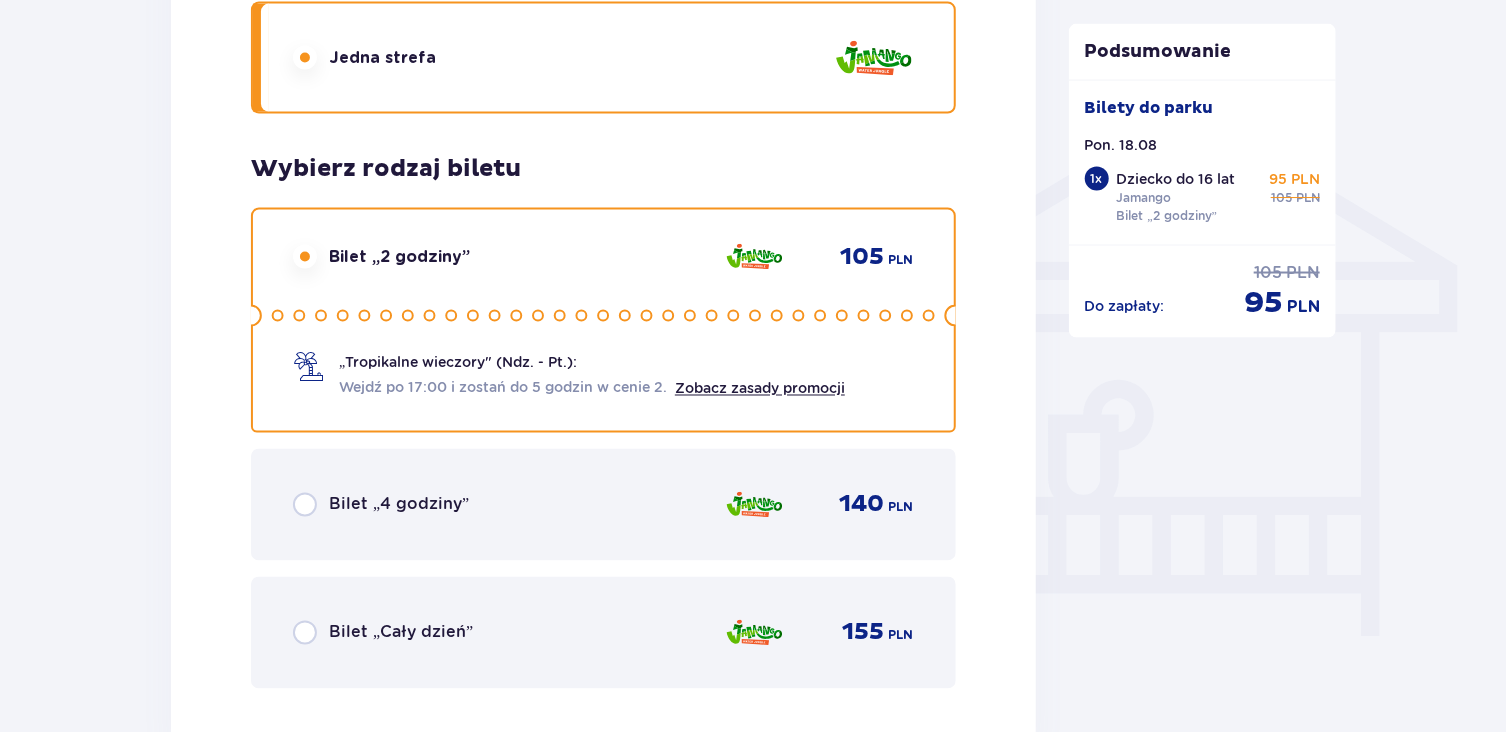 scroll, scrollTop: 1563, scrollLeft: 0, axis: vertical 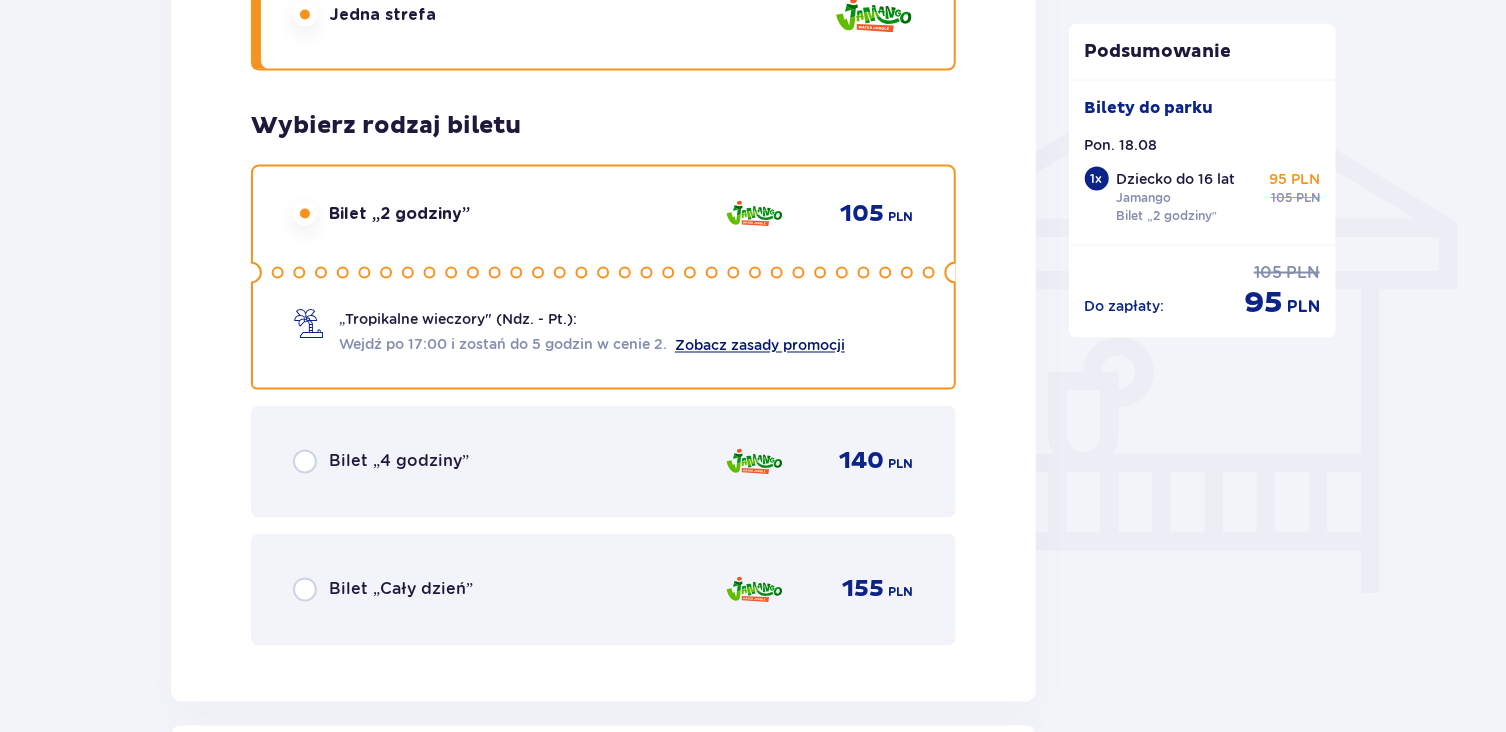 click on "Zobacz zasady promocji" at bounding box center (760, 346) 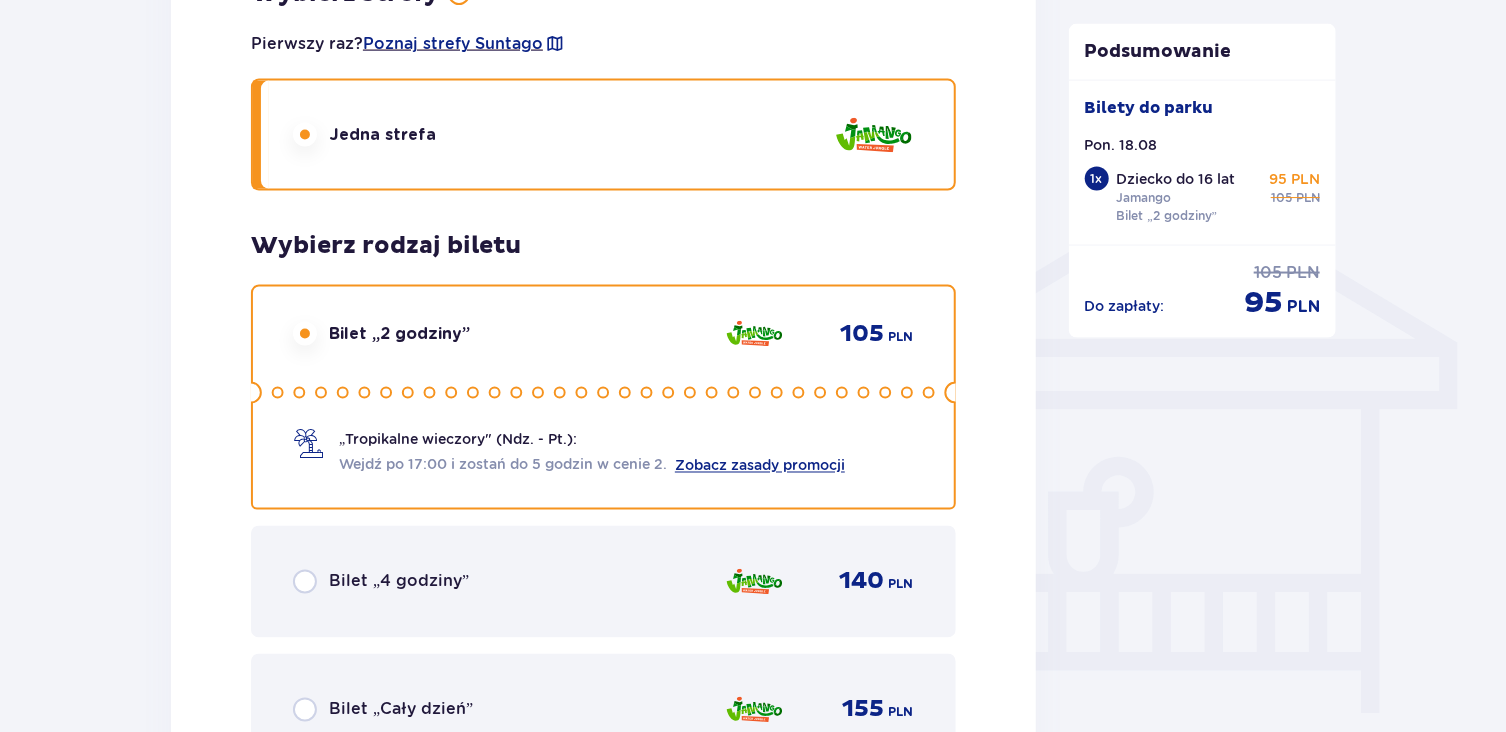 scroll, scrollTop: 1563, scrollLeft: 0, axis: vertical 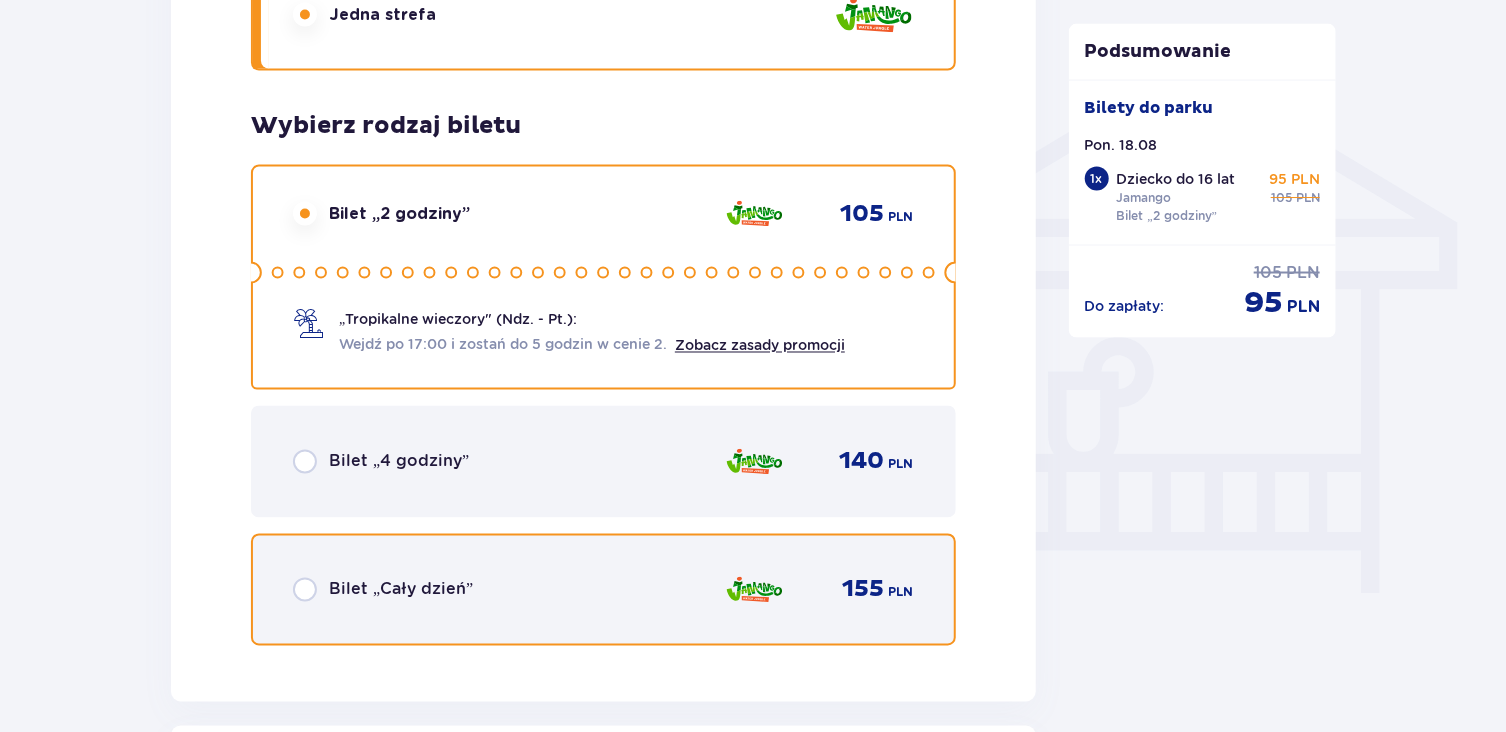 click at bounding box center [305, 590] 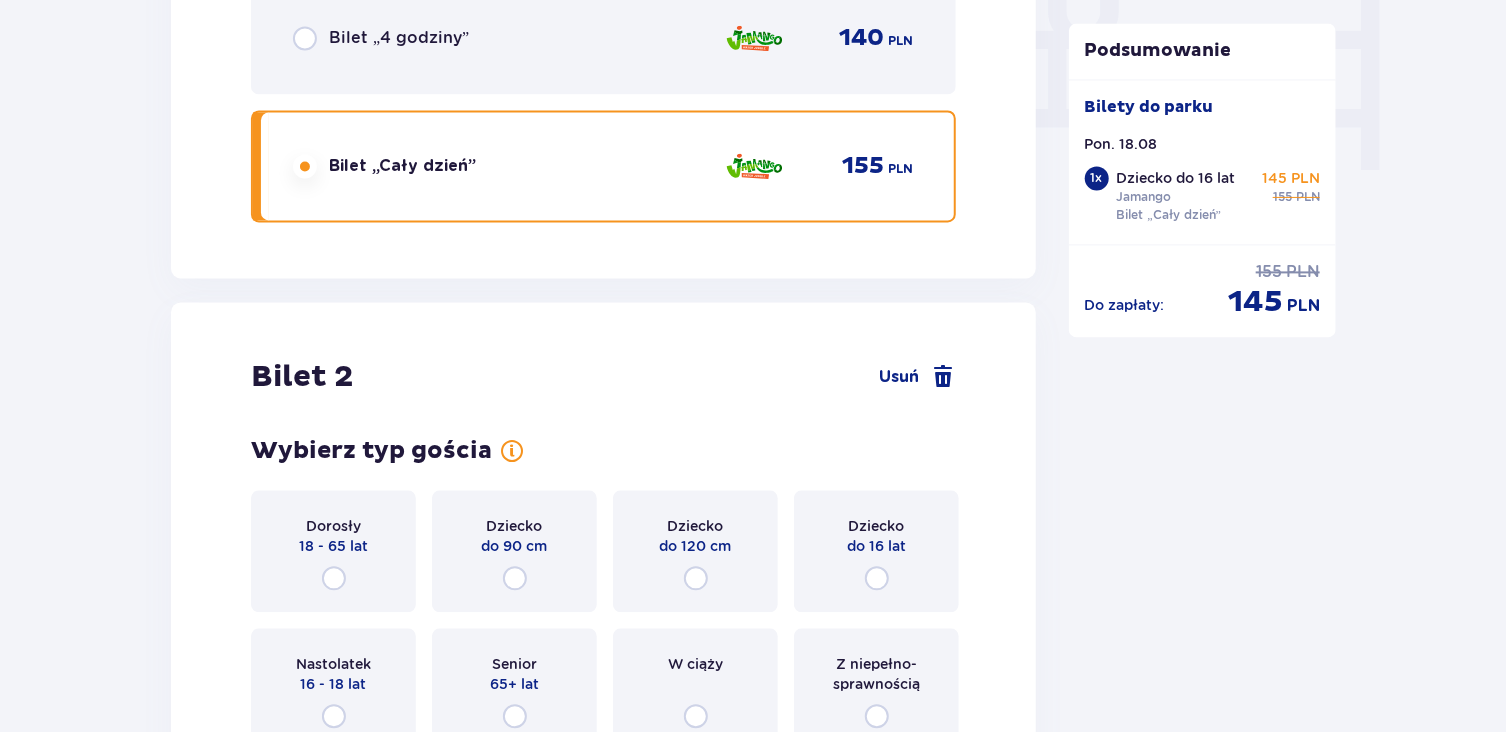 scroll, scrollTop: 2263, scrollLeft: 0, axis: vertical 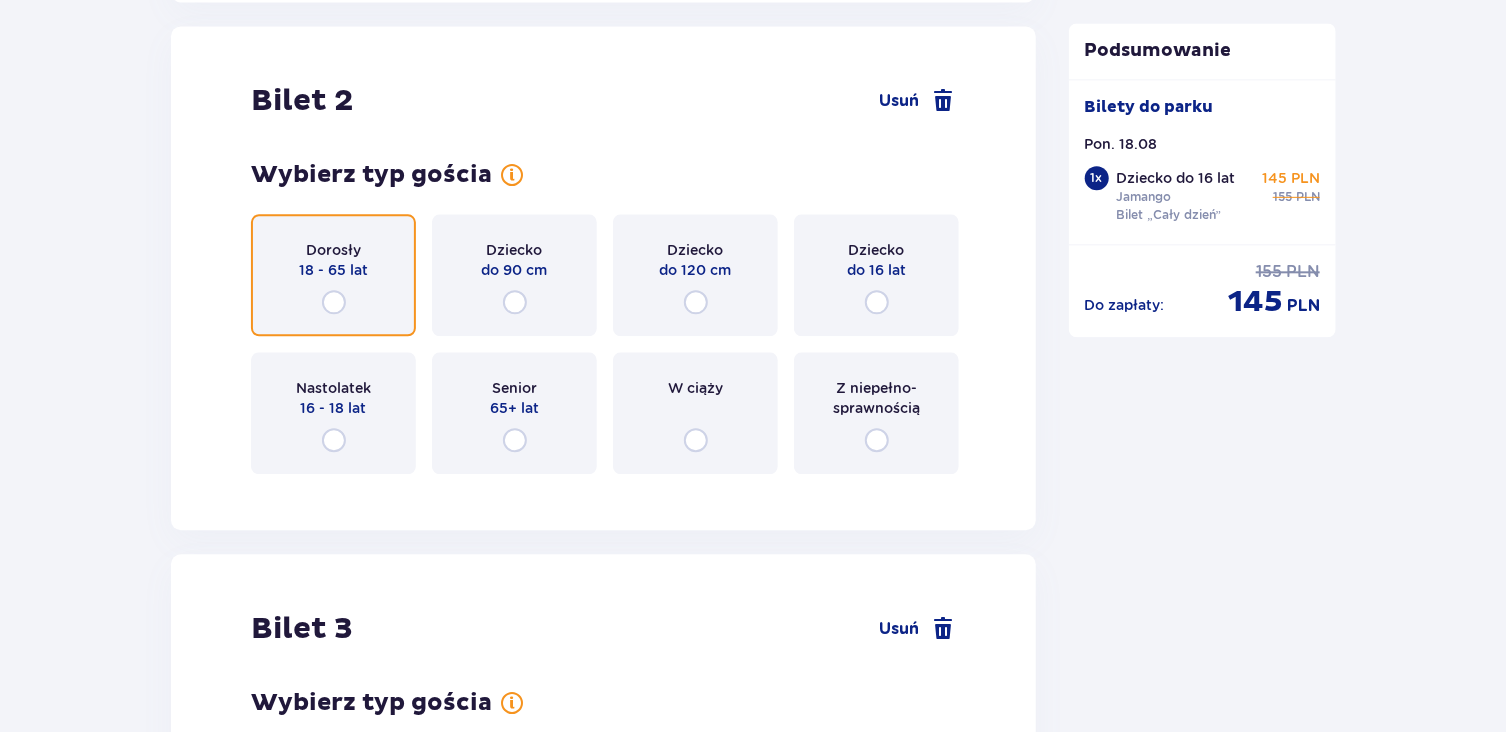 click at bounding box center [334, 302] 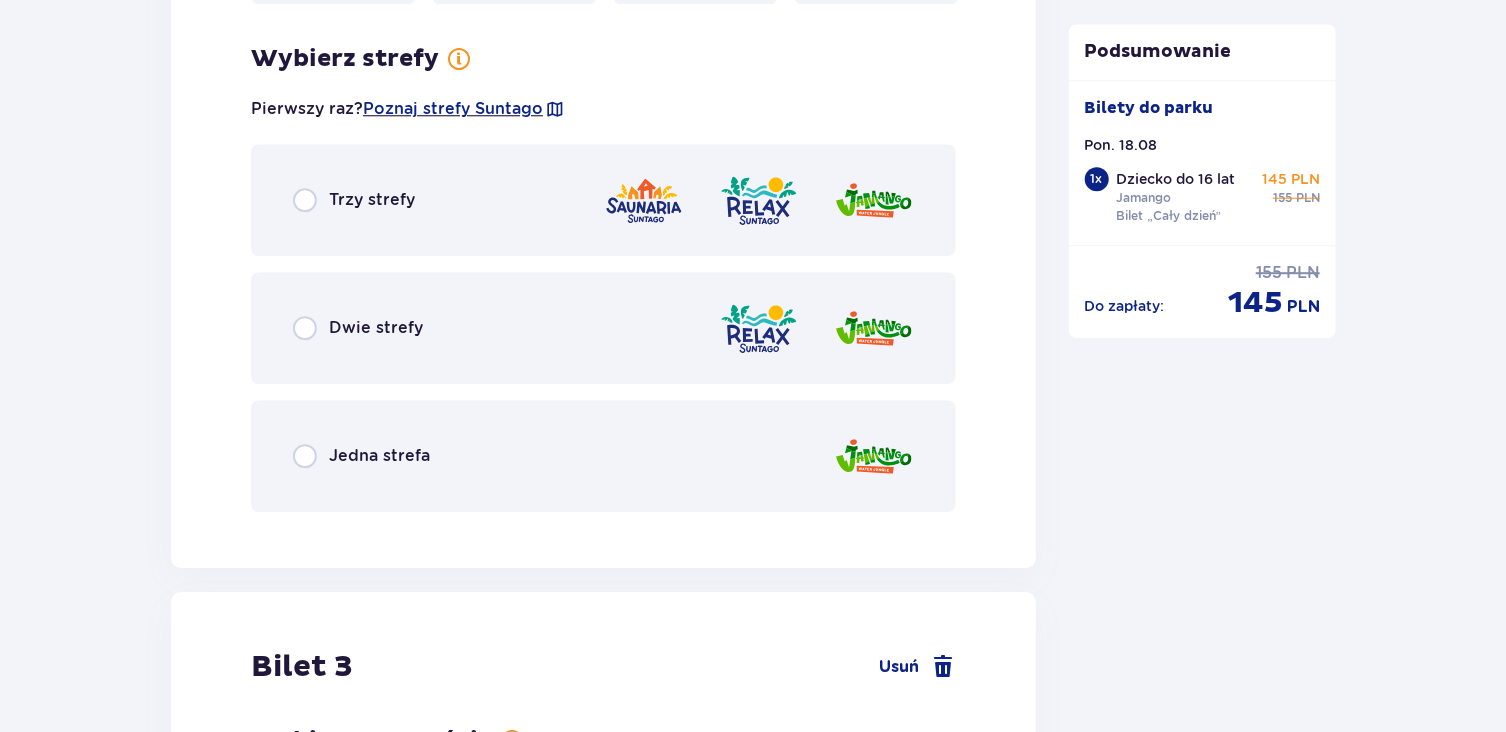 scroll, scrollTop: 2751, scrollLeft: 0, axis: vertical 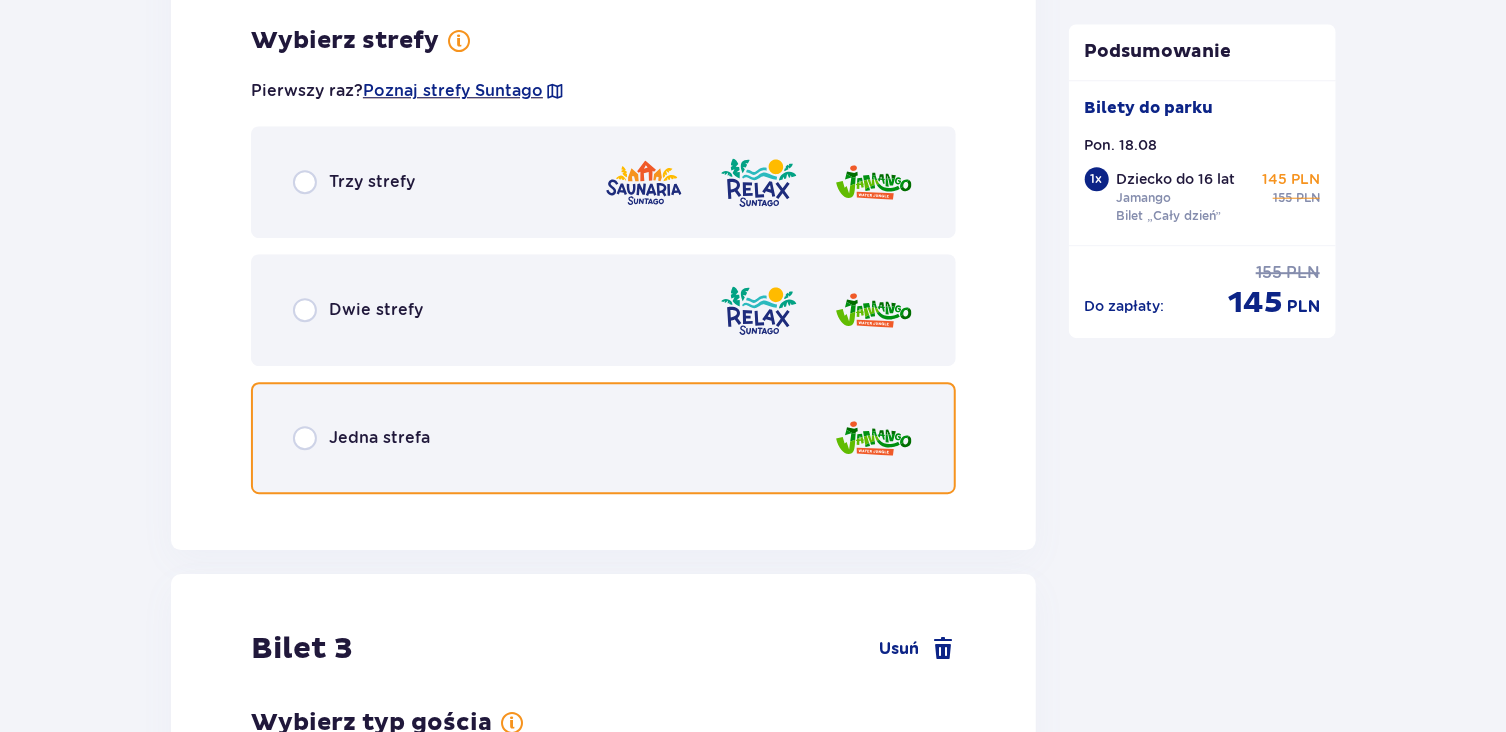 click at bounding box center [305, 438] 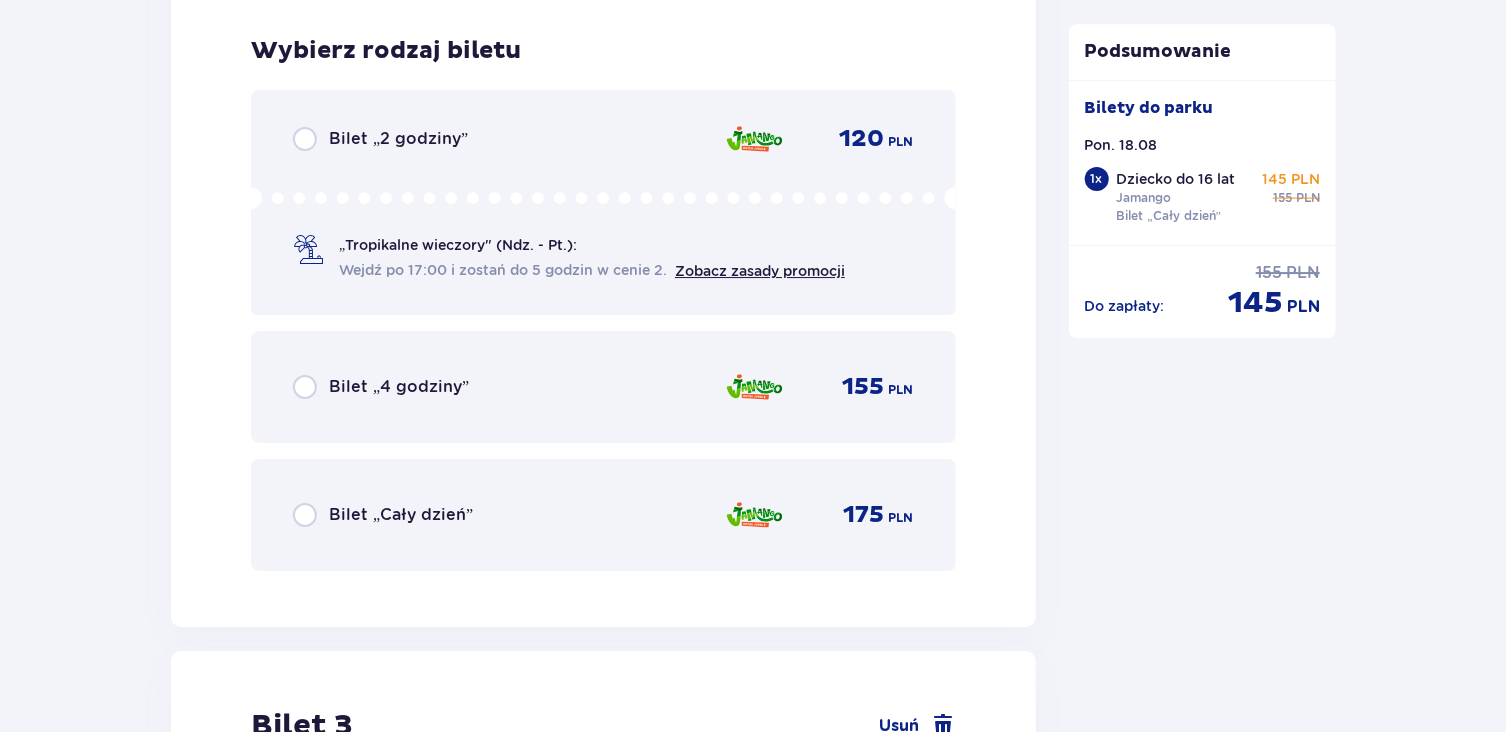 scroll, scrollTop: 3259, scrollLeft: 0, axis: vertical 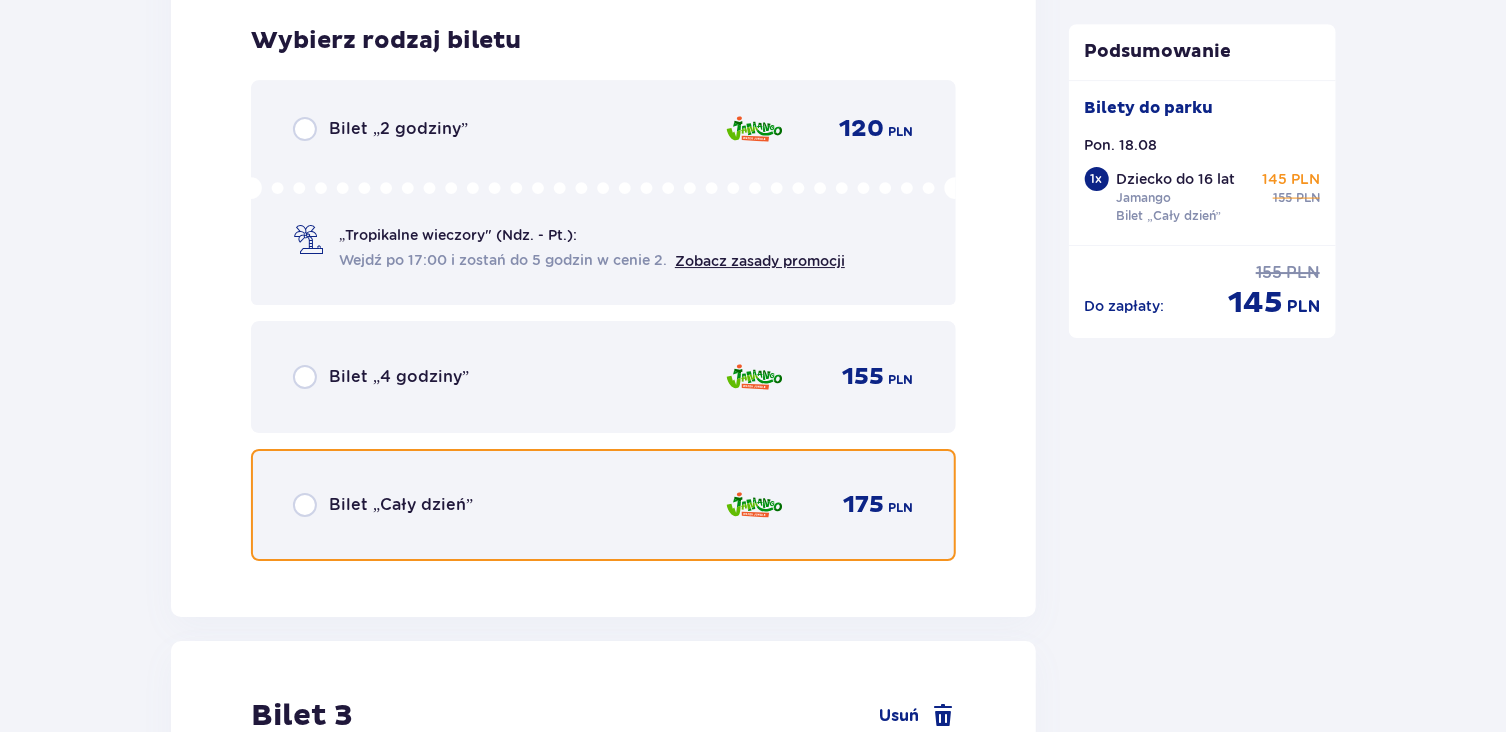 click at bounding box center [305, 505] 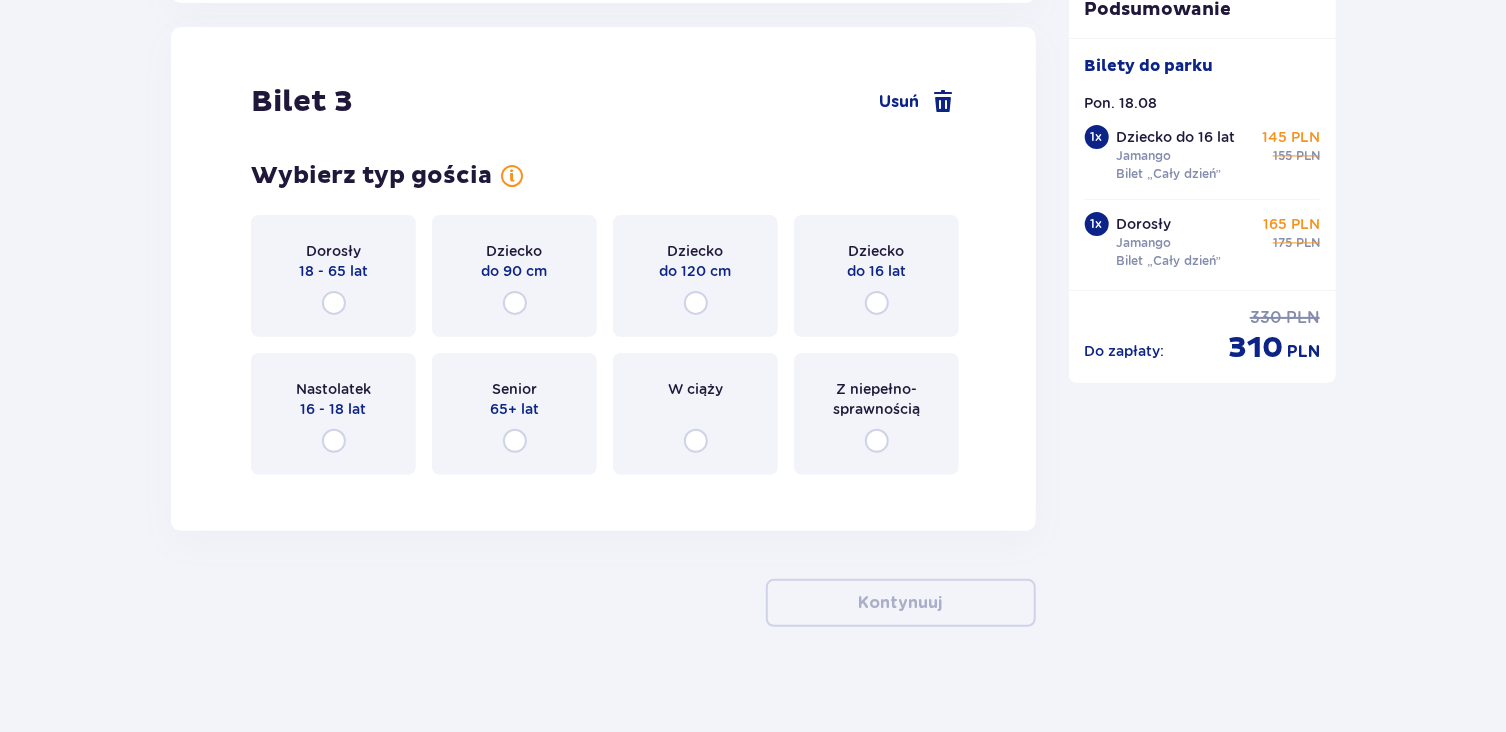 scroll, scrollTop: 3885, scrollLeft: 0, axis: vertical 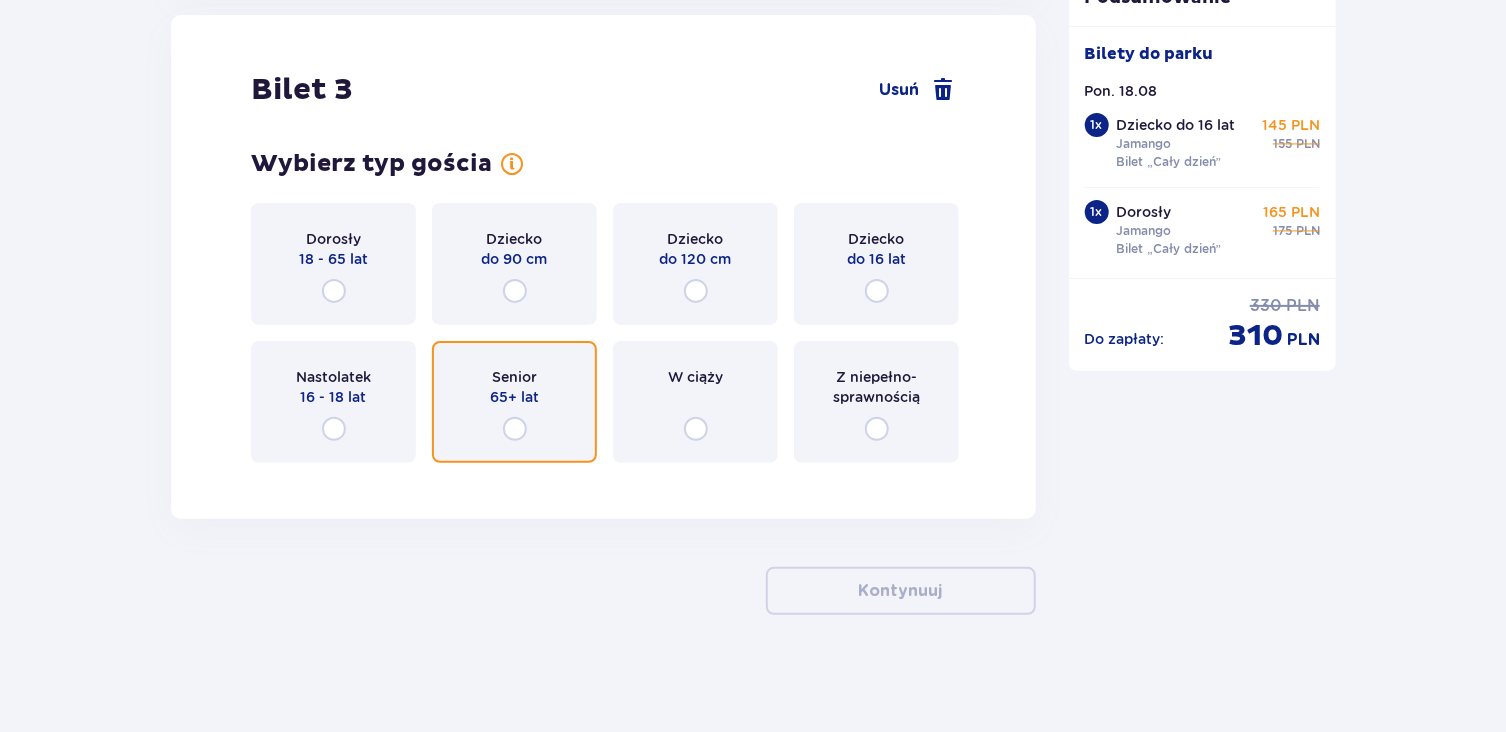 click at bounding box center [515, 429] 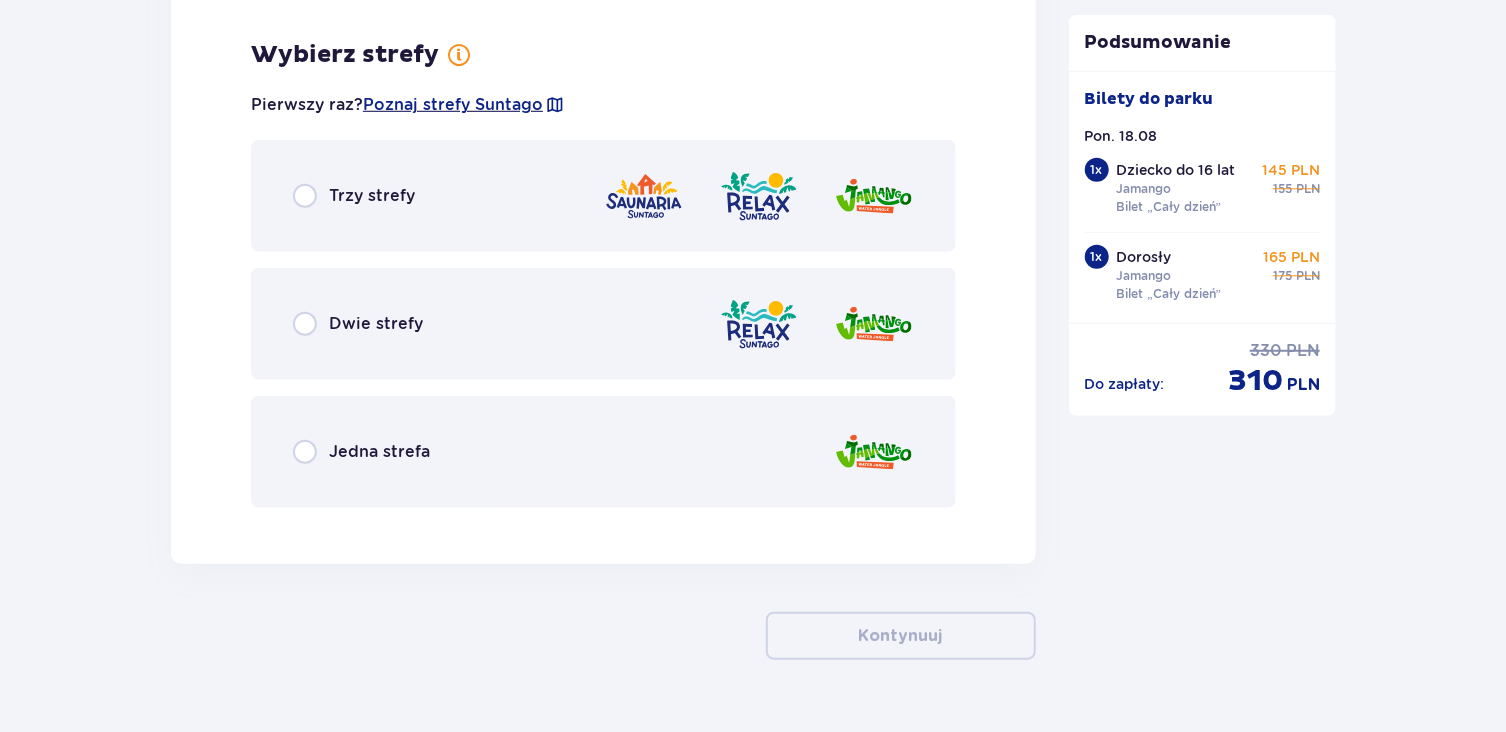 scroll, scrollTop: 4361, scrollLeft: 0, axis: vertical 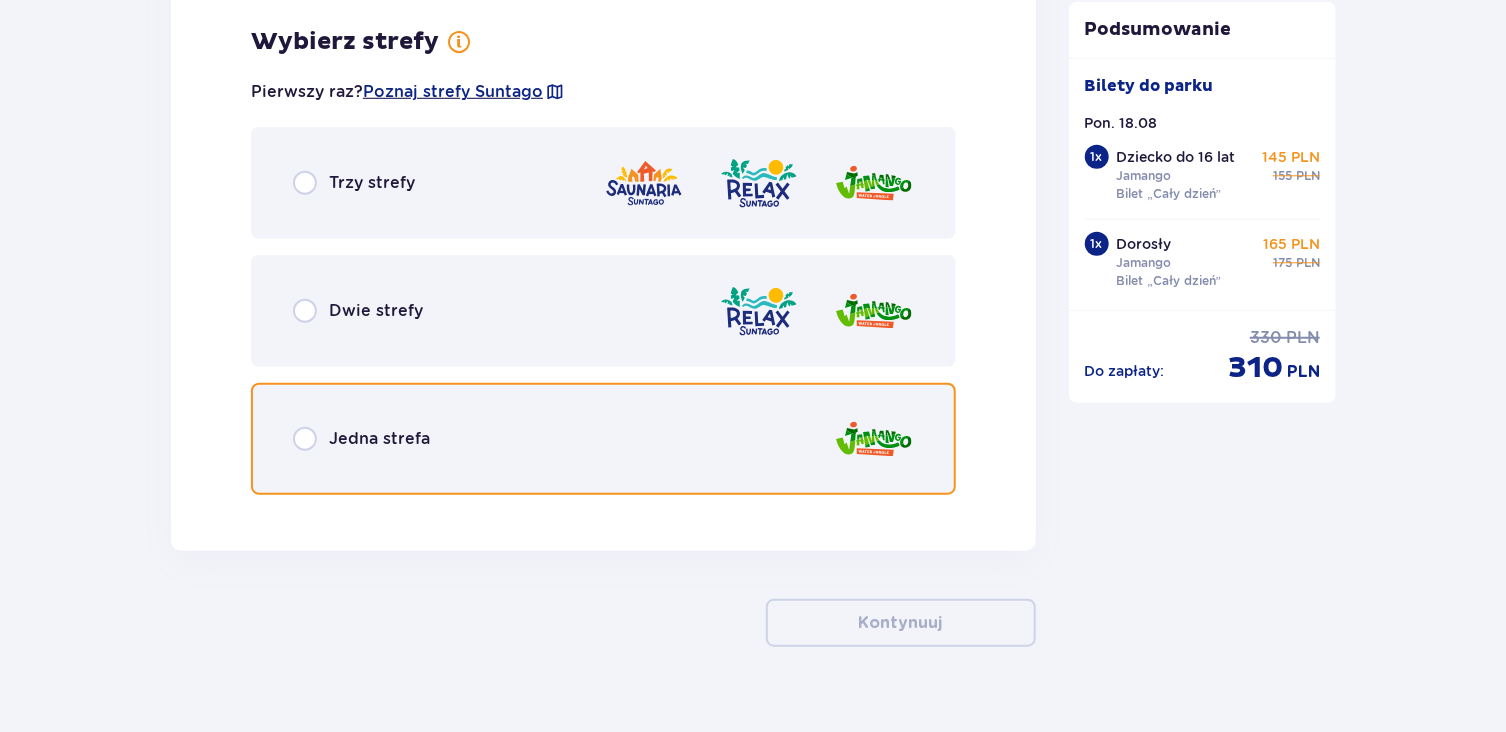 click at bounding box center (305, 439) 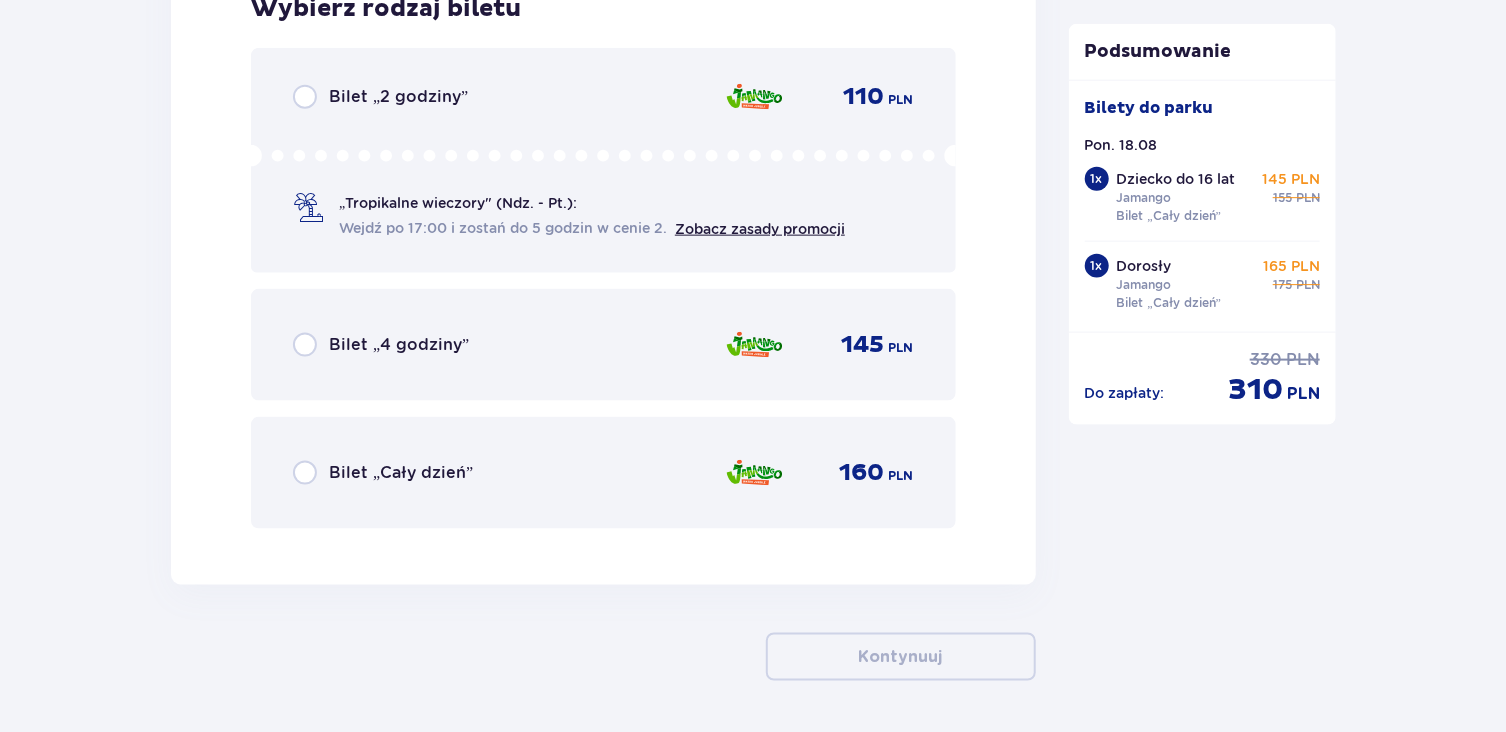 scroll, scrollTop: 4903, scrollLeft: 0, axis: vertical 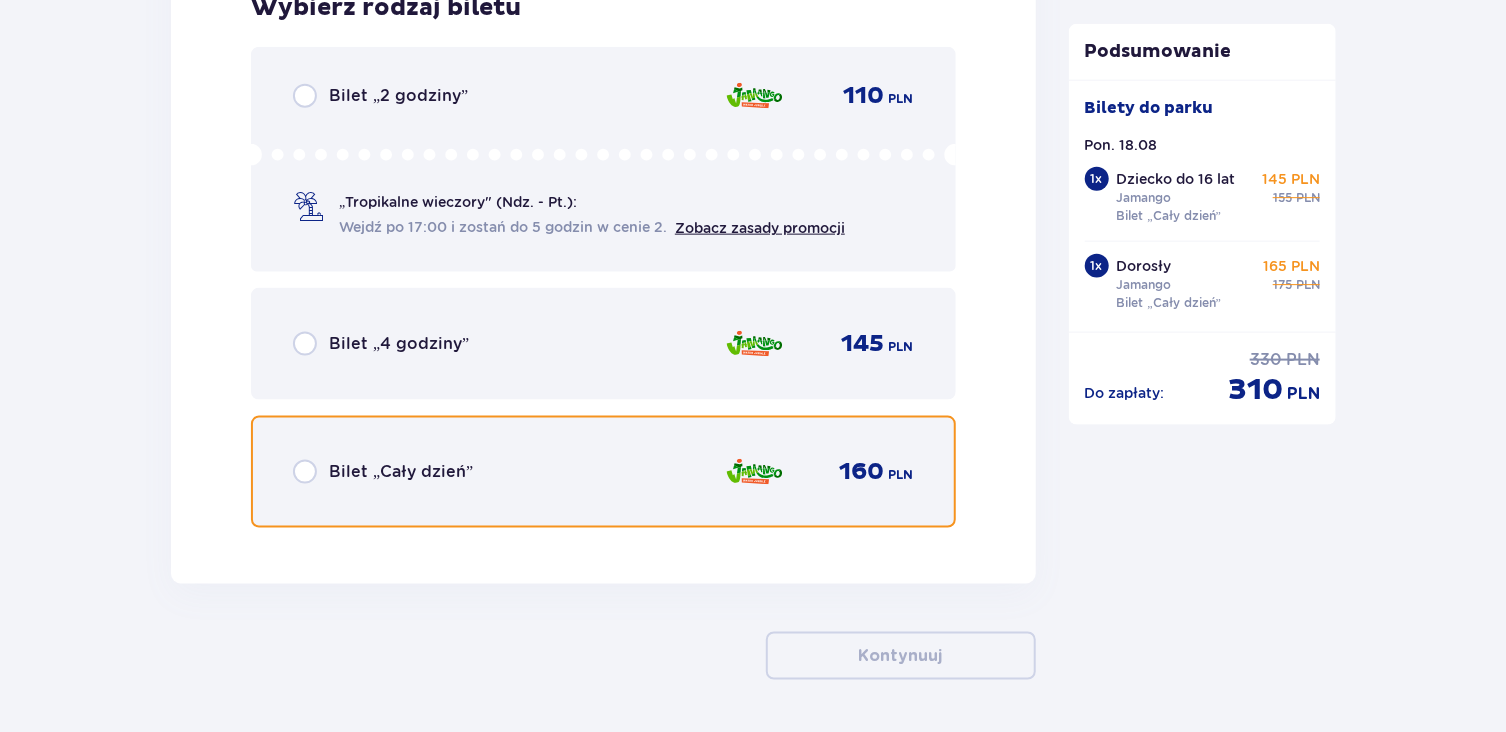 click at bounding box center [305, 472] 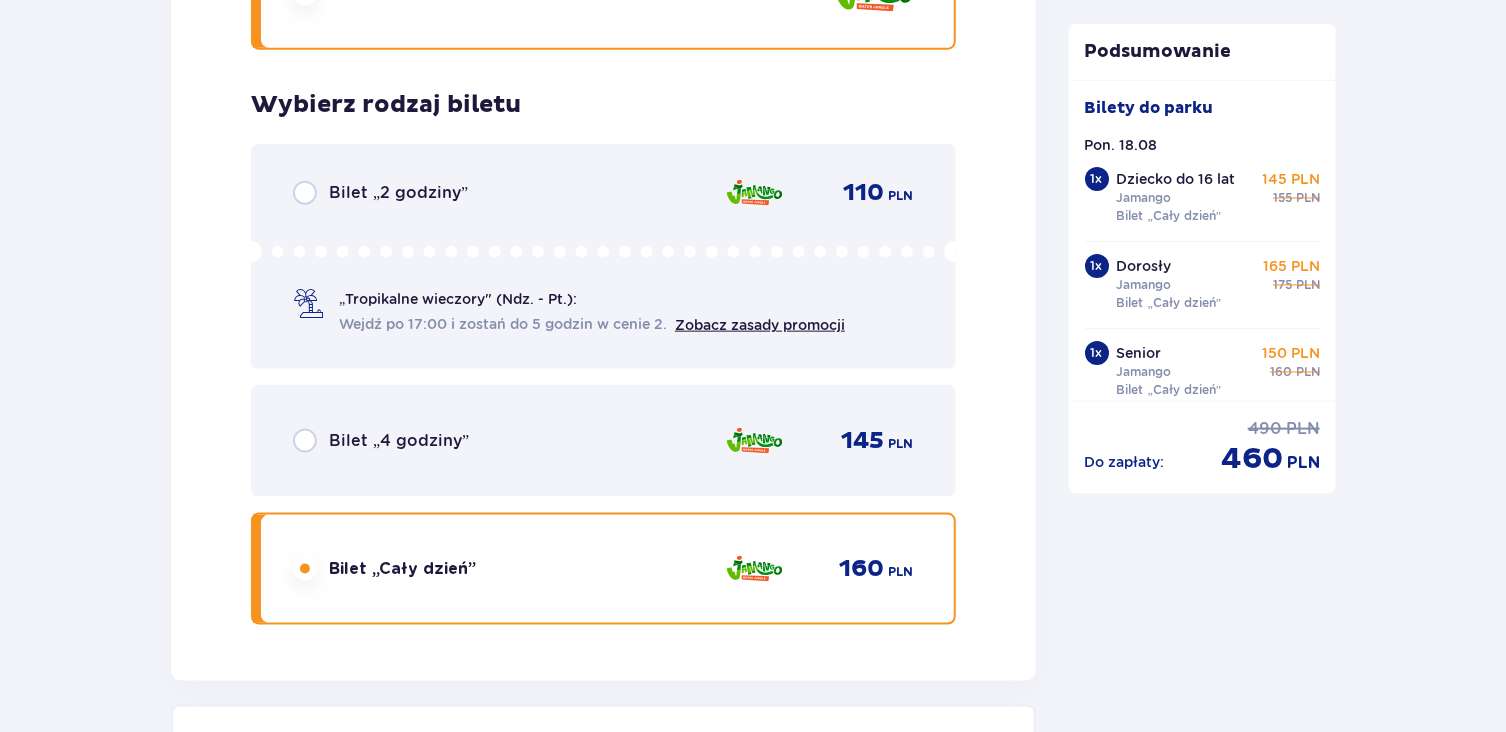 scroll, scrollTop: 4771, scrollLeft: 0, axis: vertical 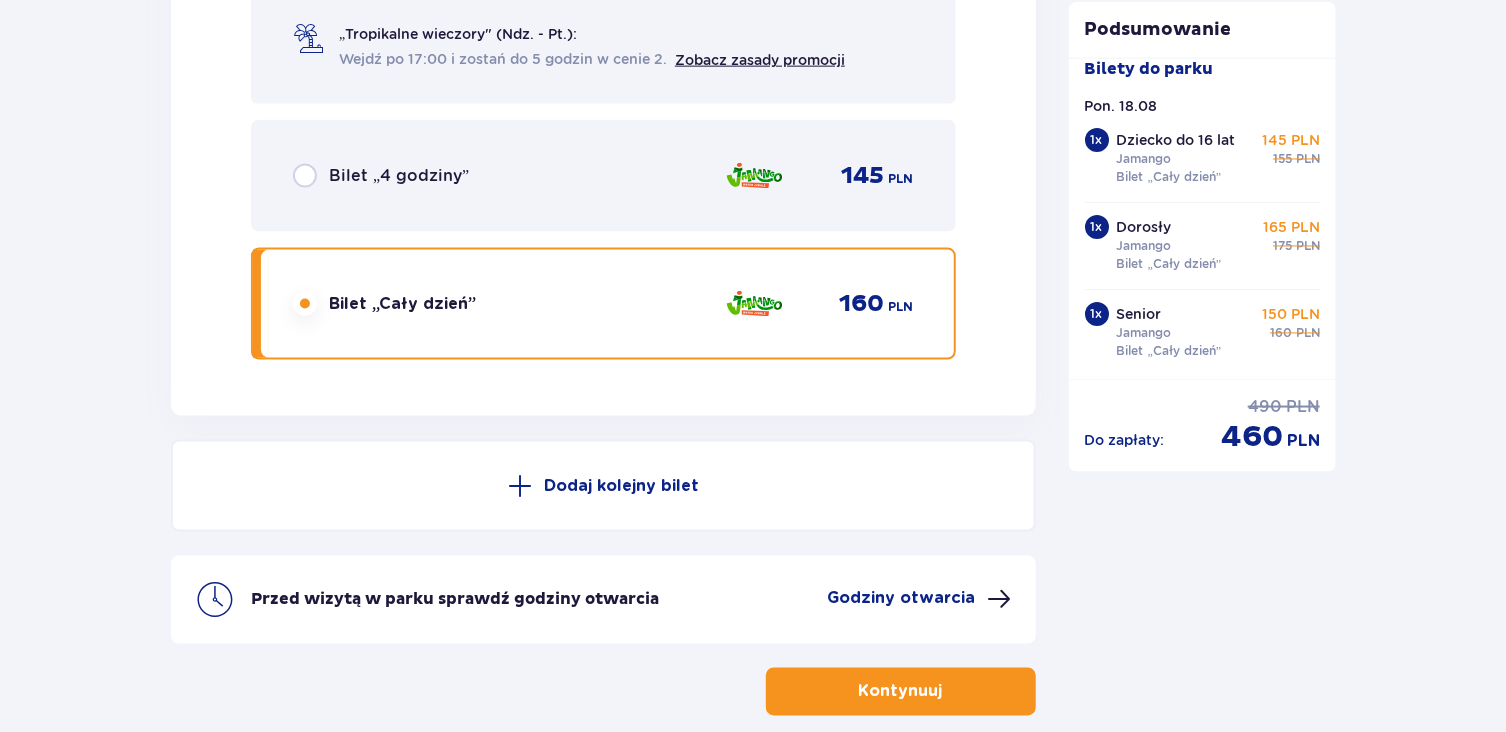 click on "Kontynuuj" at bounding box center (901, 692) 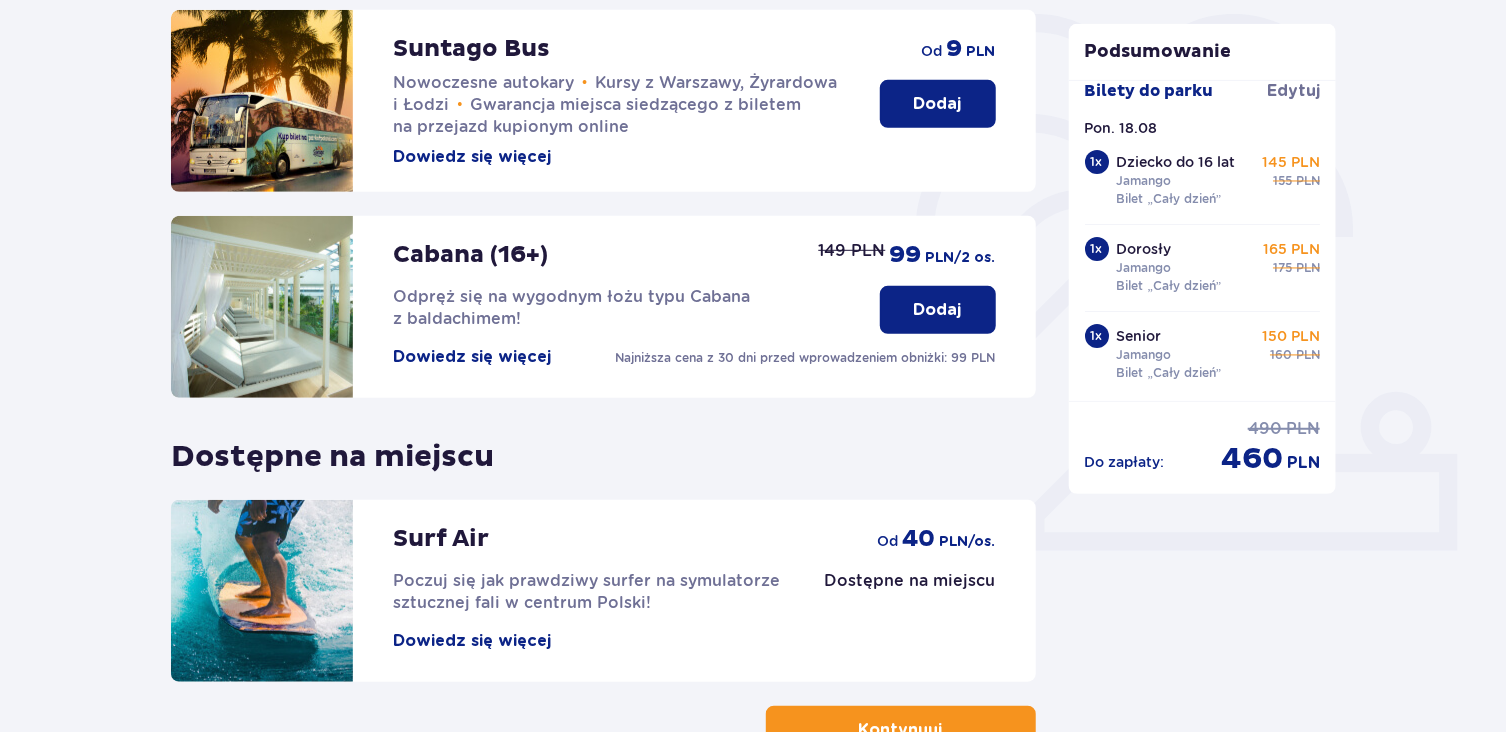 scroll, scrollTop: 600, scrollLeft: 0, axis: vertical 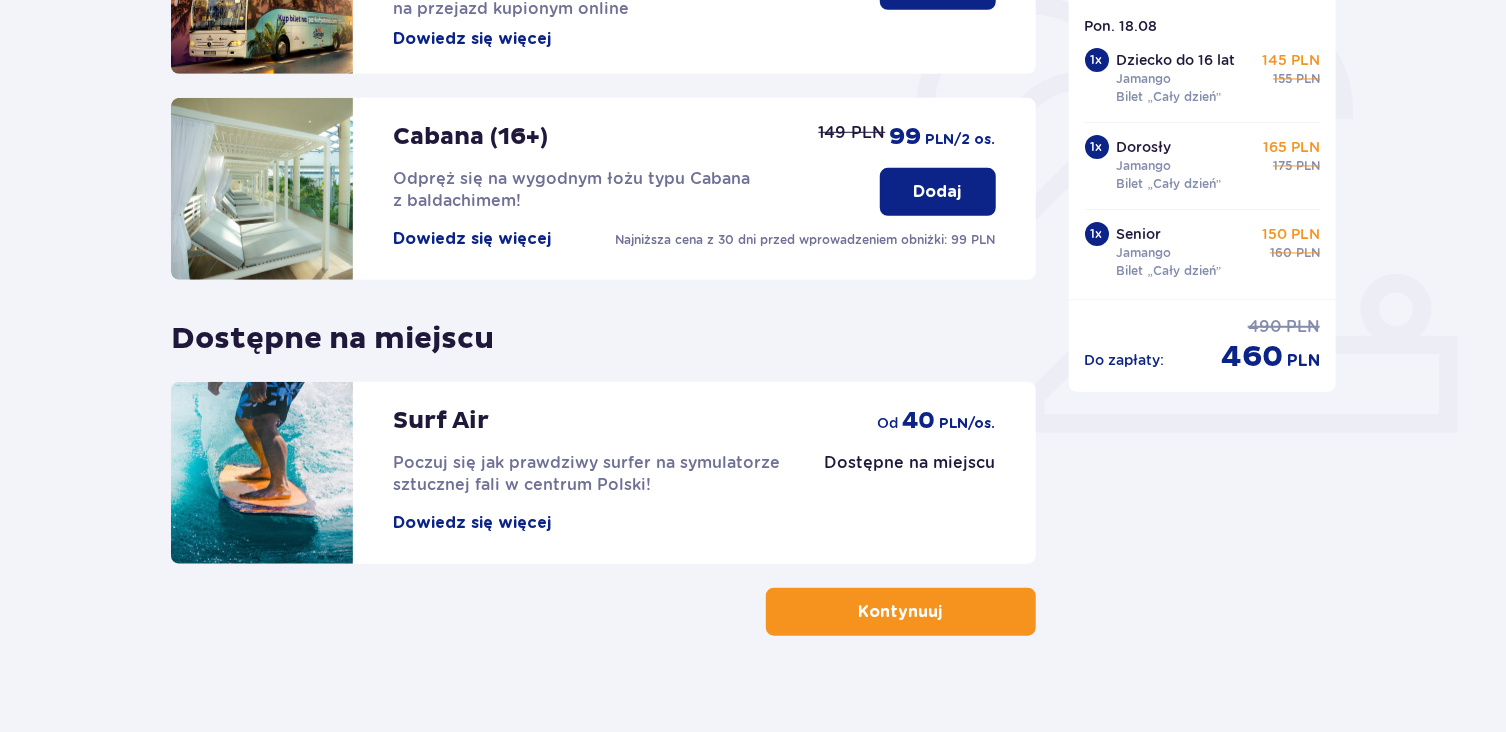 click on "Kontynuuj" at bounding box center [901, 612] 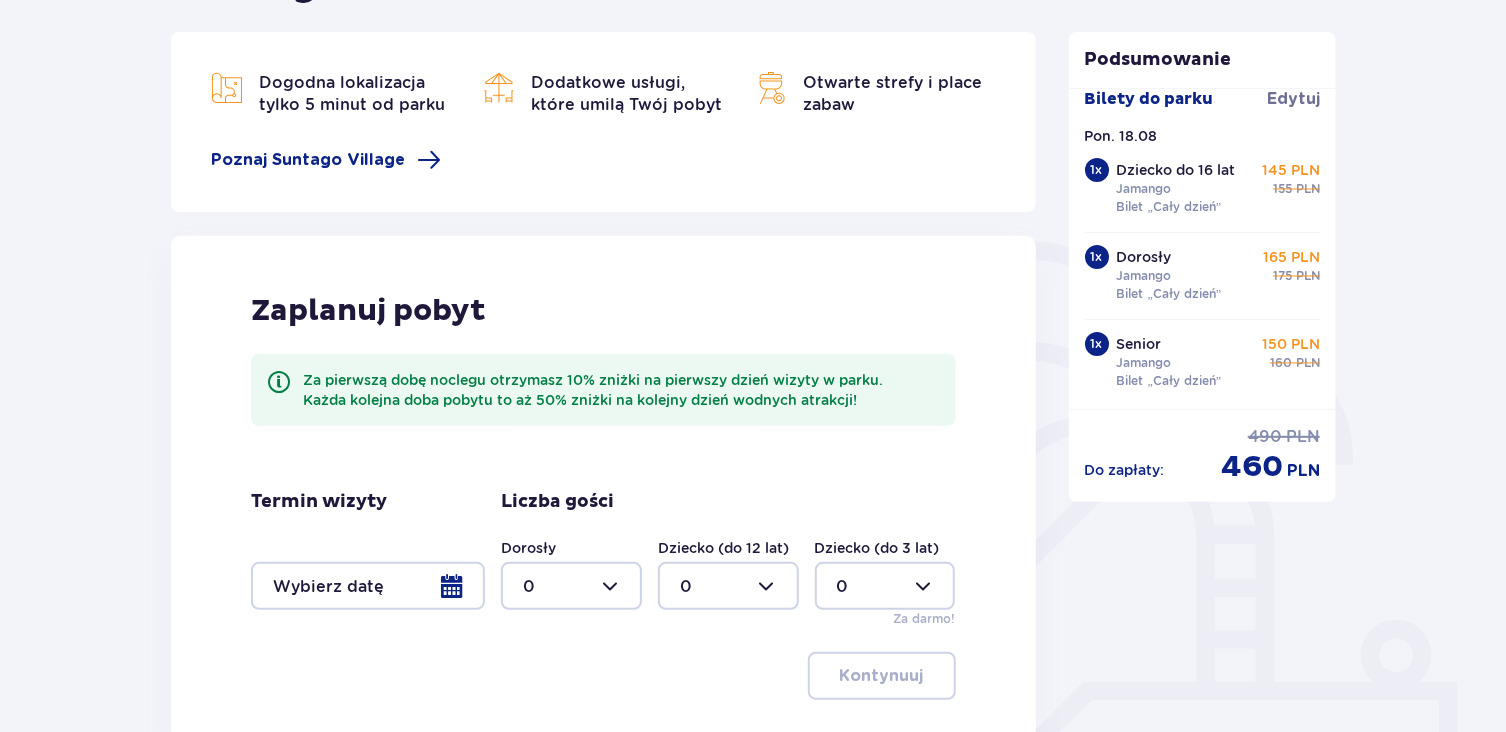 scroll, scrollTop: 70, scrollLeft: 0, axis: vertical 